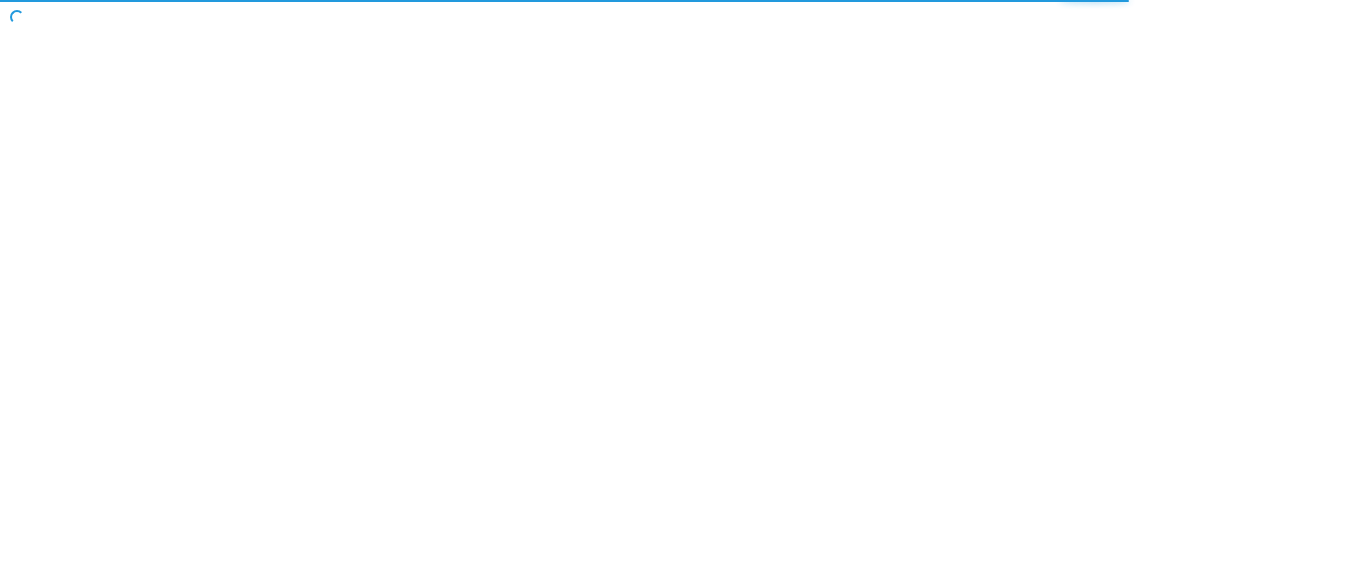 scroll, scrollTop: 0, scrollLeft: 0, axis: both 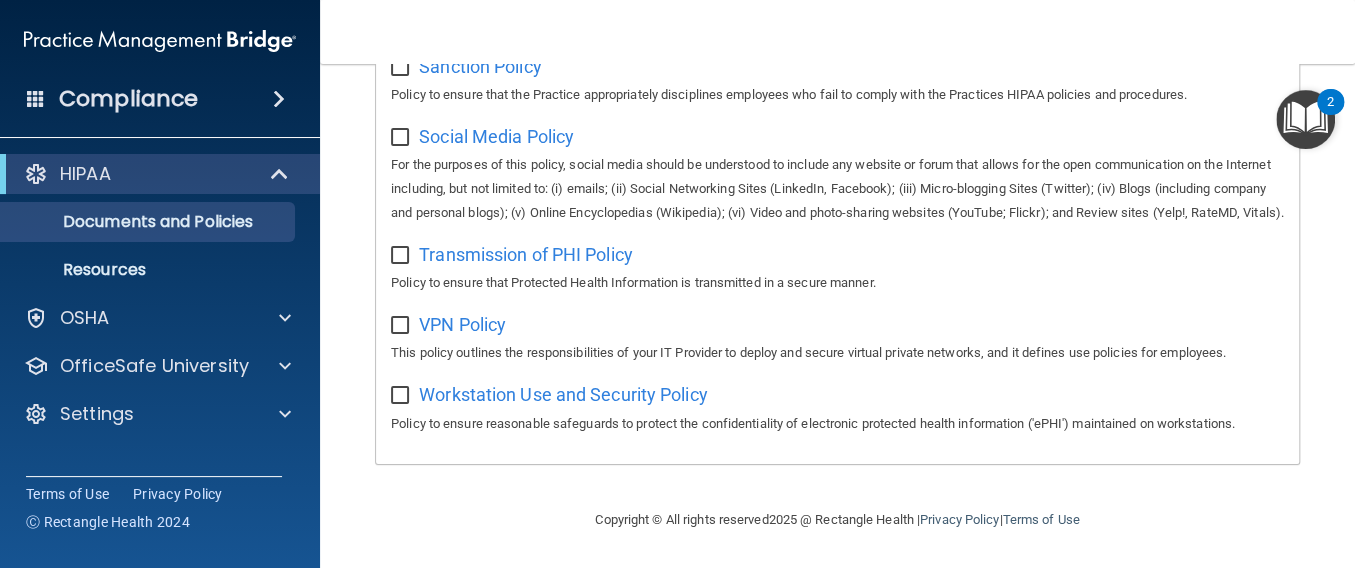 click at bounding box center [1305, 119] 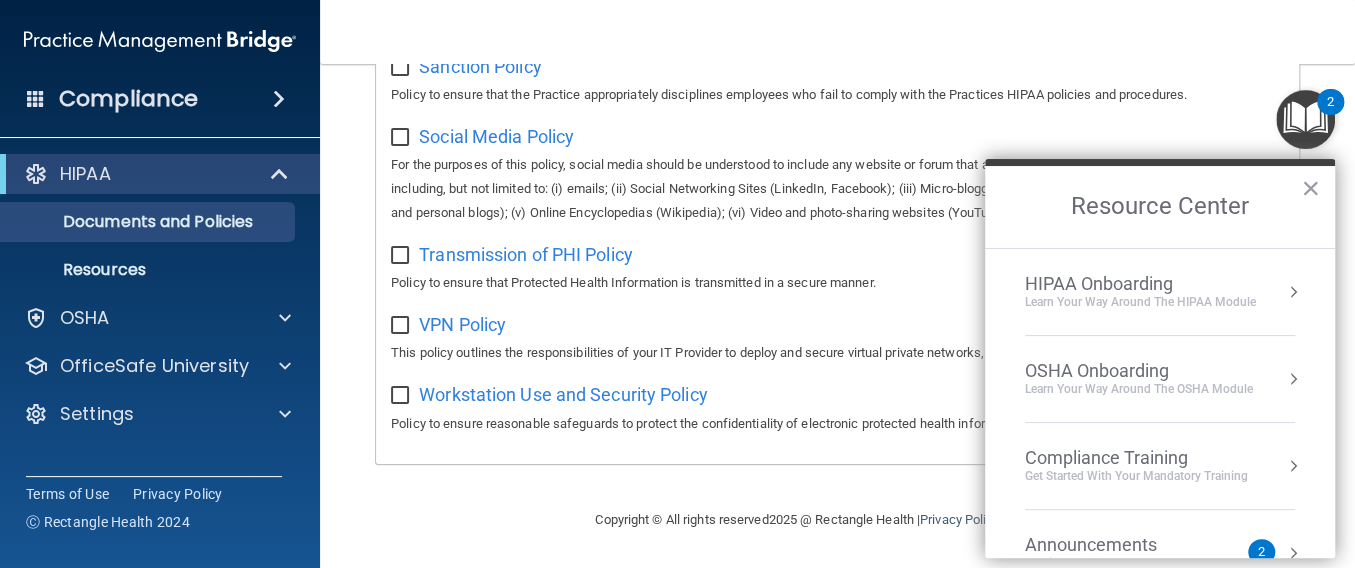 click on "HIPAA Onboarding" at bounding box center (1140, 284) 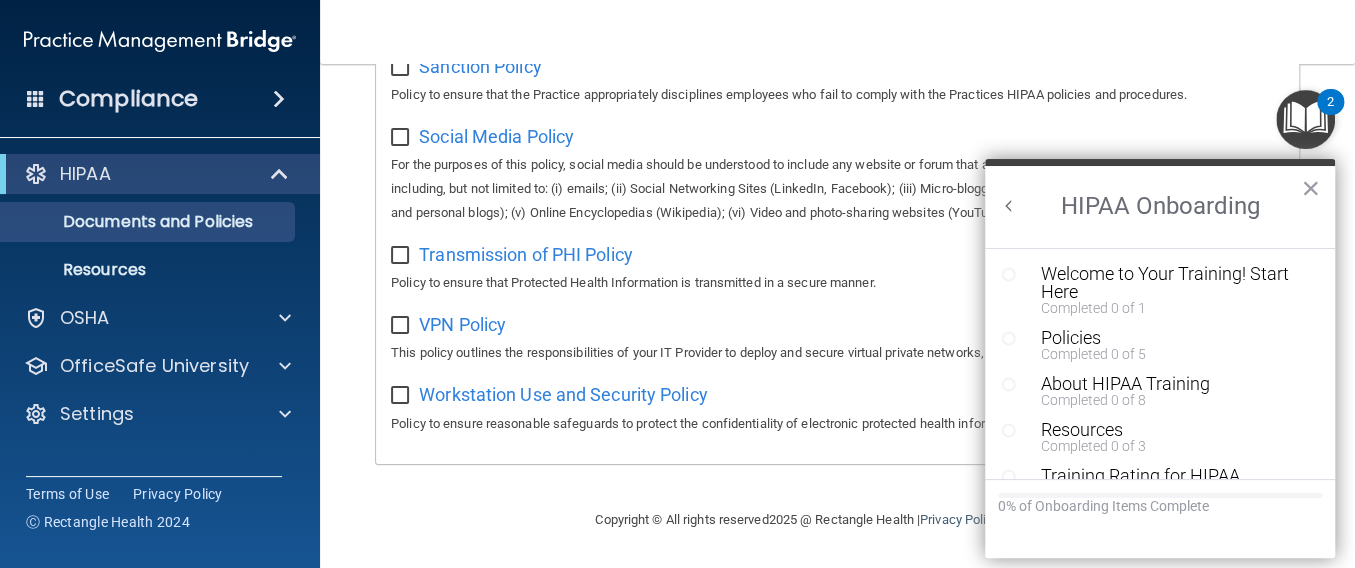 scroll, scrollTop: 0, scrollLeft: 0, axis: both 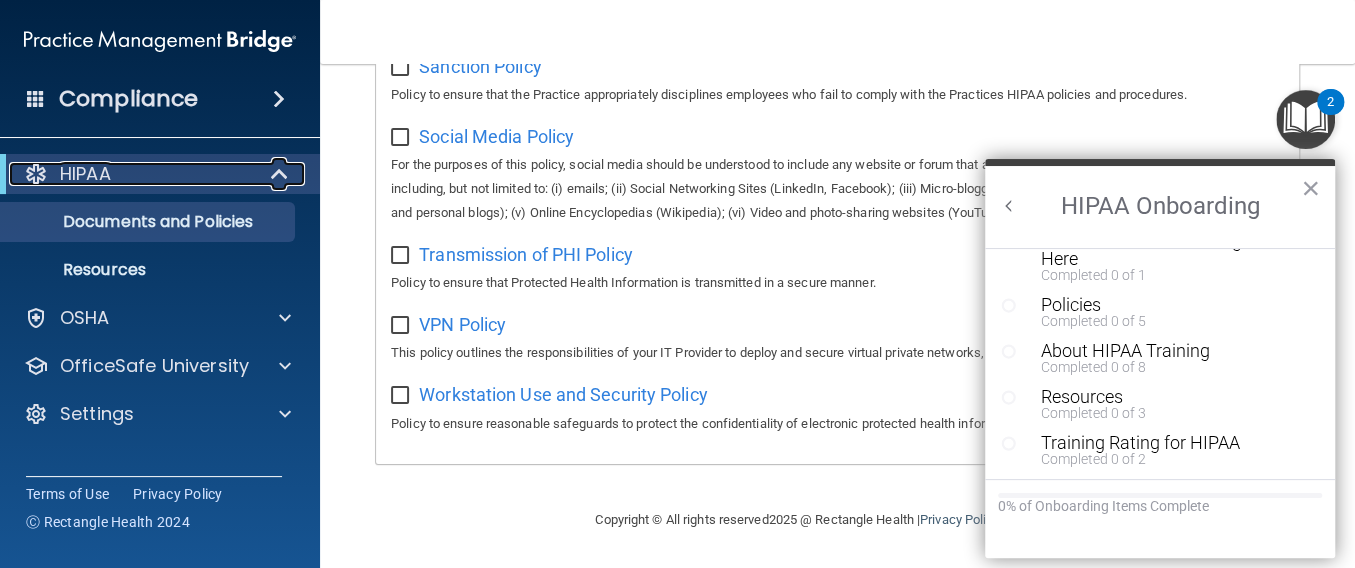 click on "HIPAA" at bounding box center [132, 174] 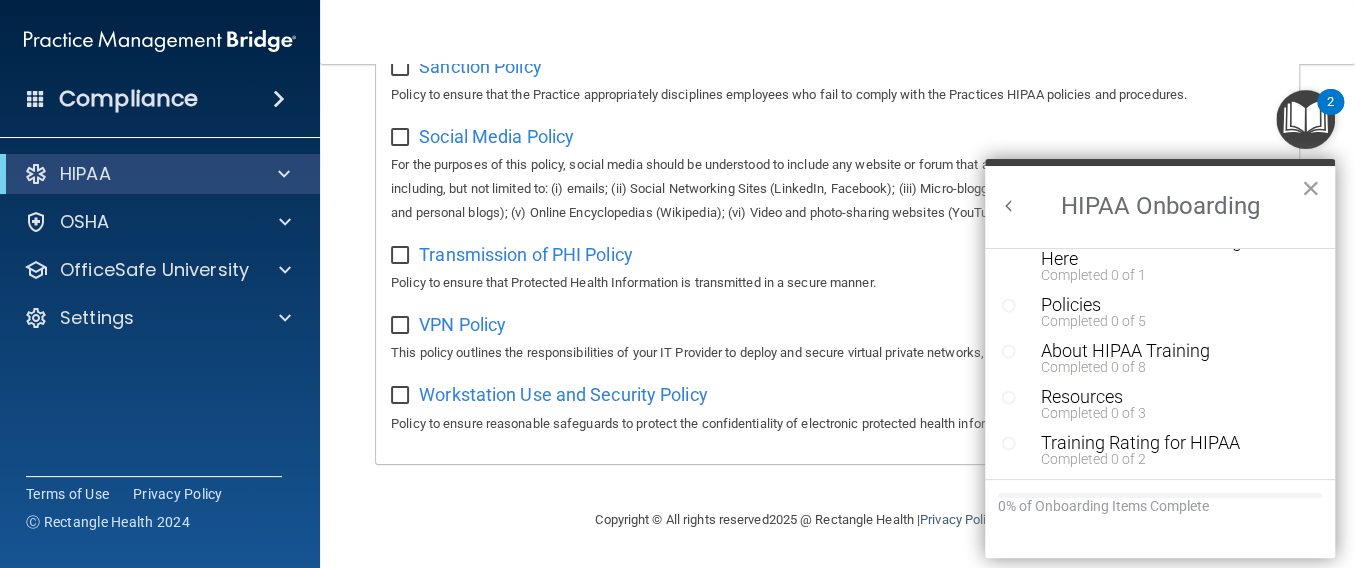 click on "Compliance" at bounding box center [128, 99] 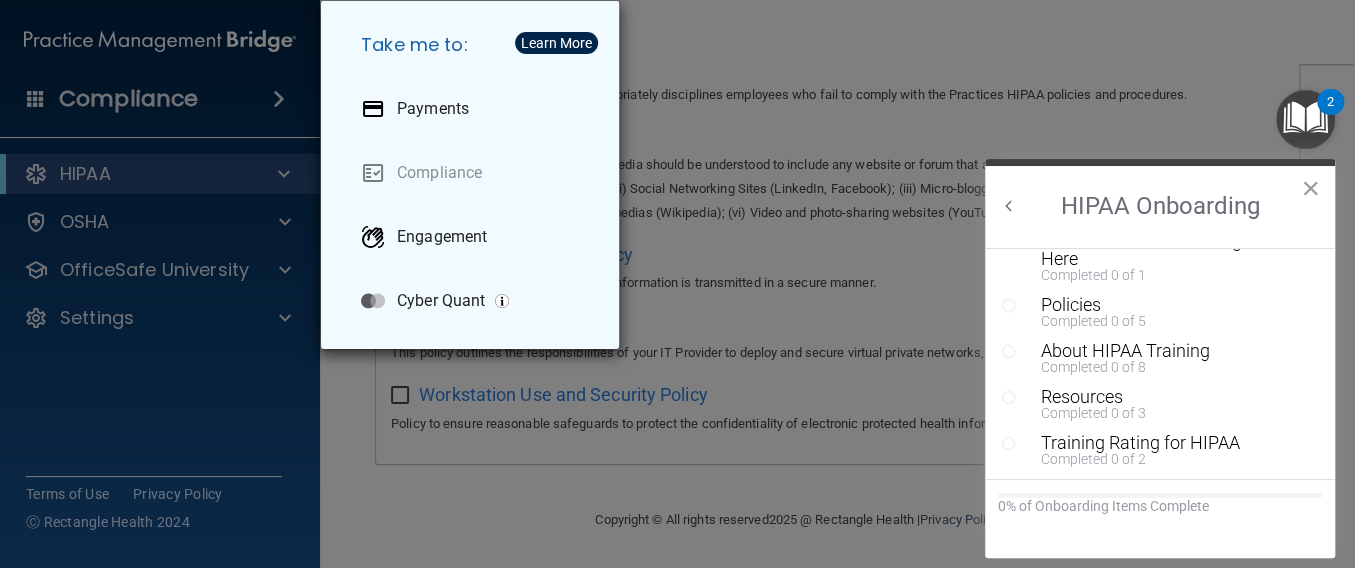 click on "Take me to:             Payments                   Compliance                     Engagement                     Cyber Quant" at bounding box center [677, 284] 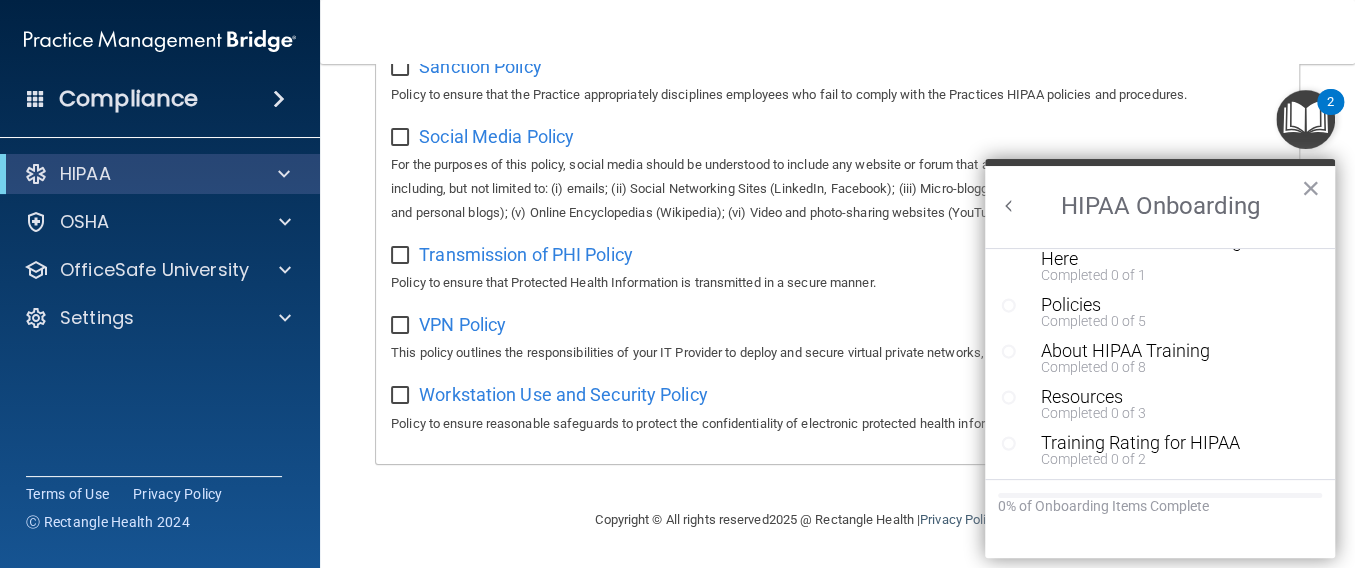 click at bounding box center [36, 98] 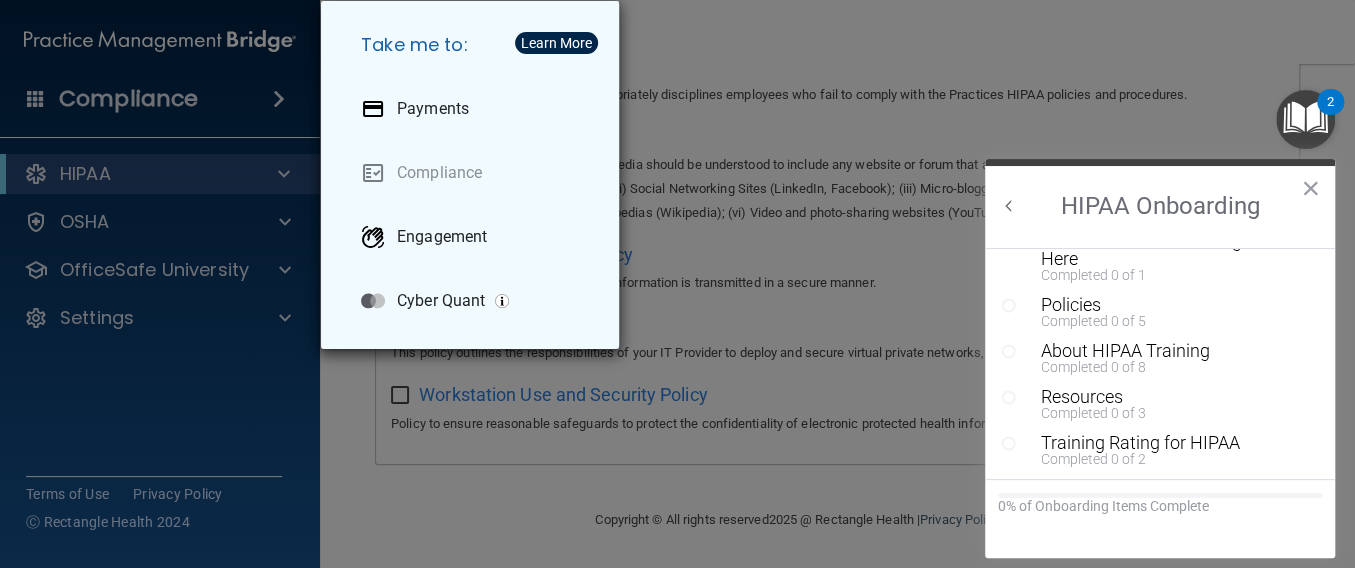 click on "Take me to:             Payments                   Compliance                     Engagement                     Cyber Quant" at bounding box center [677, 284] 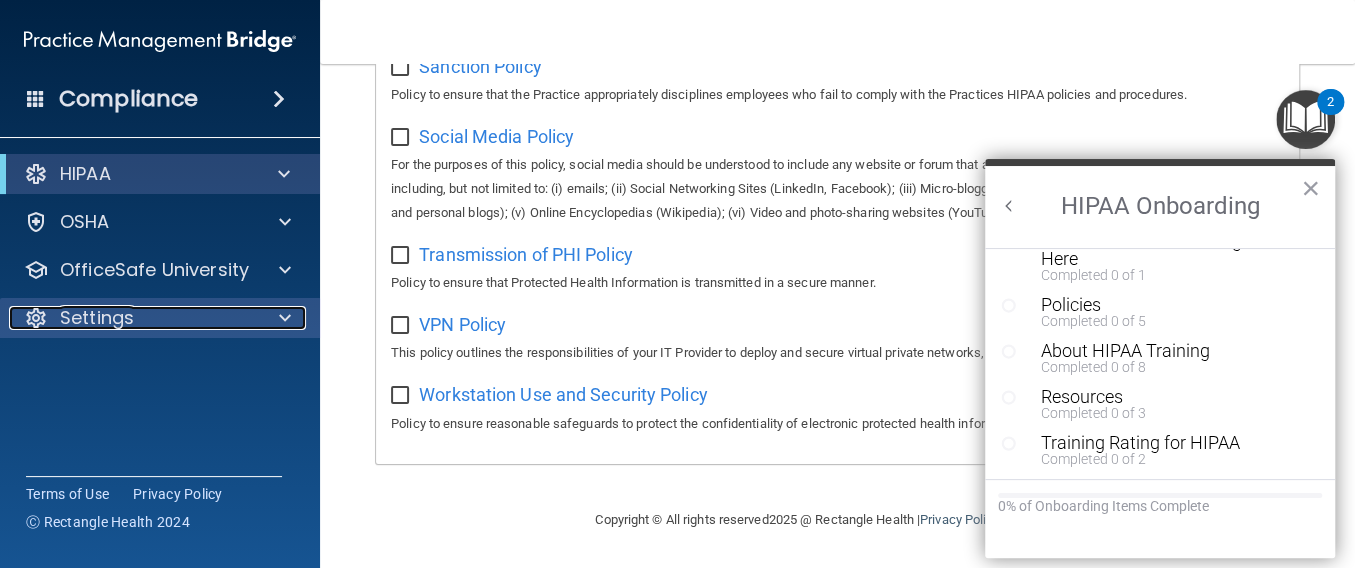 click on "Settings" at bounding box center [97, 318] 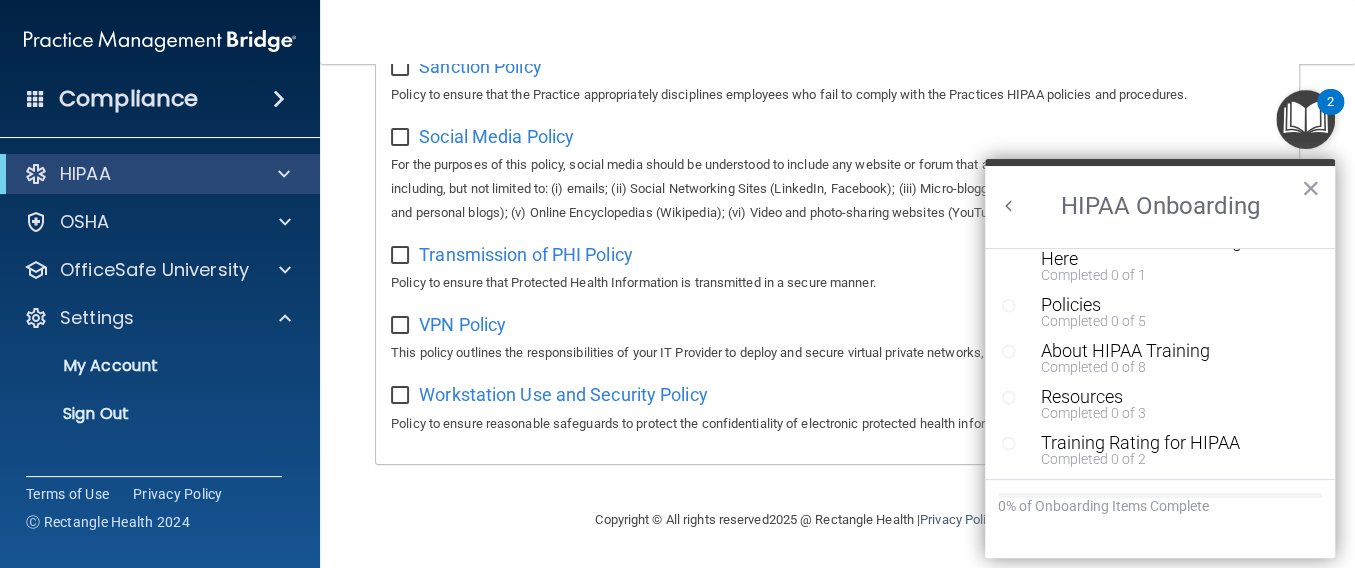drag, startPoint x: 77, startPoint y: 313, endPoint x: 660, endPoint y: 508, distance: 614.74713 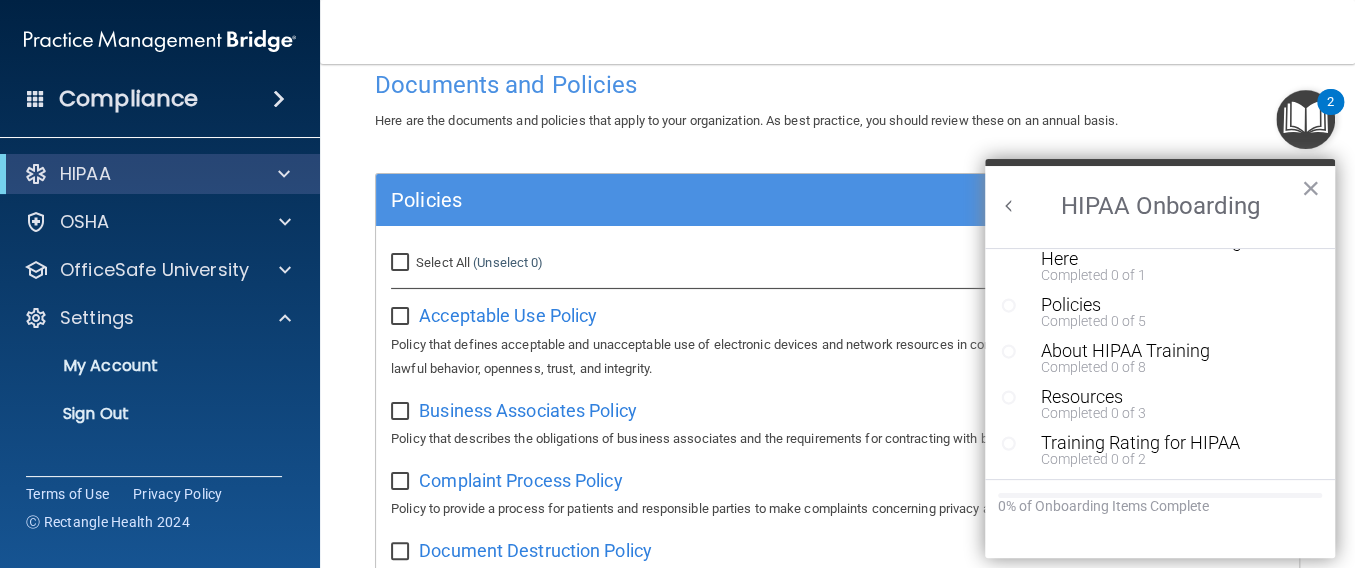 scroll, scrollTop: 0, scrollLeft: 0, axis: both 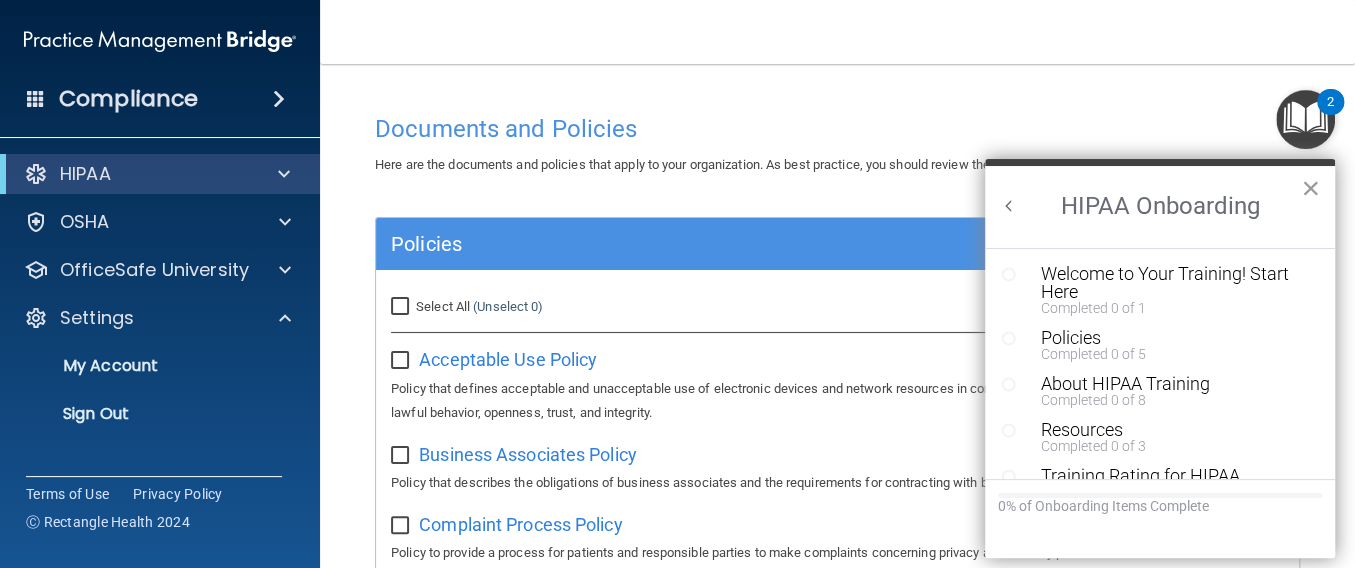 click on "×" at bounding box center [1310, 188] 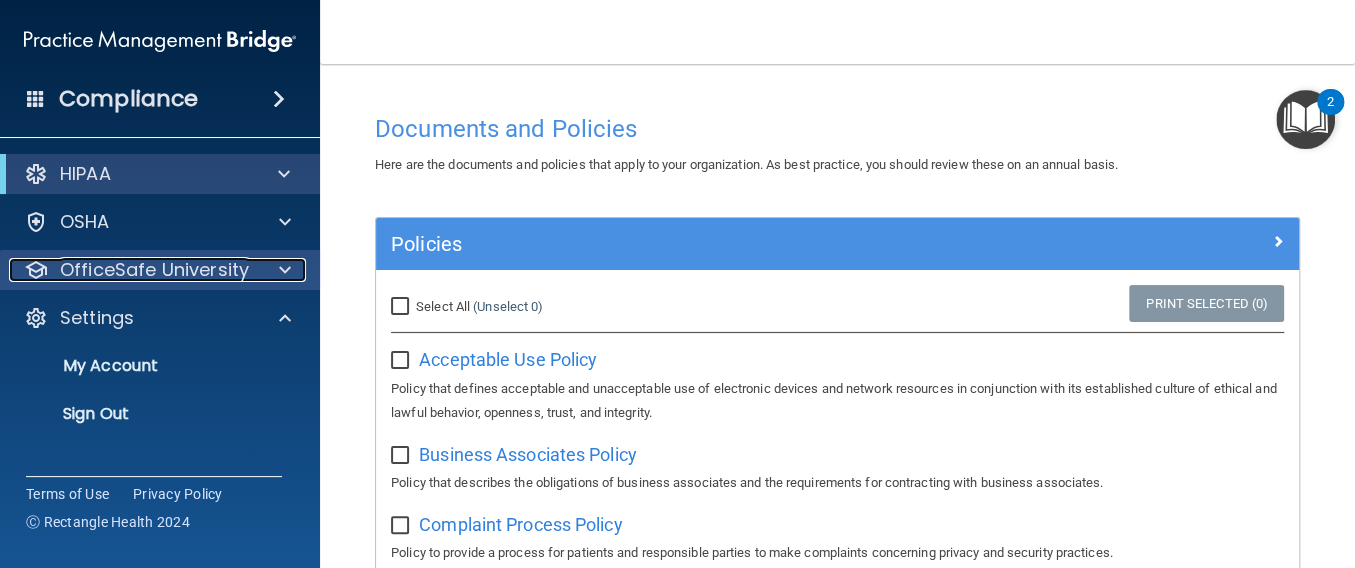 click on "OfficeSafe University" at bounding box center [154, 270] 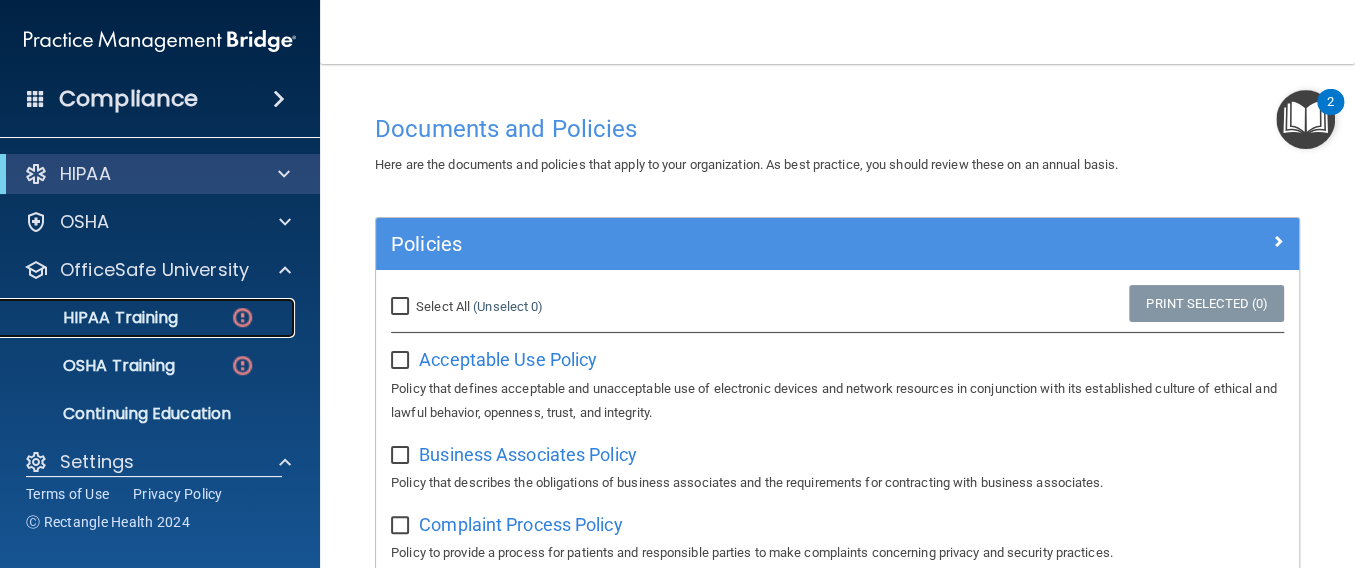 click on "HIPAA Training" at bounding box center [95, 318] 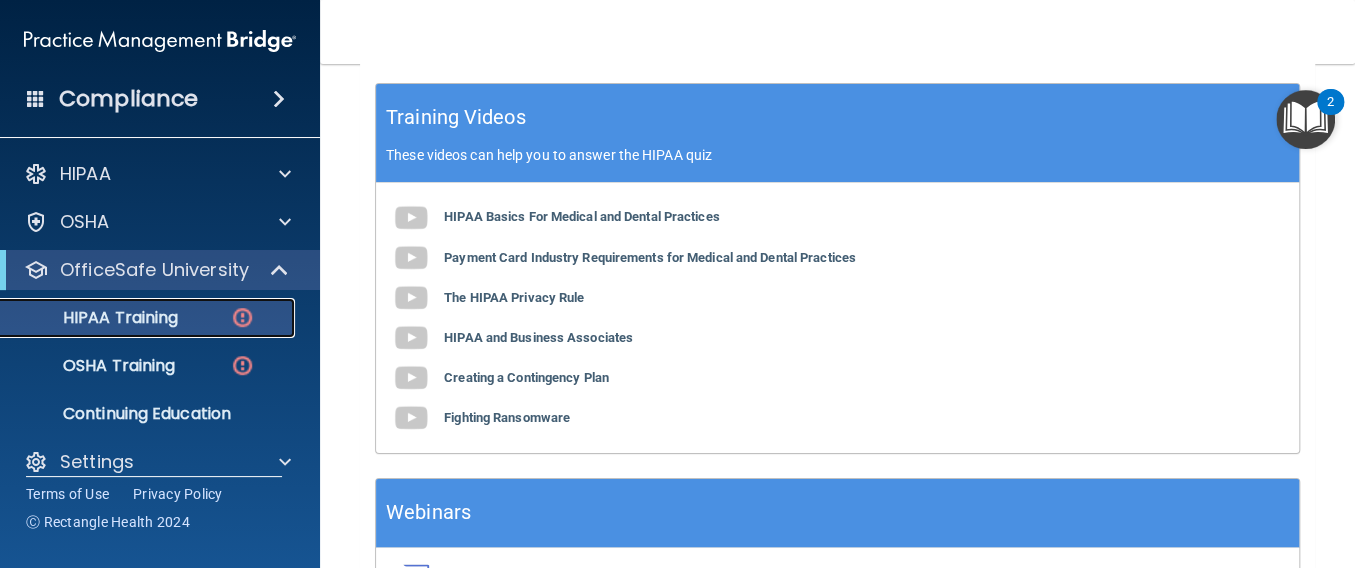 scroll, scrollTop: 750, scrollLeft: 0, axis: vertical 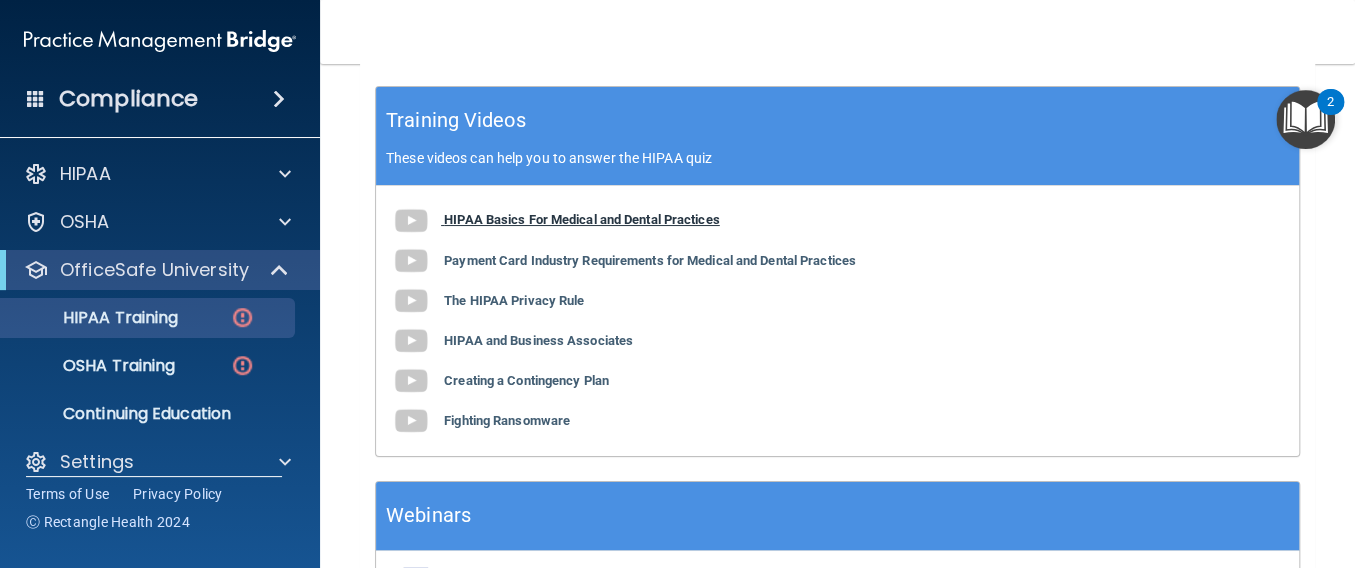 click at bounding box center (411, 221) 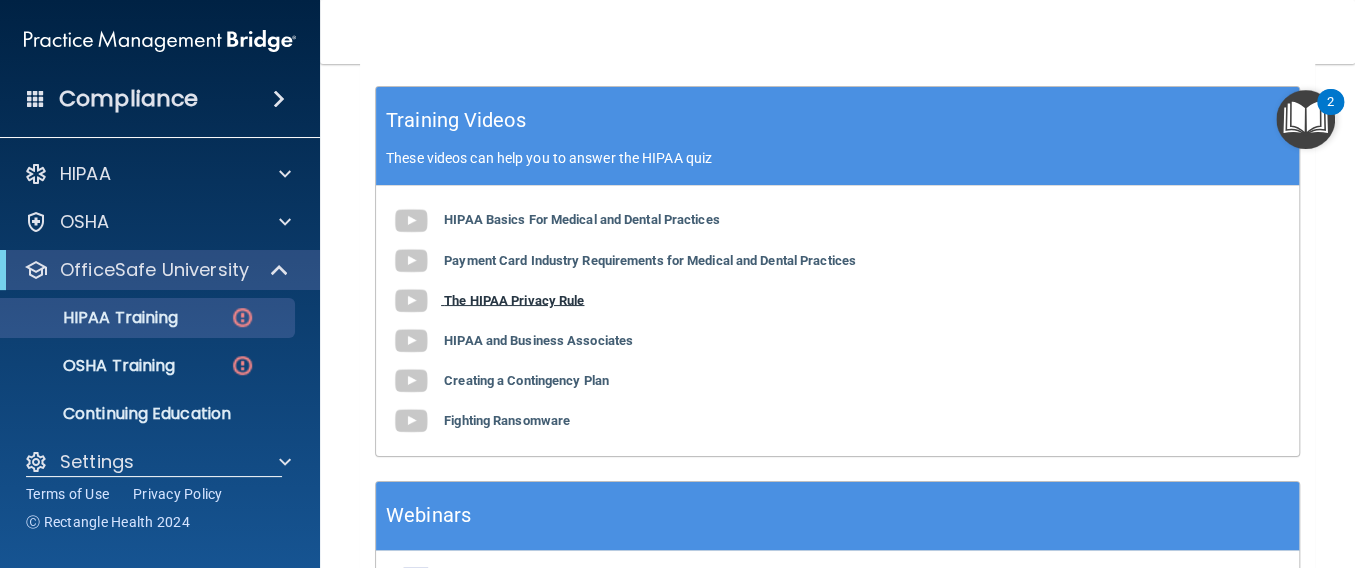 click at bounding box center [411, 301] 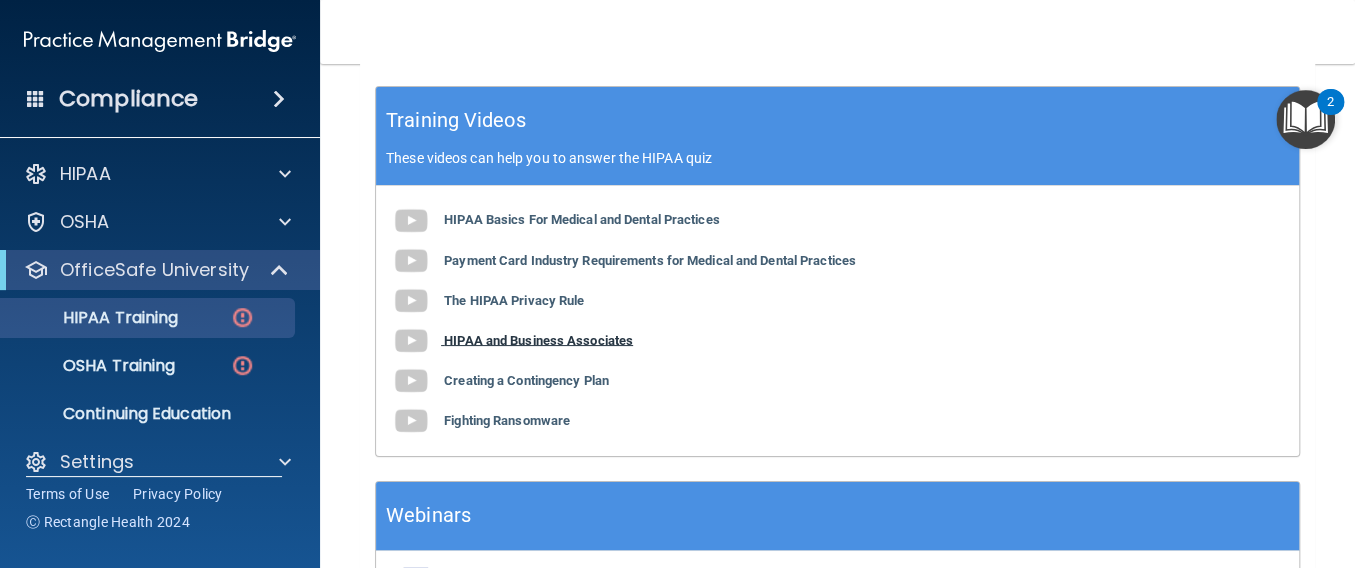 click on "HIPAA and Business Associates" at bounding box center (538, 339) 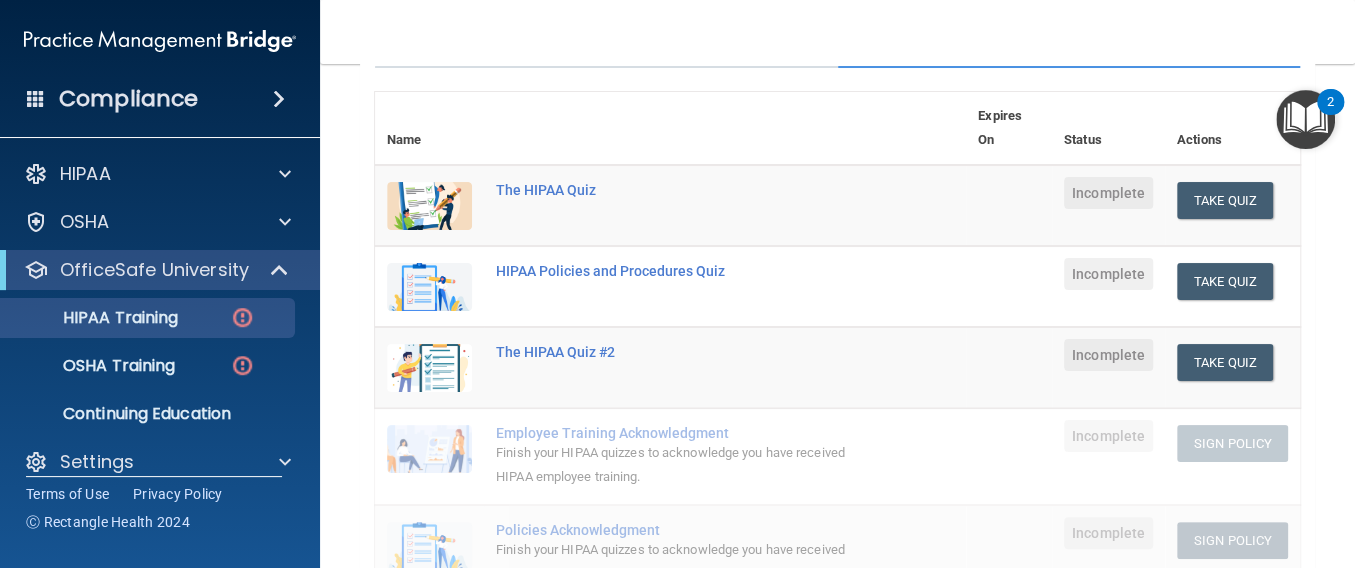 scroll, scrollTop: 188, scrollLeft: 0, axis: vertical 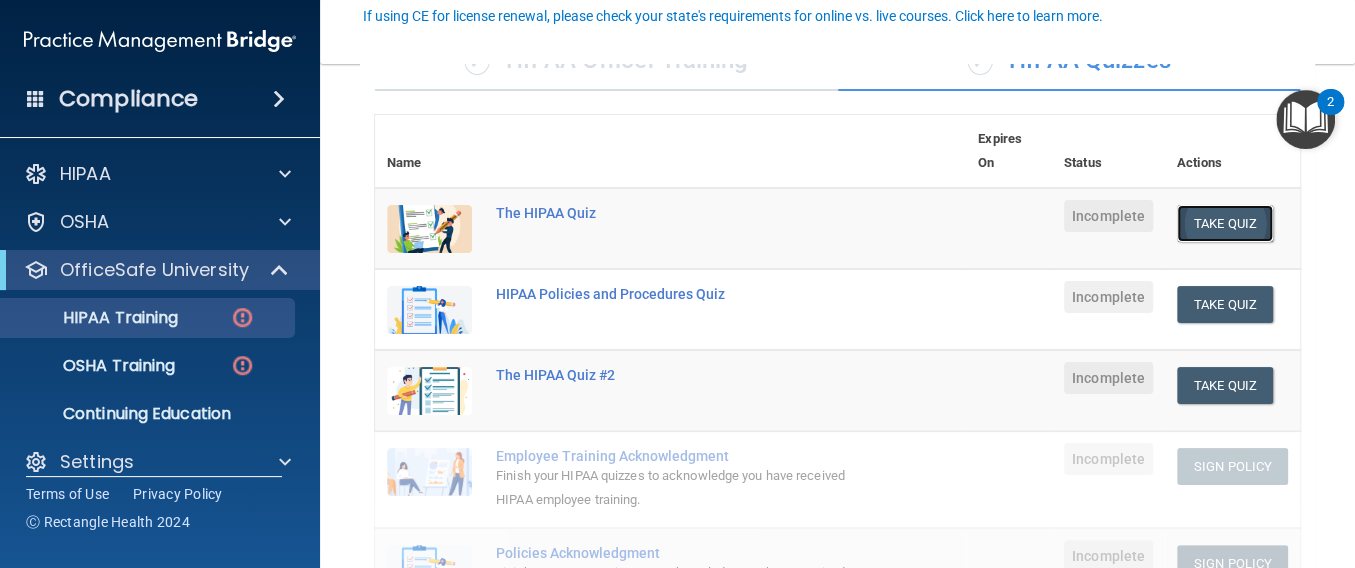 click on "Take Quiz" at bounding box center [1225, 223] 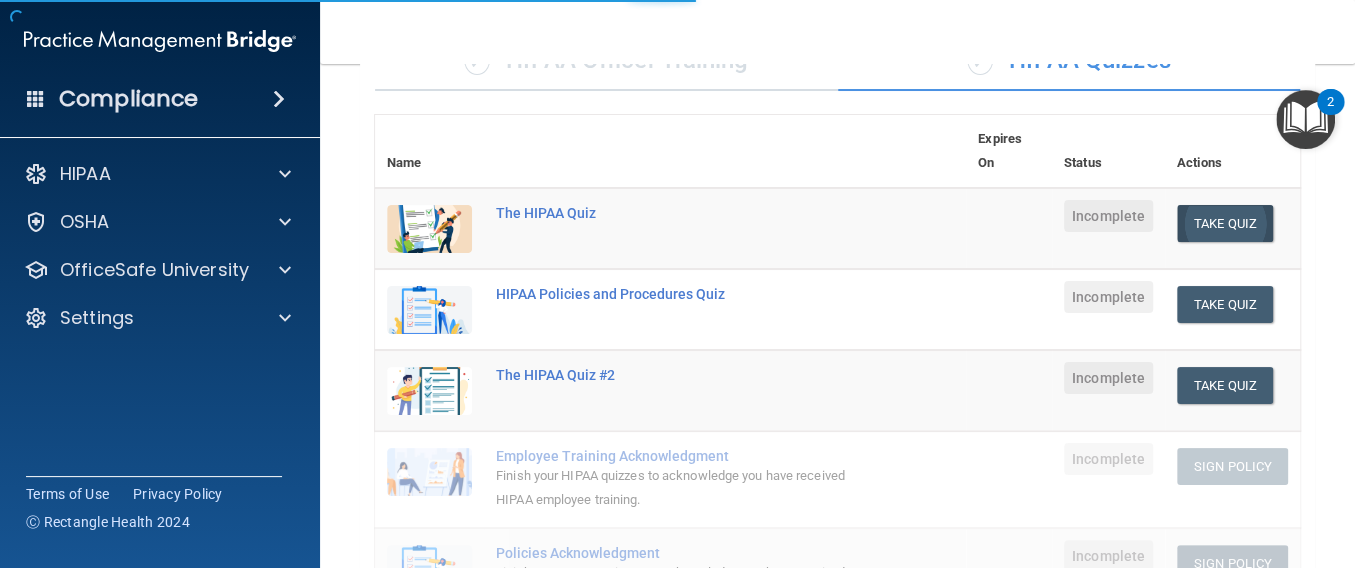 scroll, scrollTop: 0, scrollLeft: 0, axis: both 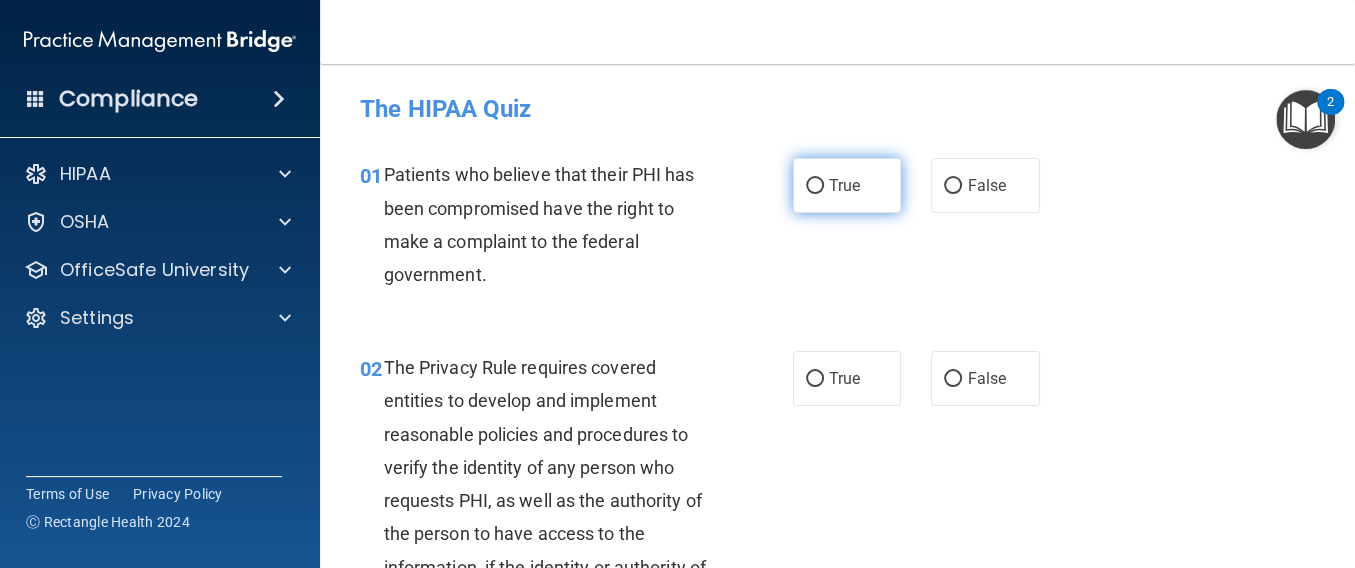 click on "True" at bounding box center [847, 185] 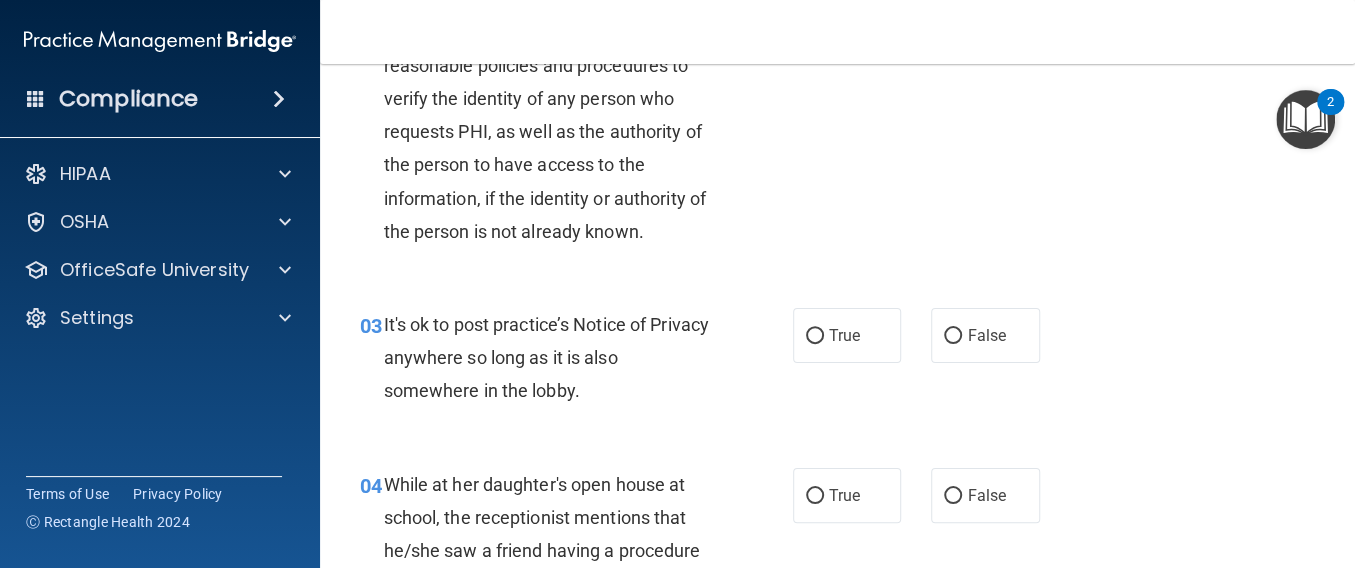 scroll, scrollTop: 373, scrollLeft: 0, axis: vertical 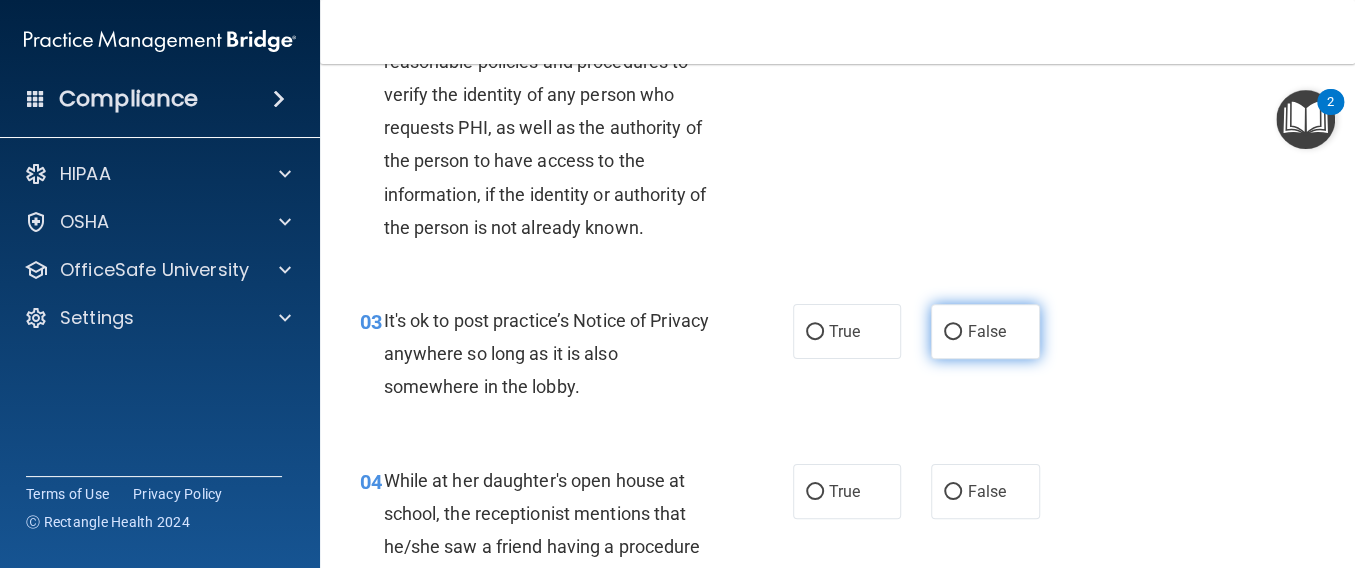 click on "False" at bounding box center (953, 332) 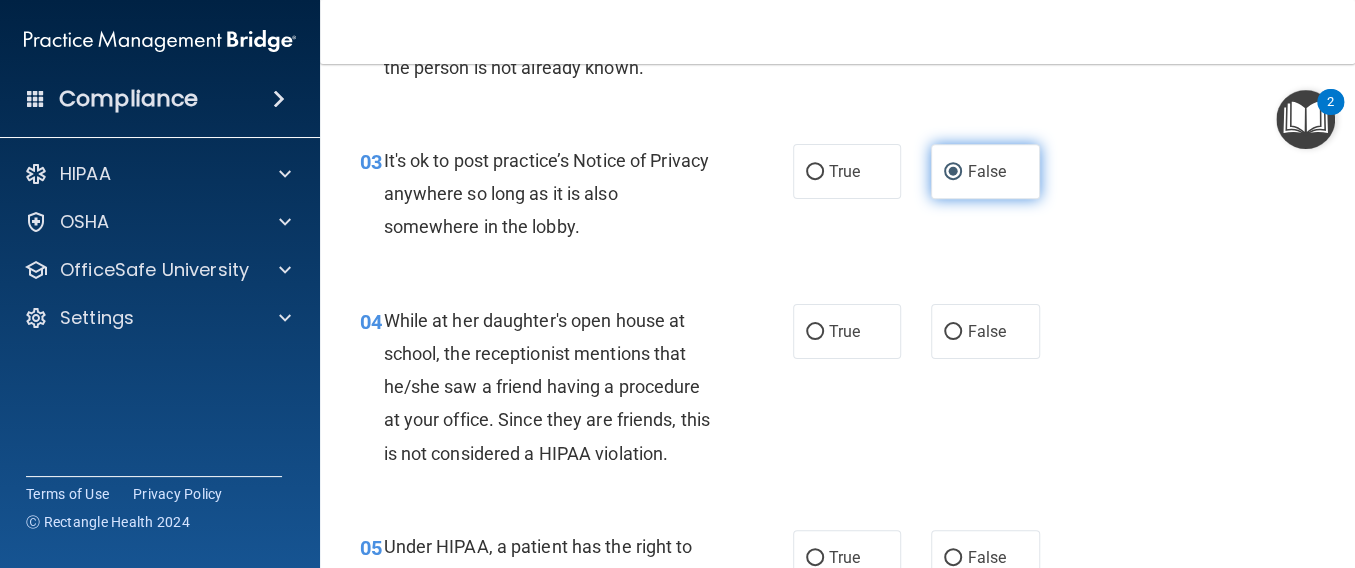scroll, scrollTop: 586, scrollLeft: 0, axis: vertical 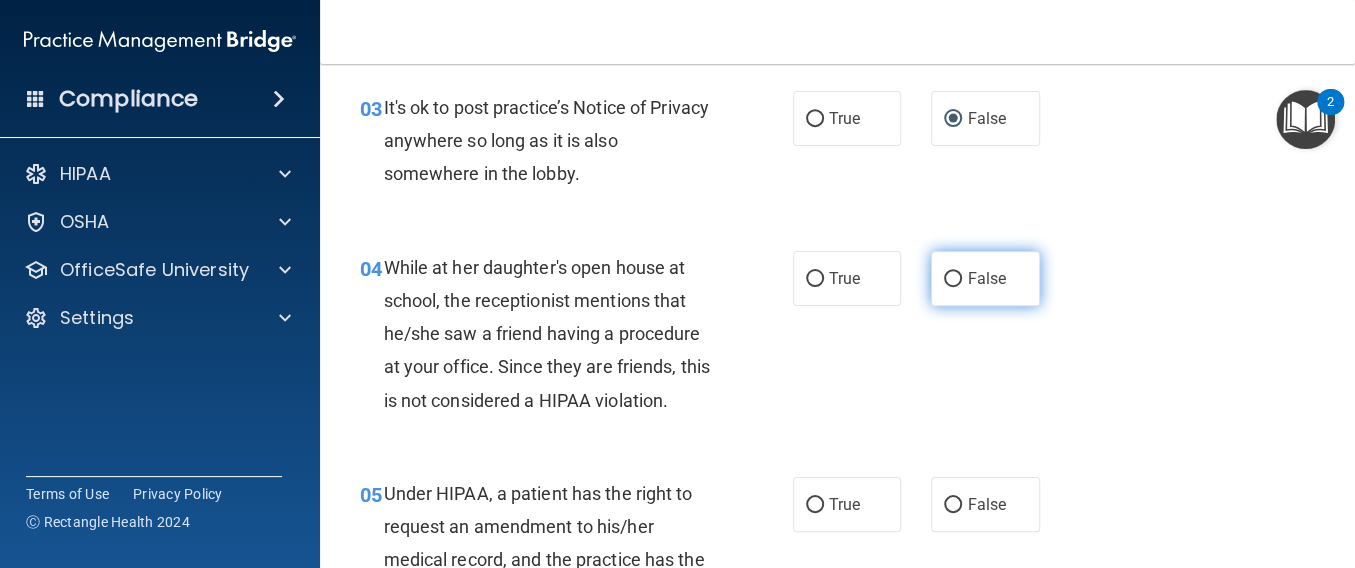 click on "False" at bounding box center (953, 279) 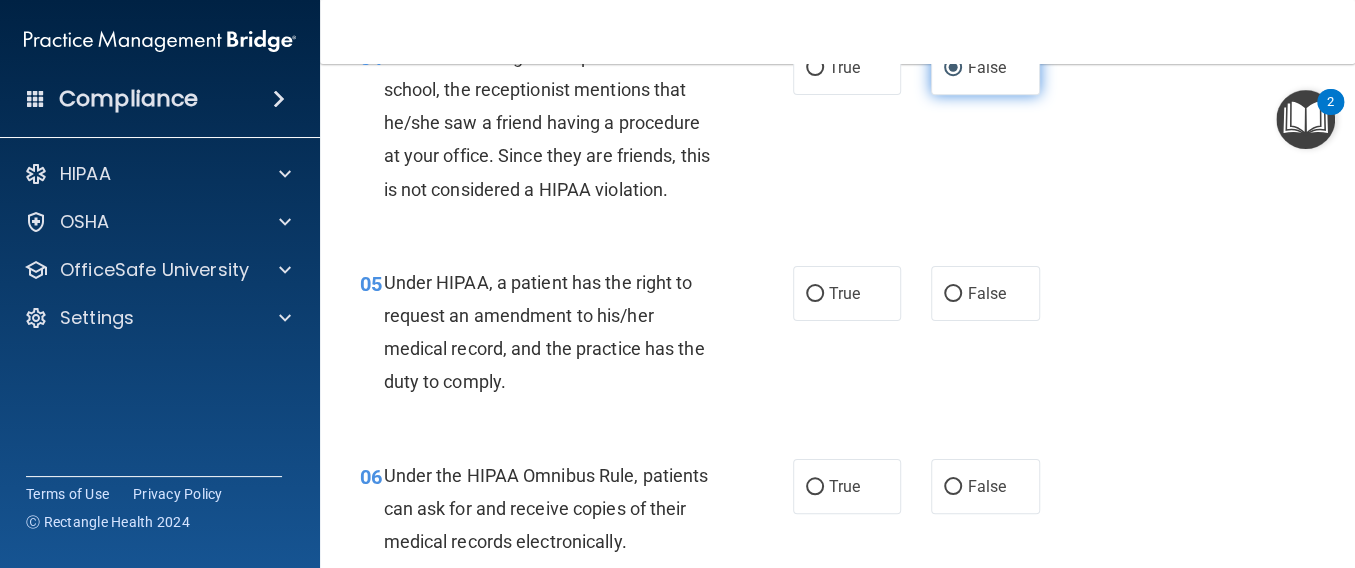 scroll, scrollTop: 800, scrollLeft: 0, axis: vertical 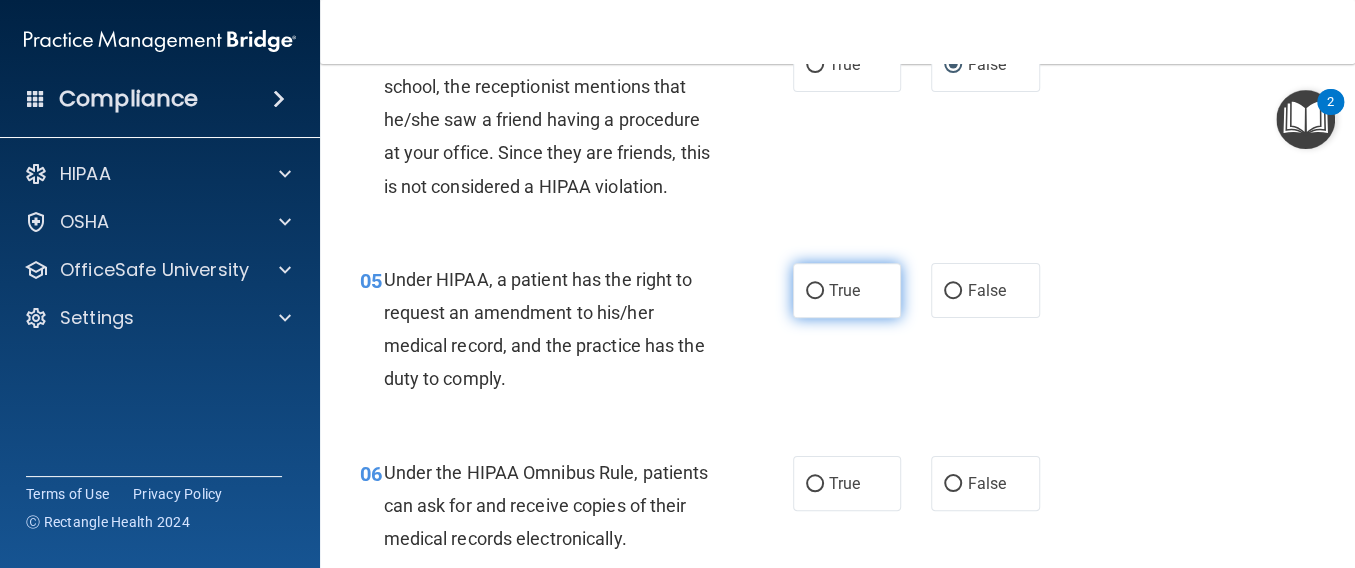click on "True" at bounding box center (844, 290) 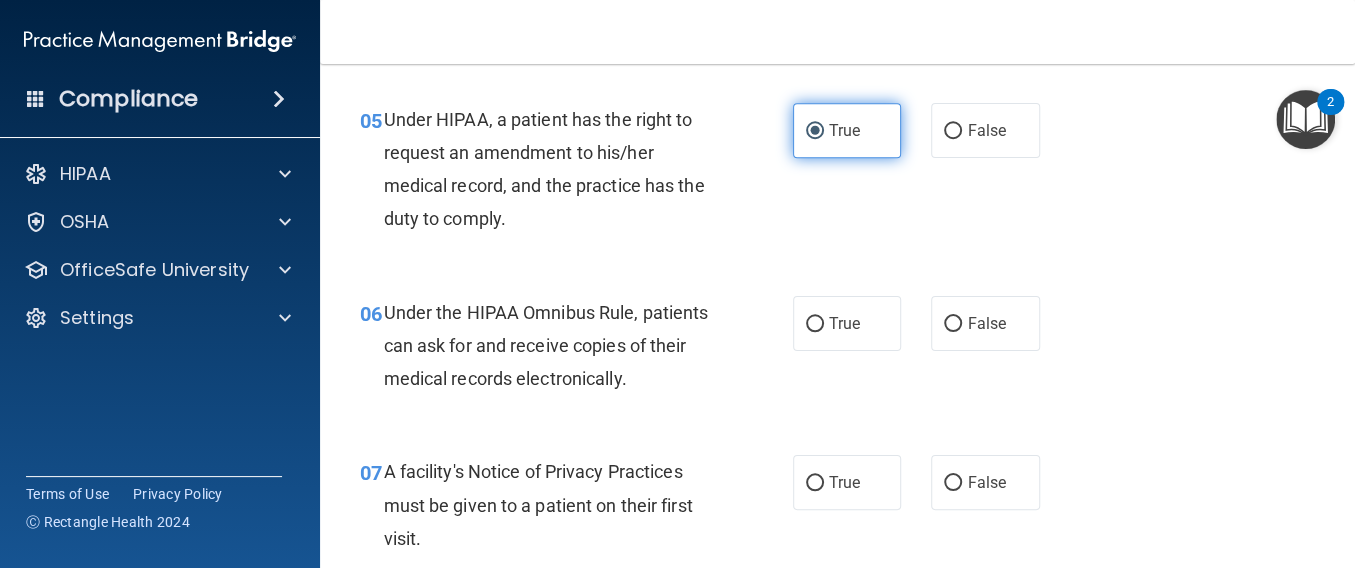 scroll, scrollTop: 1013, scrollLeft: 0, axis: vertical 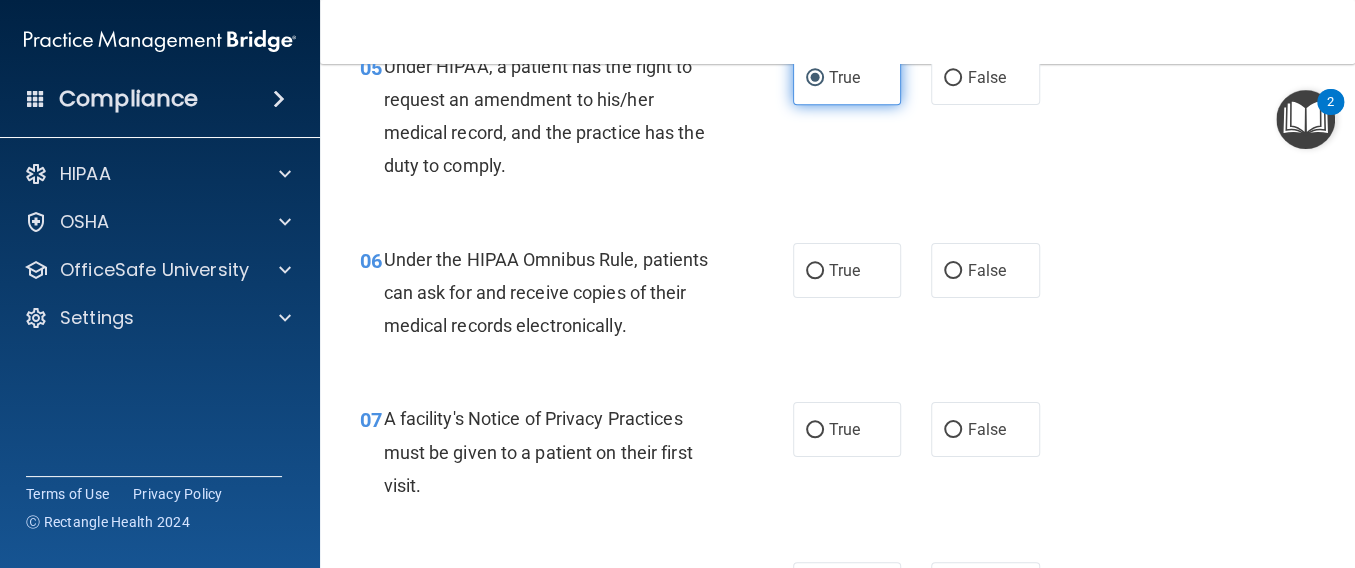 click on "True" at bounding box center [847, 270] 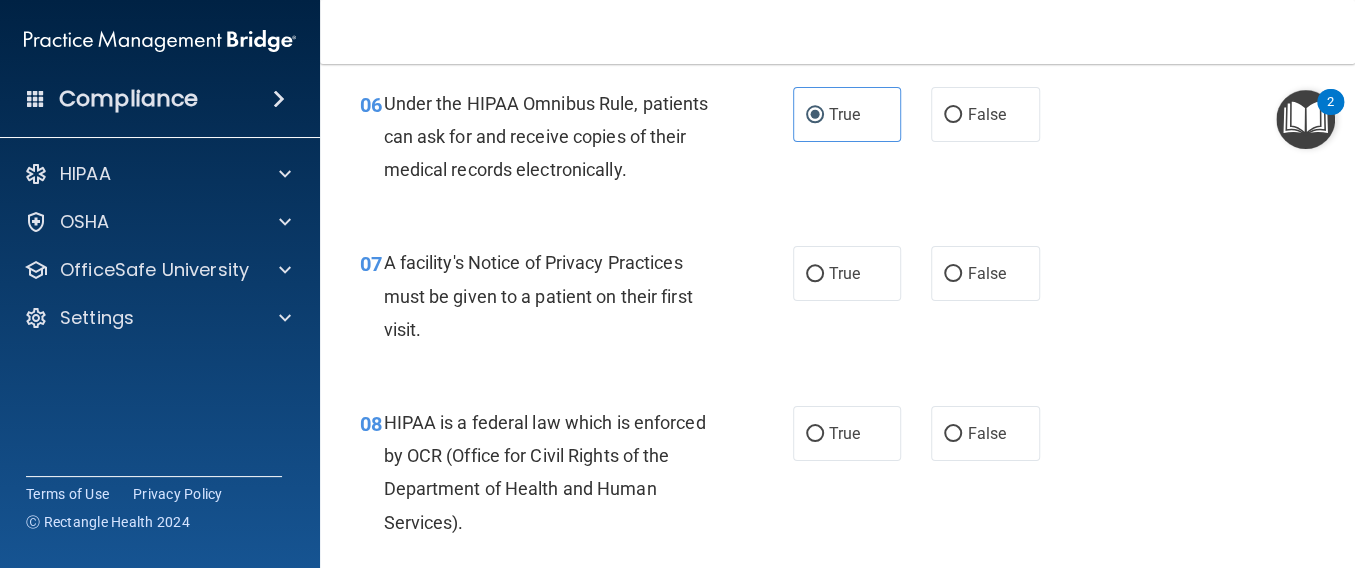 scroll, scrollTop: 1173, scrollLeft: 0, axis: vertical 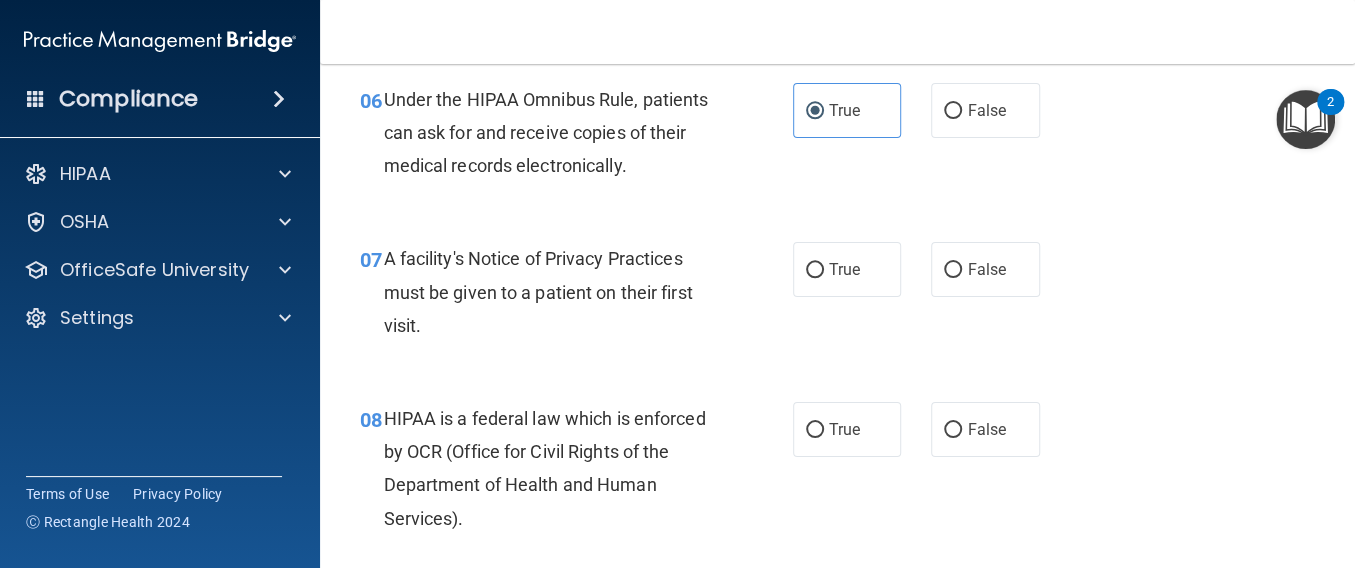 click on "True" at bounding box center [847, 269] 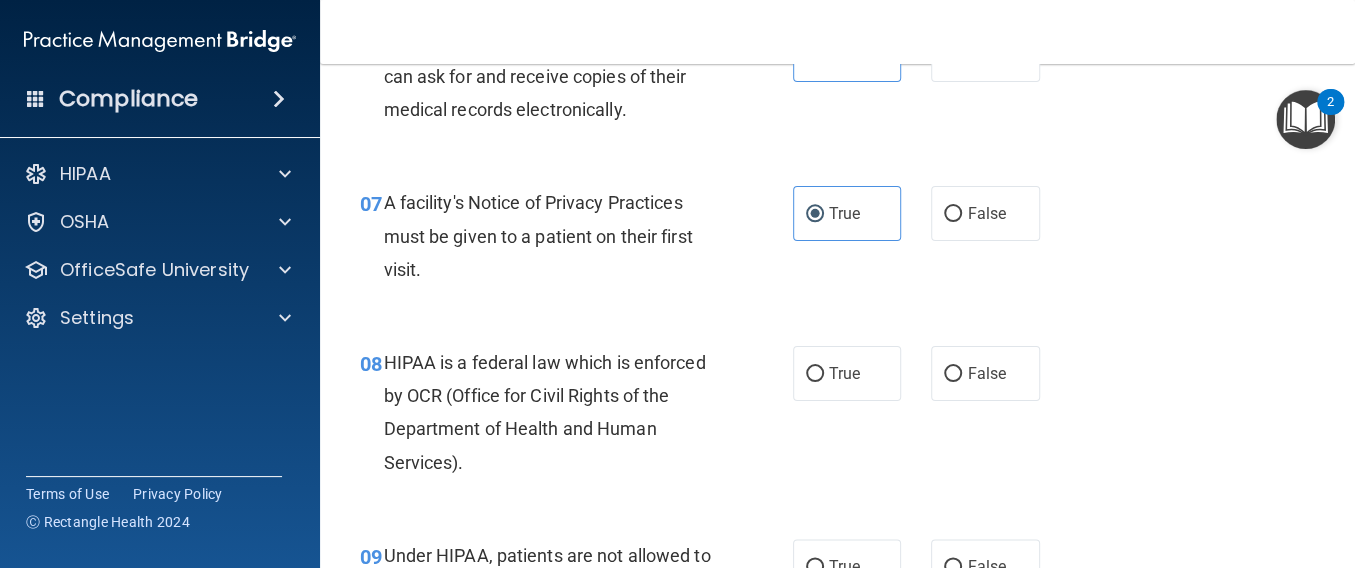 scroll, scrollTop: 1280, scrollLeft: 0, axis: vertical 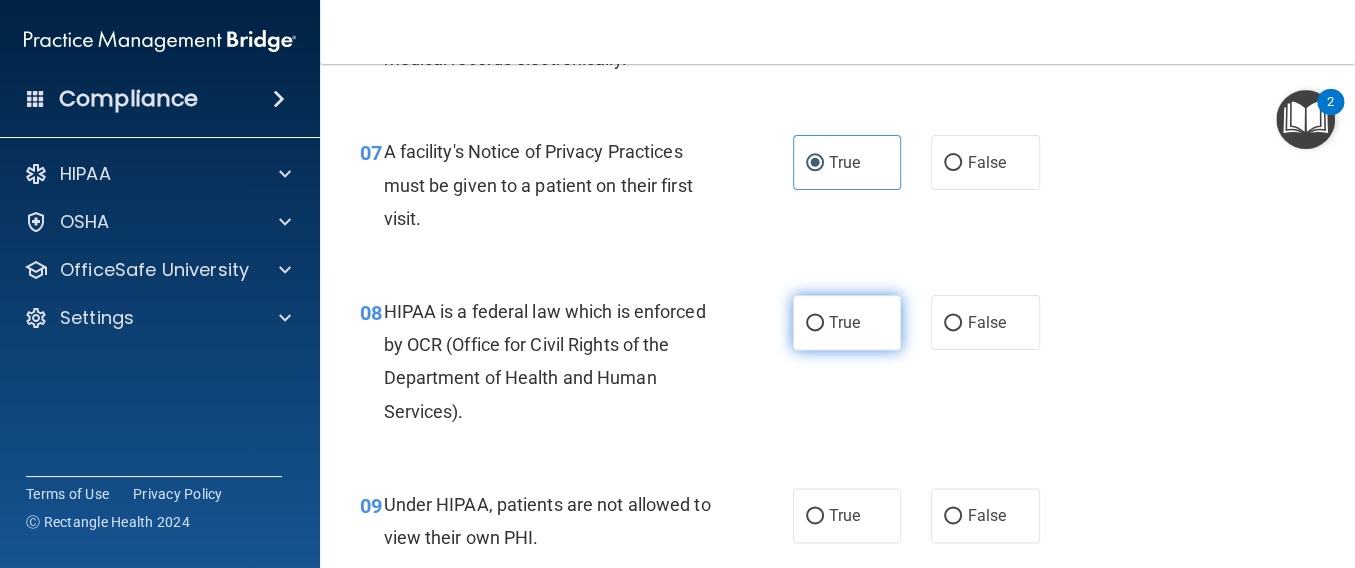 click on "True" at bounding box center (847, 322) 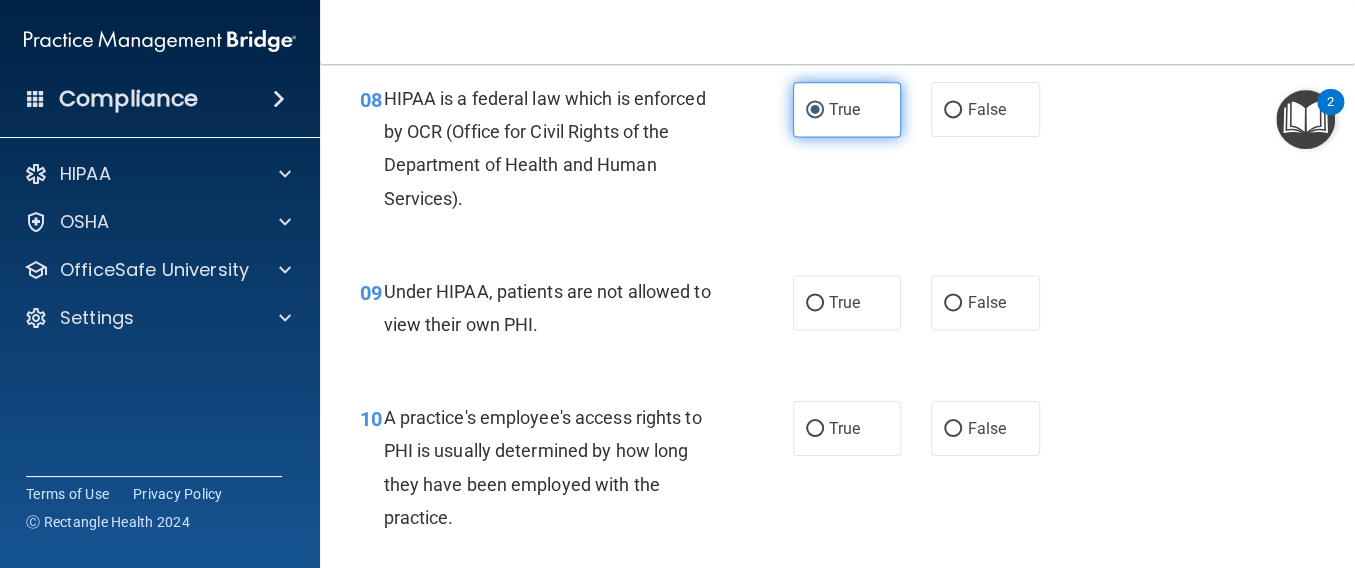 scroll, scrollTop: 1546, scrollLeft: 0, axis: vertical 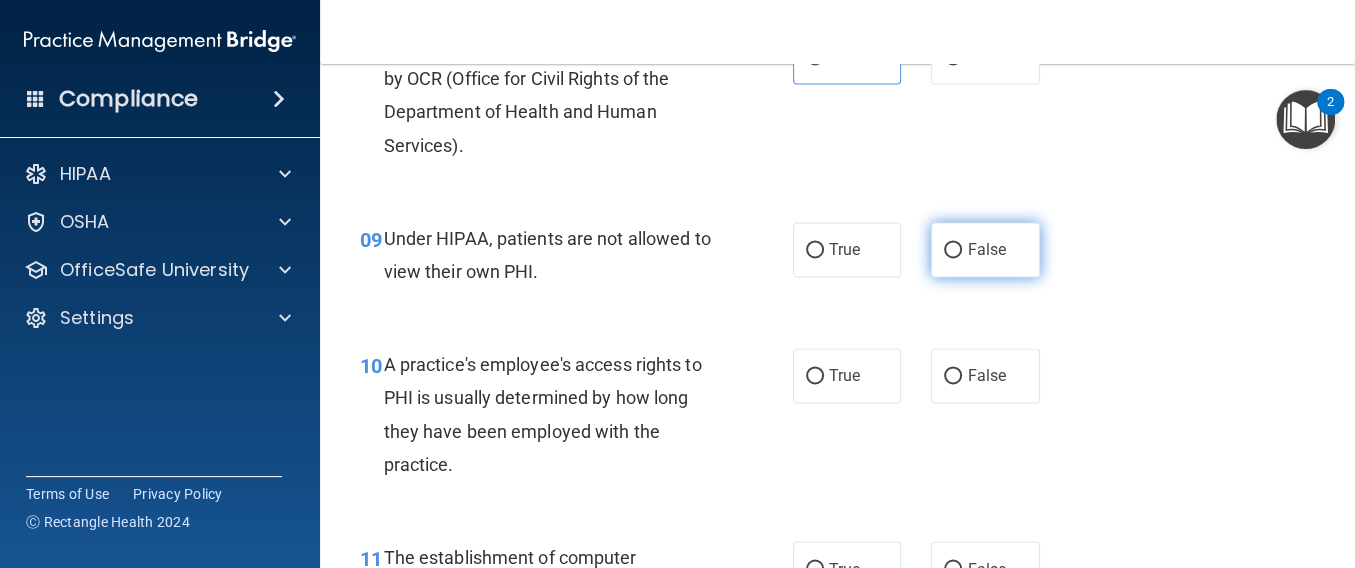 click on "False" at bounding box center [985, 249] 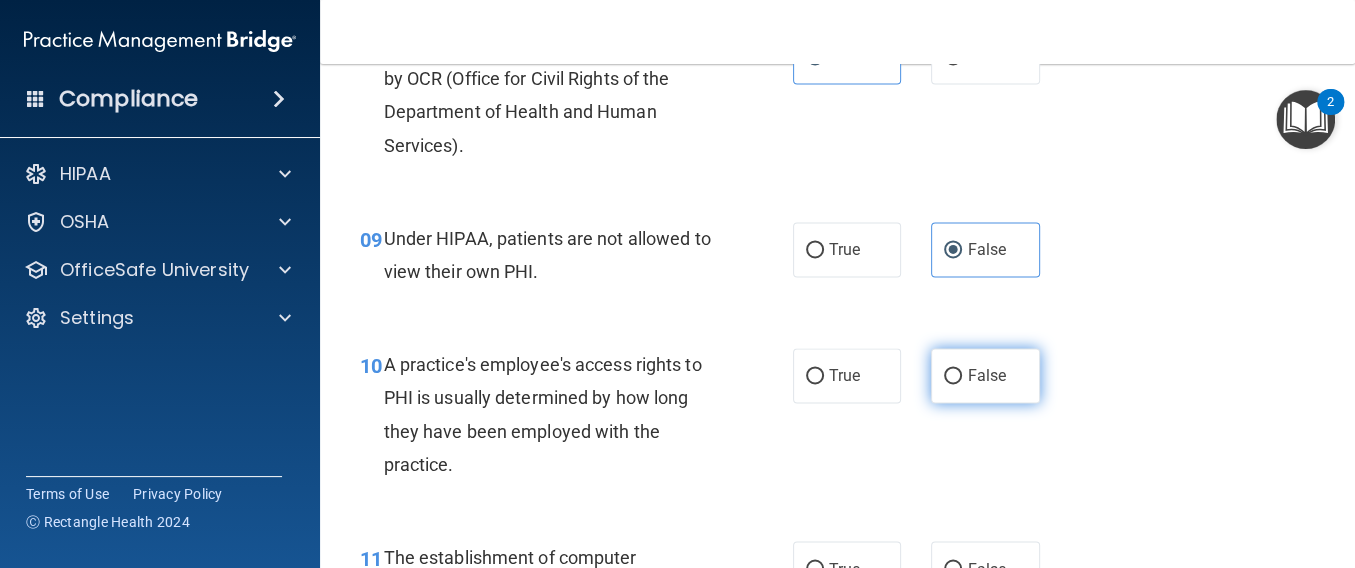 click on "False" at bounding box center [953, 376] 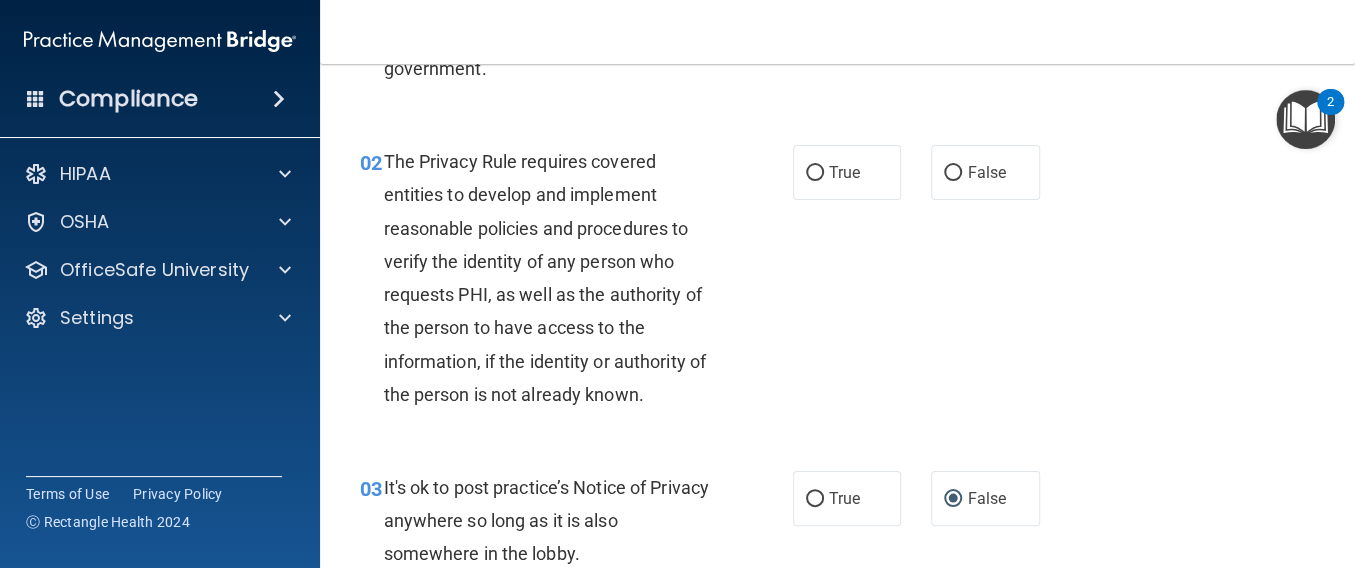 scroll, scrollTop: 187, scrollLeft: 0, axis: vertical 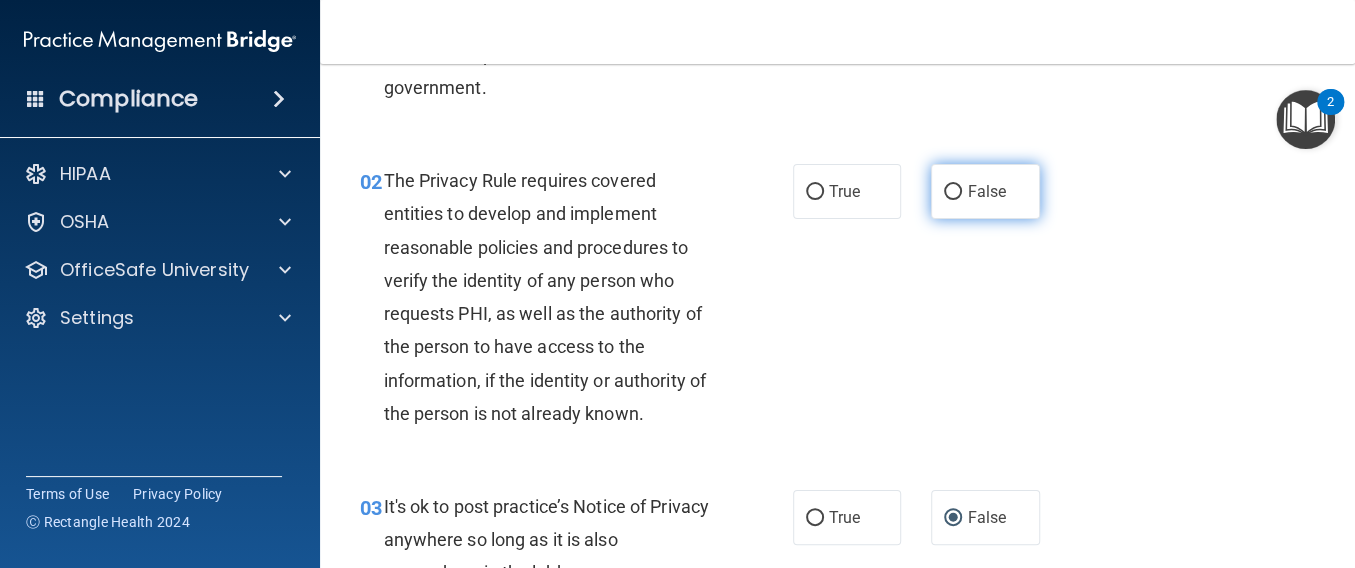 click on "False" at bounding box center [985, 191] 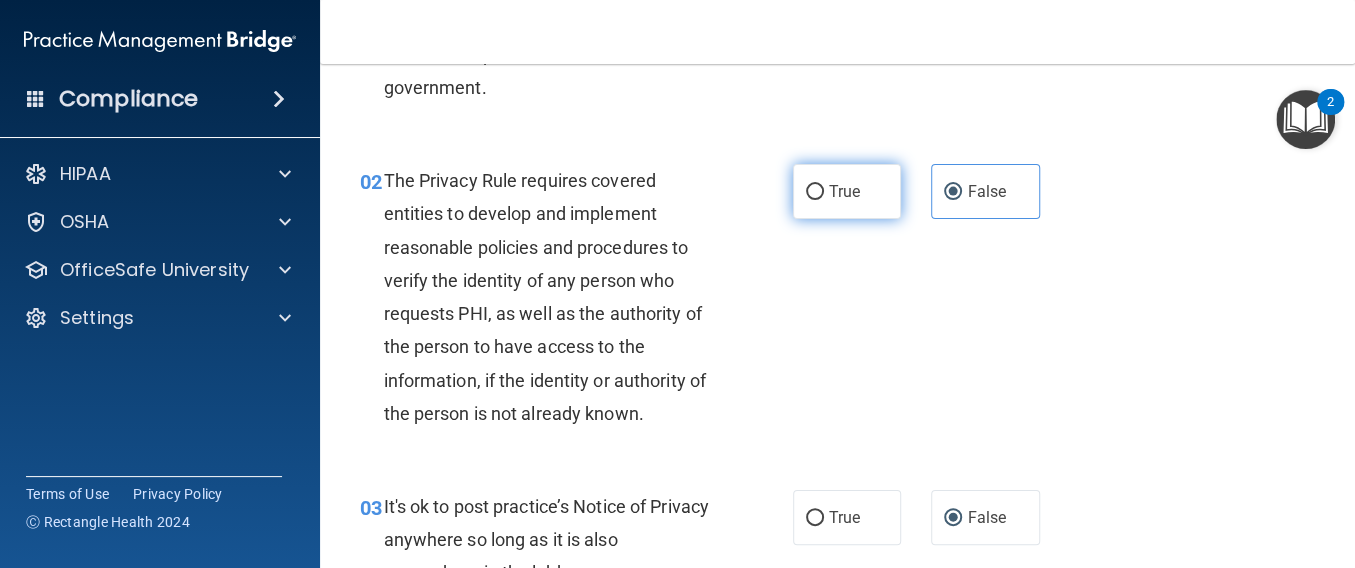 click on "True" at bounding box center (847, 191) 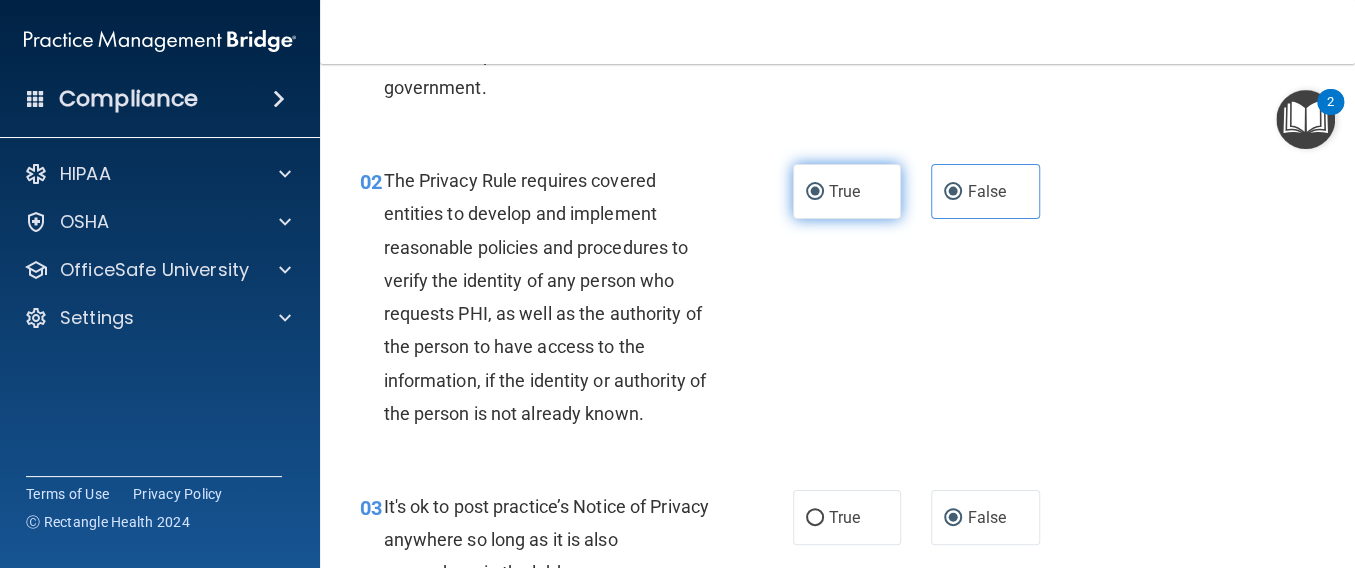 radio on "false" 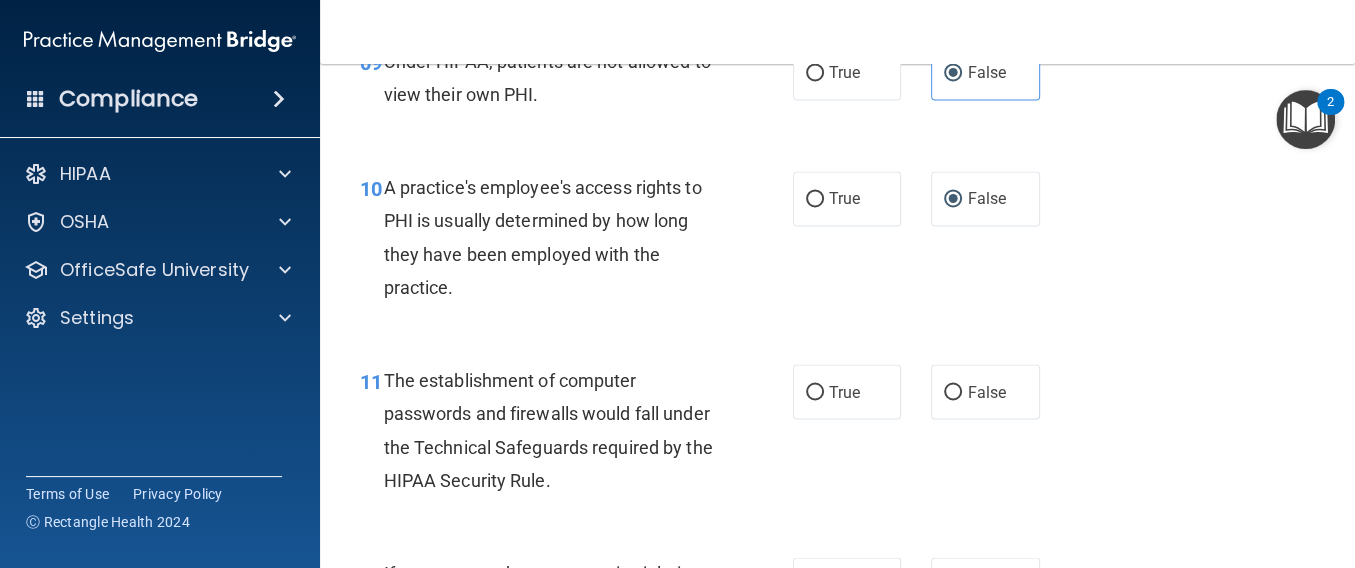 scroll, scrollTop: 1713, scrollLeft: 0, axis: vertical 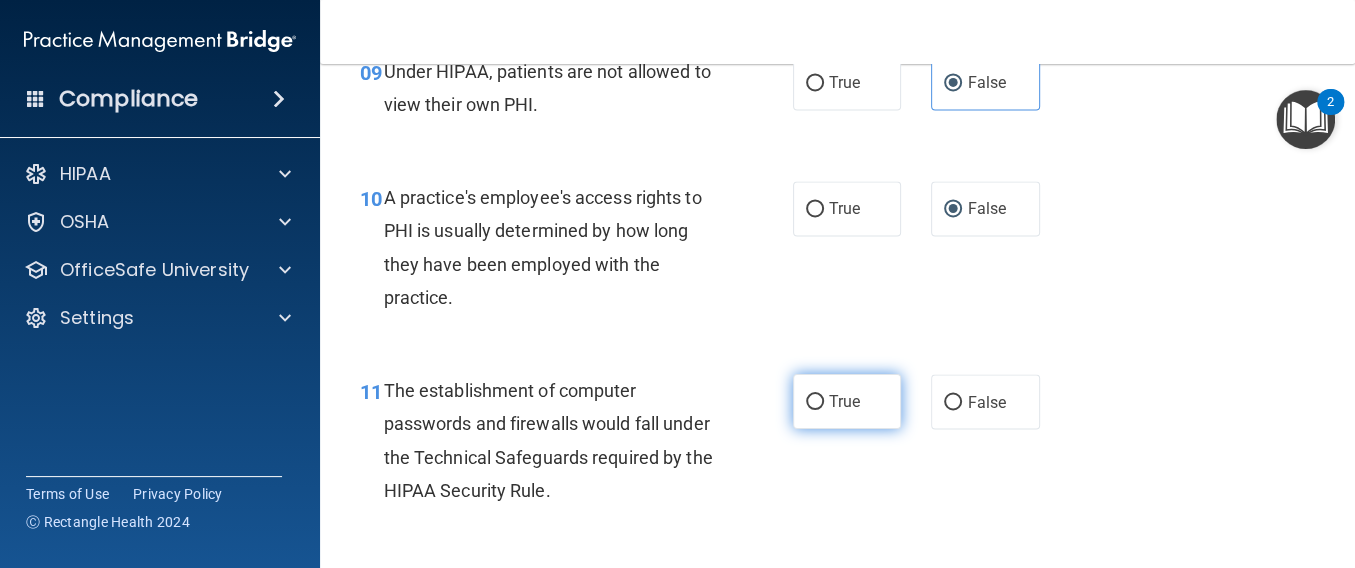 click on "True" at bounding box center [847, 401] 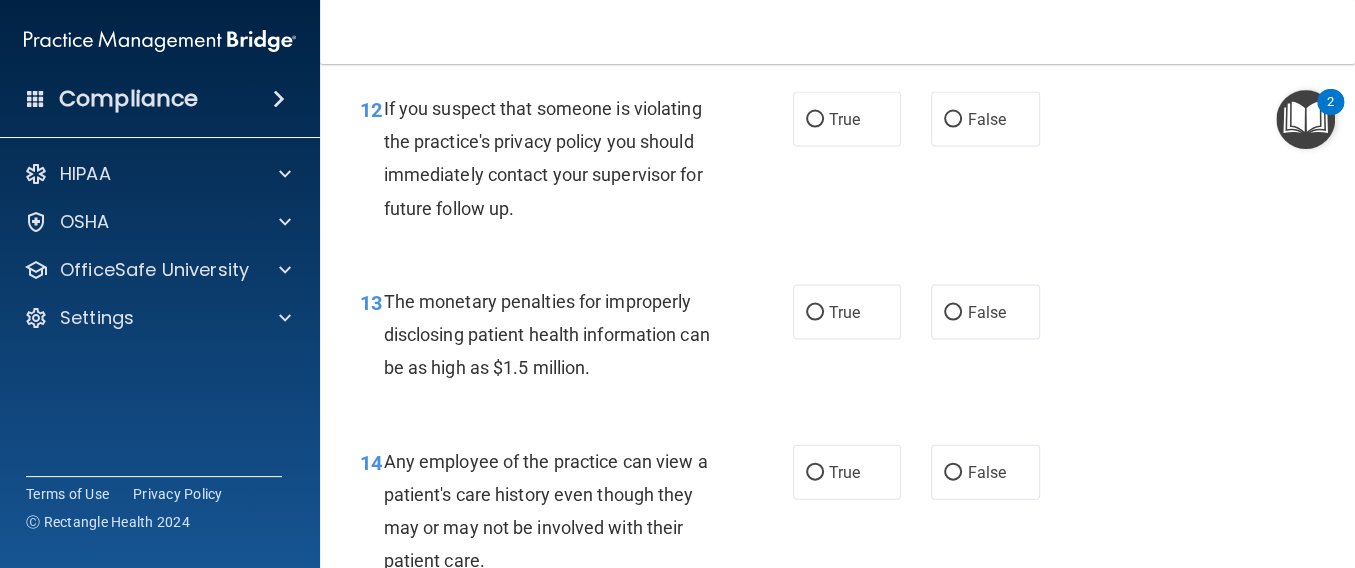 scroll, scrollTop: 2193, scrollLeft: 0, axis: vertical 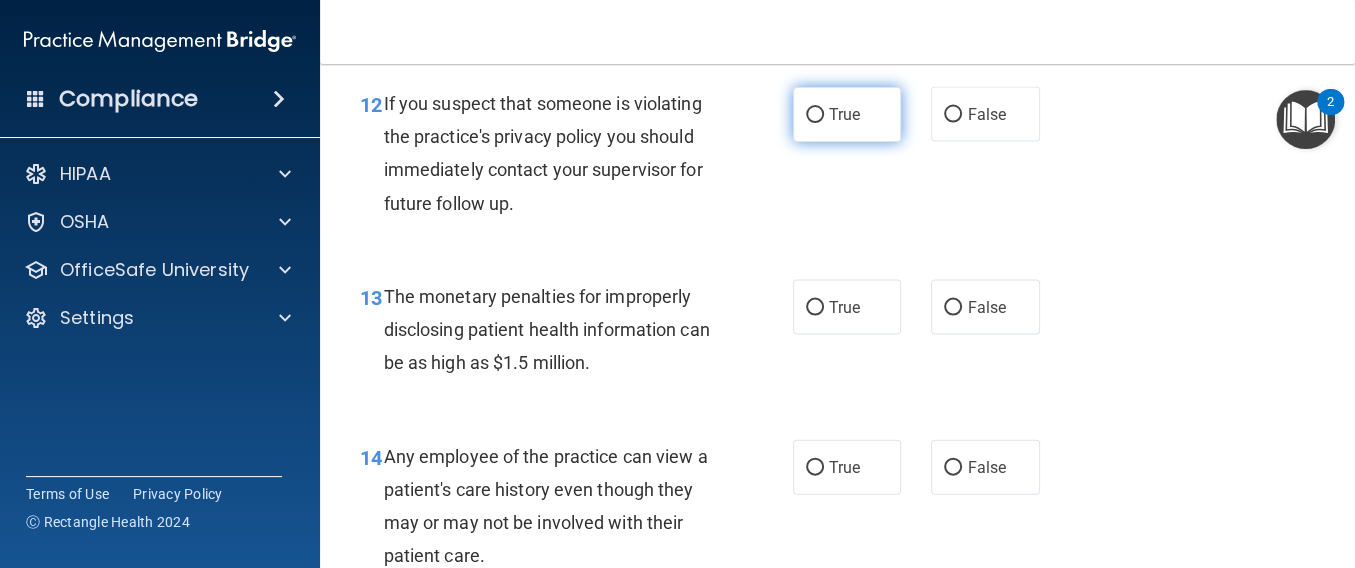 click on "True" at bounding box center [844, 114] 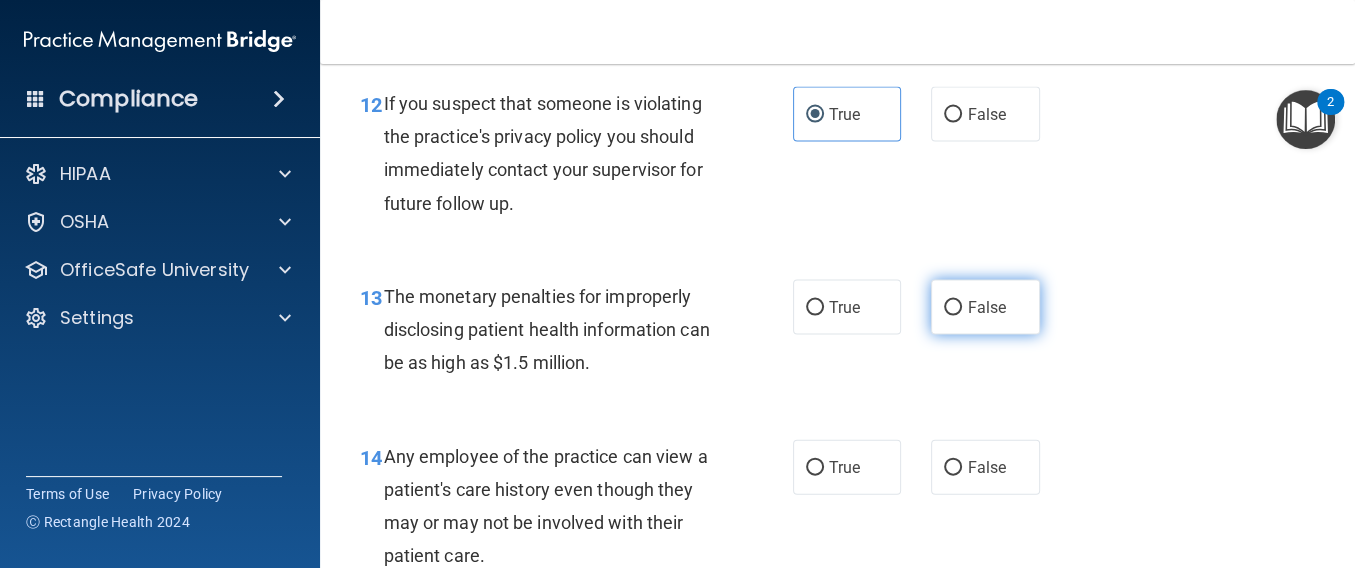 click on "False" at bounding box center (986, 307) 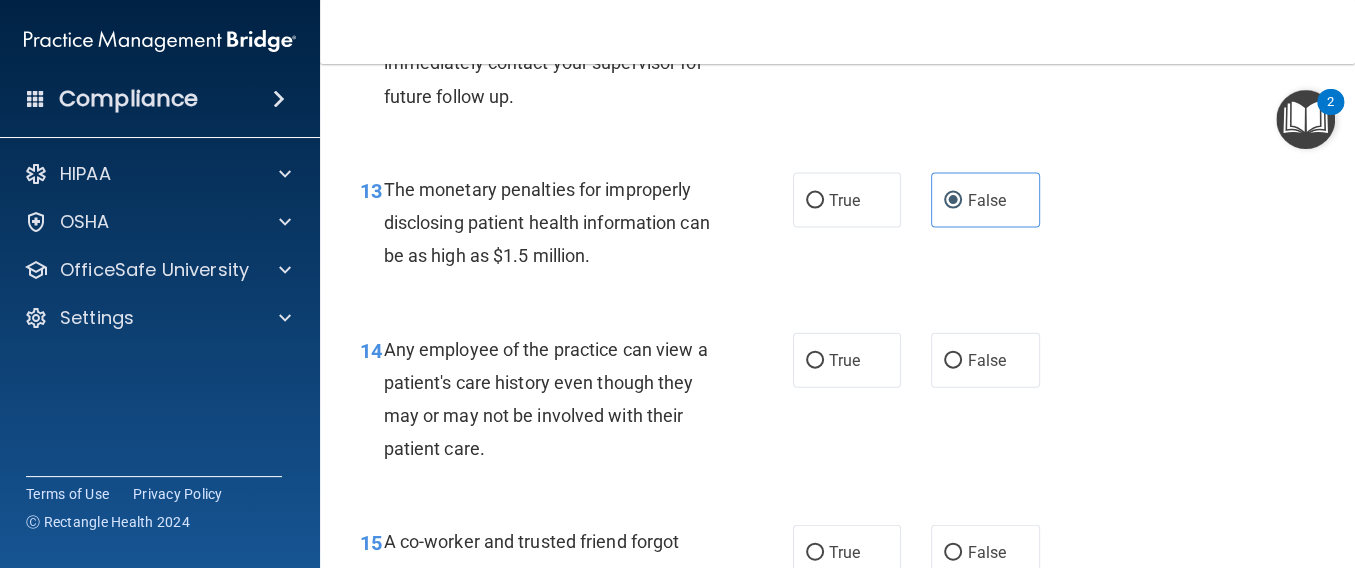scroll, scrollTop: 2353, scrollLeft: 0, axis: vertical 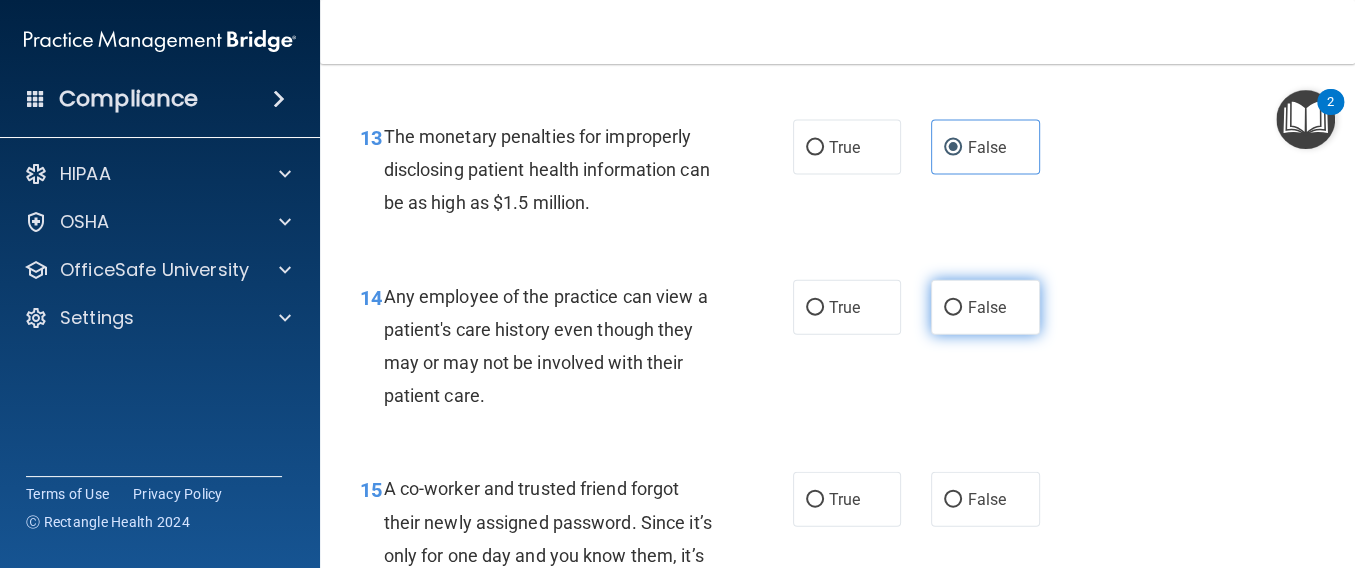 click on "False" at bounding box center [985, 307] 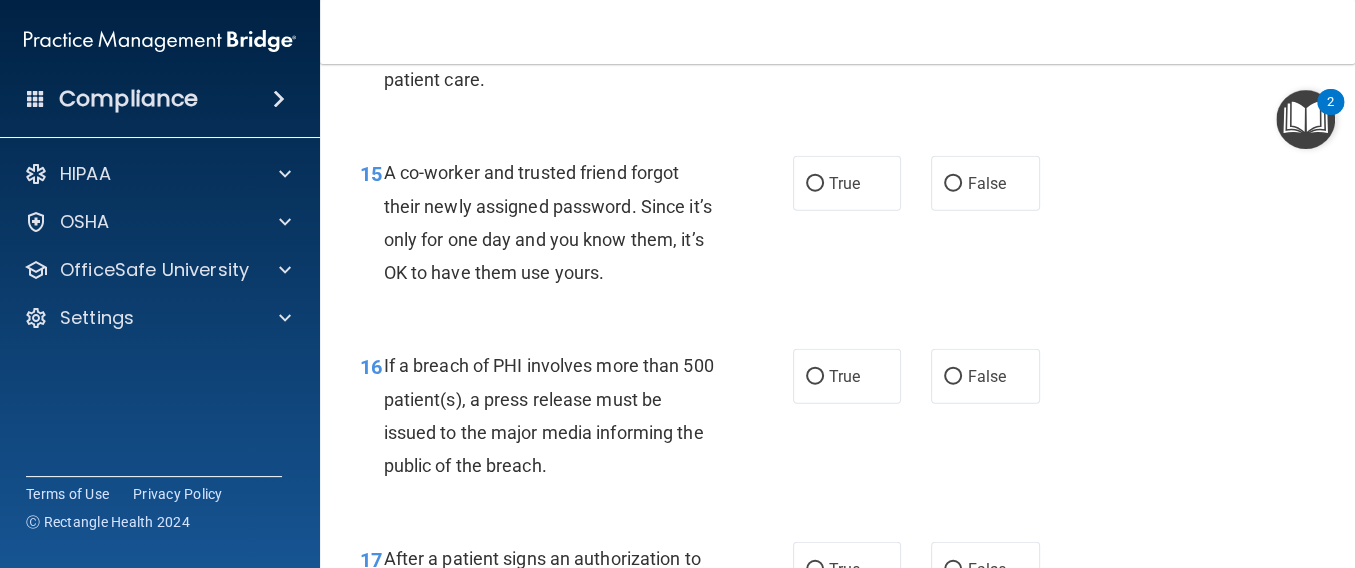 scroll, scrollTop: 2727, scrollLeft: 0, axis: vertical 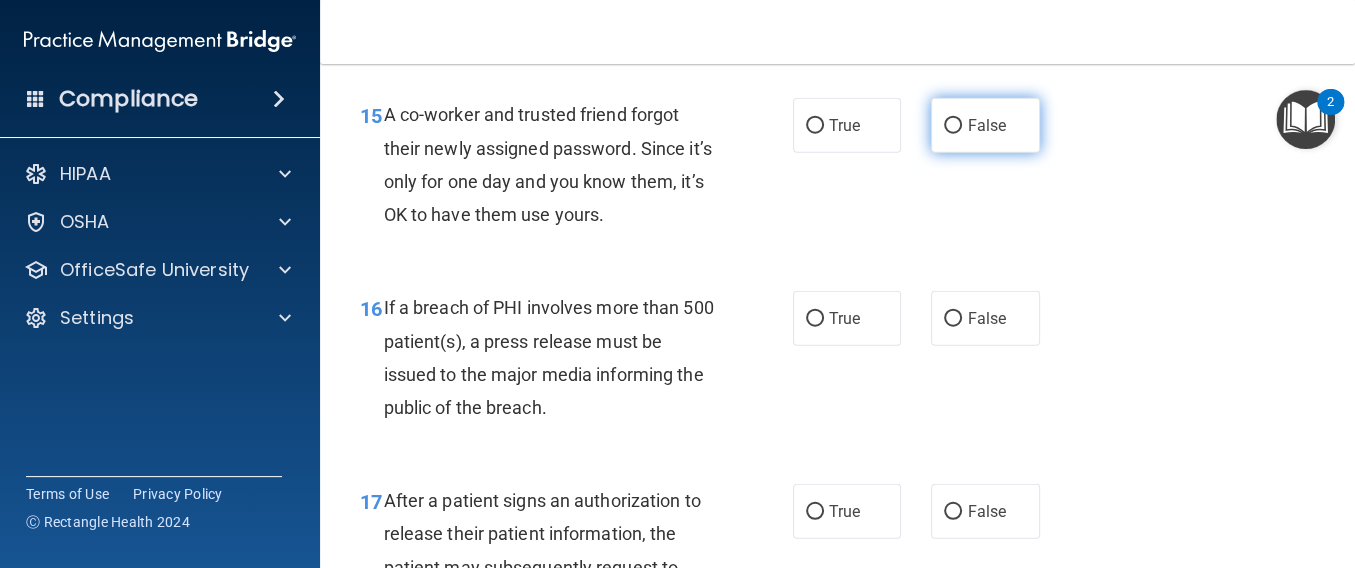 click on "False" at bounding box center [953, 126] 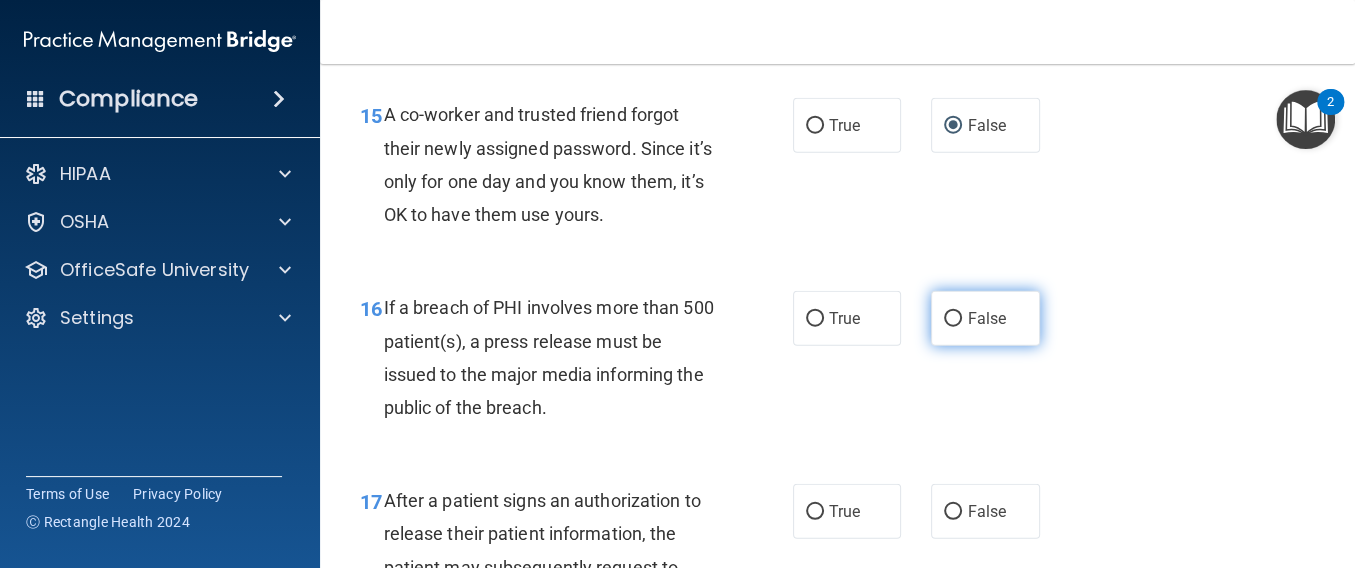 click on "False" at bounding box center (986, 318) 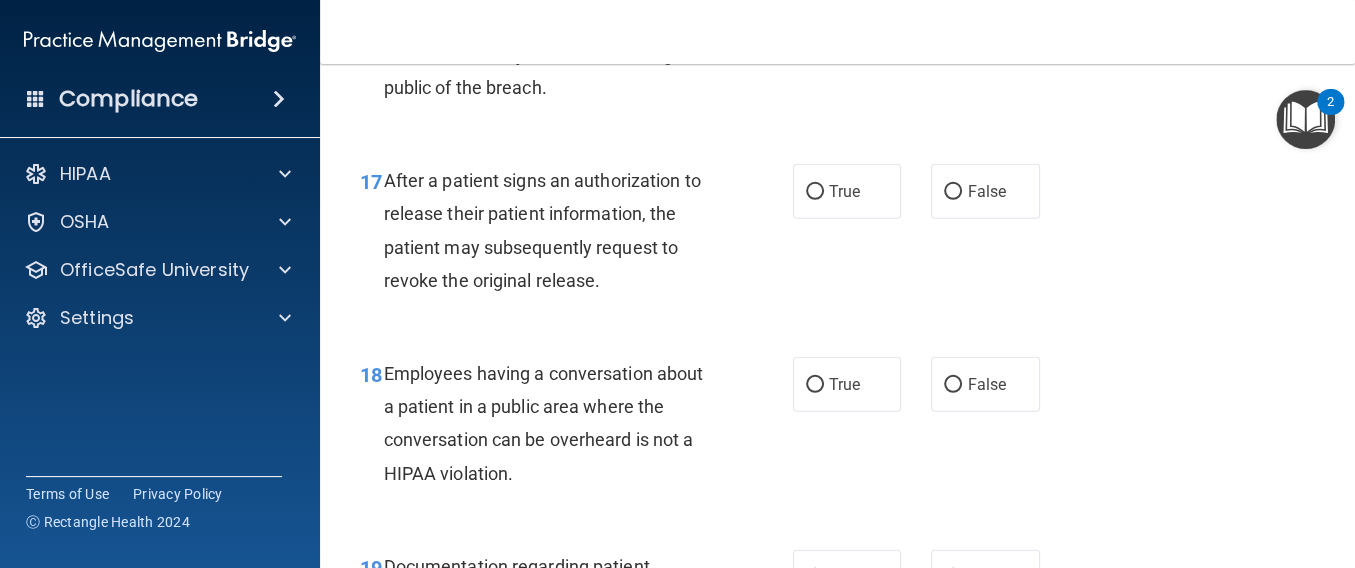 scroll, scrollTop: 3100, scrollLeft: 0, axis: vertical 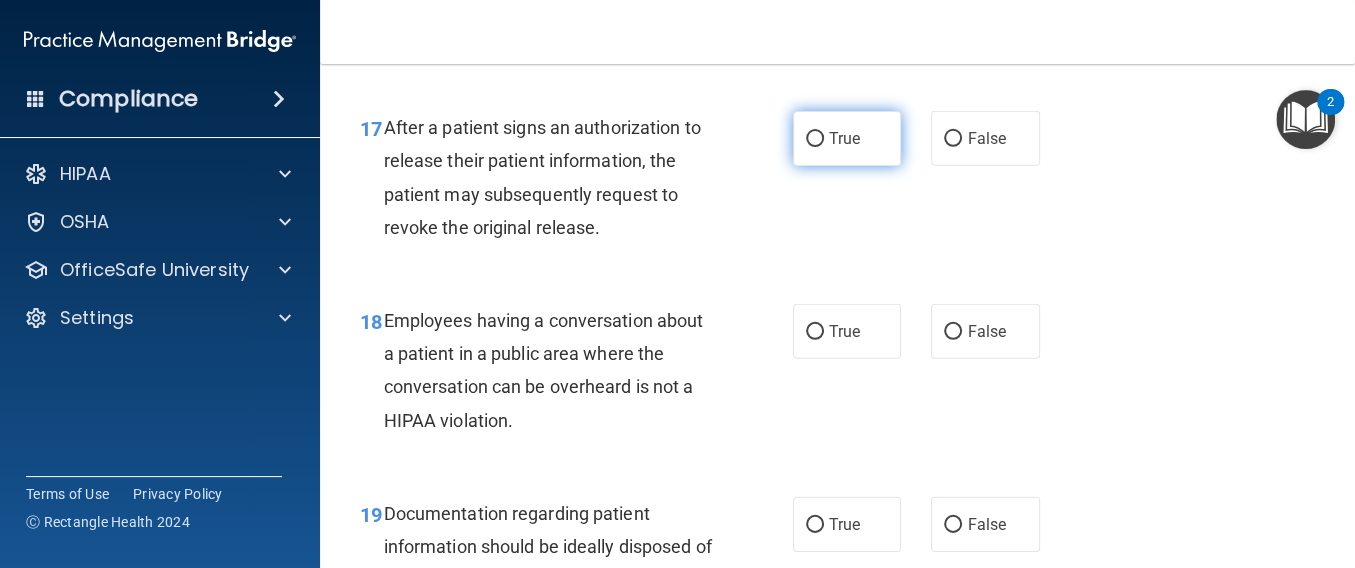 click on "True" at bounding box center [815, 139] 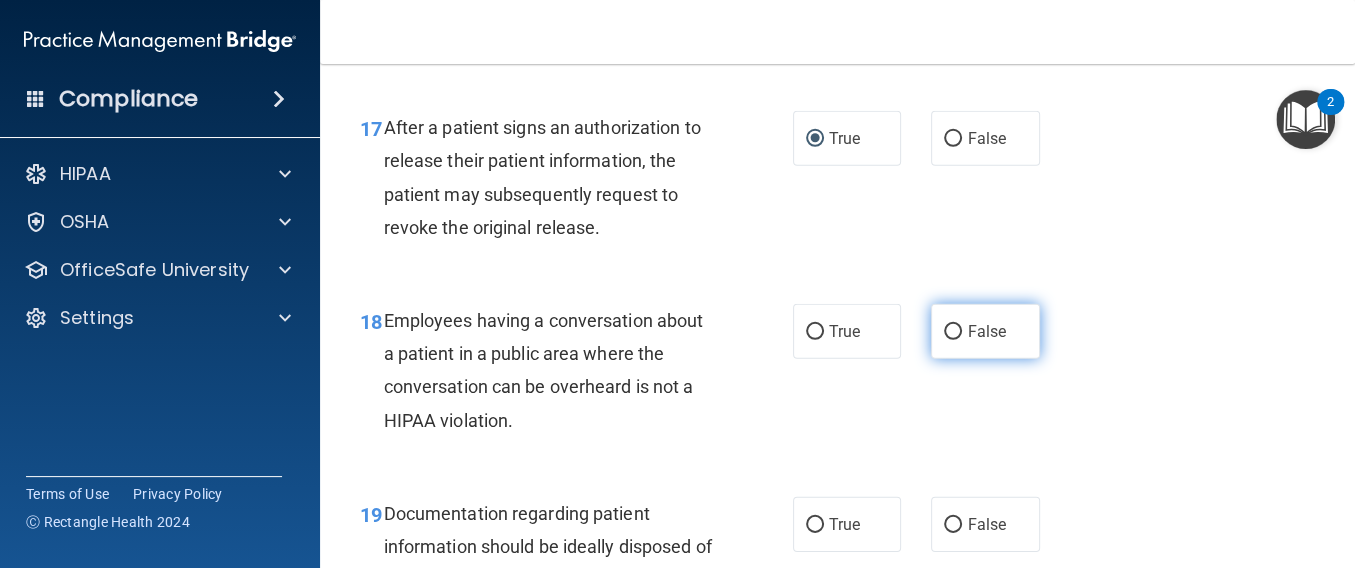 click on "False" at bounding box center [985, 331] 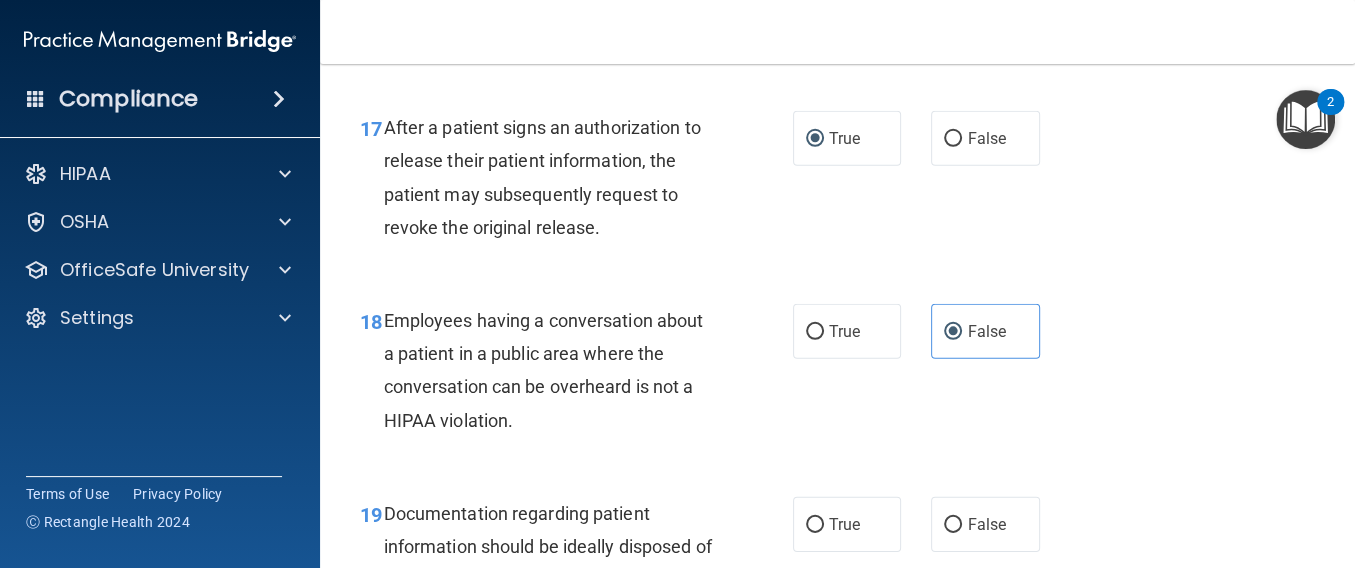 drag, startPoint x: 1348, startPoint y: 555, endPoint x: 879, endPoint y: 409, distance: 491.19955 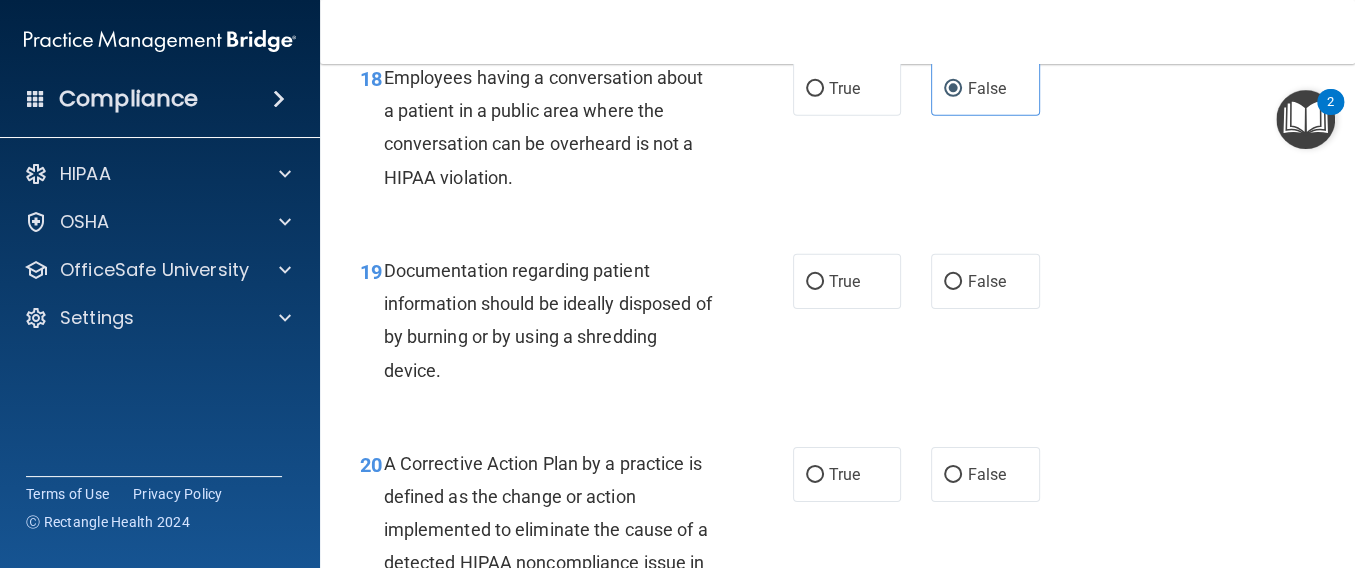 scroll, scrollTop: 3367, scrollLeft: 0, axis: vertical 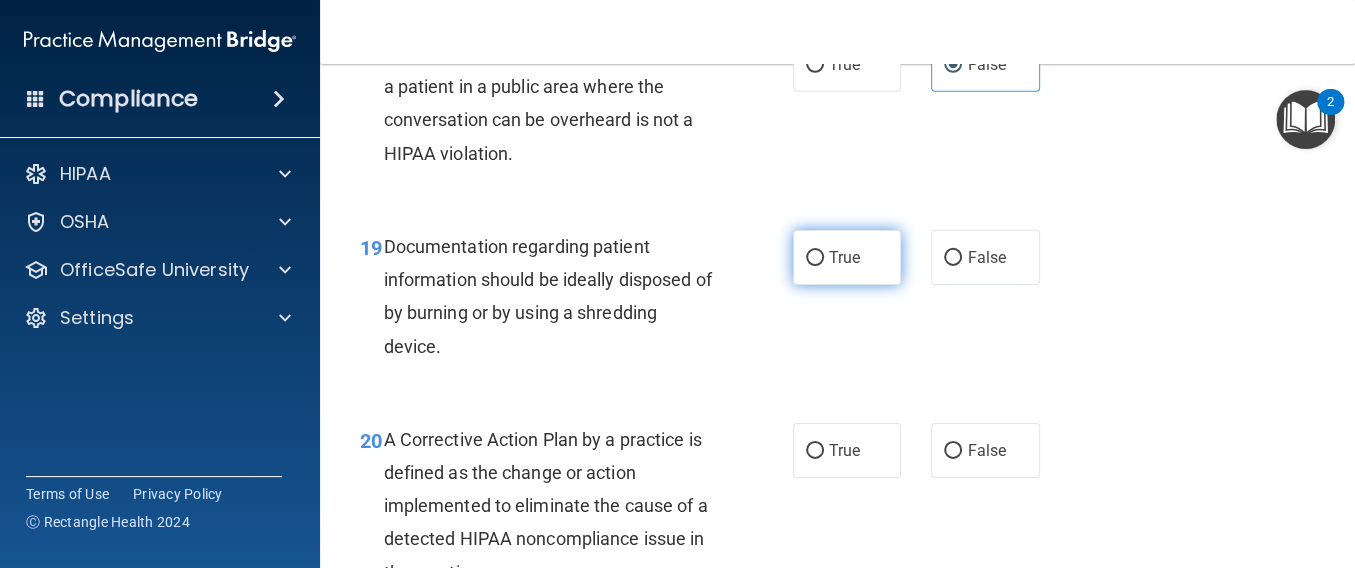 click on "True" at bounding box center (815, 258) 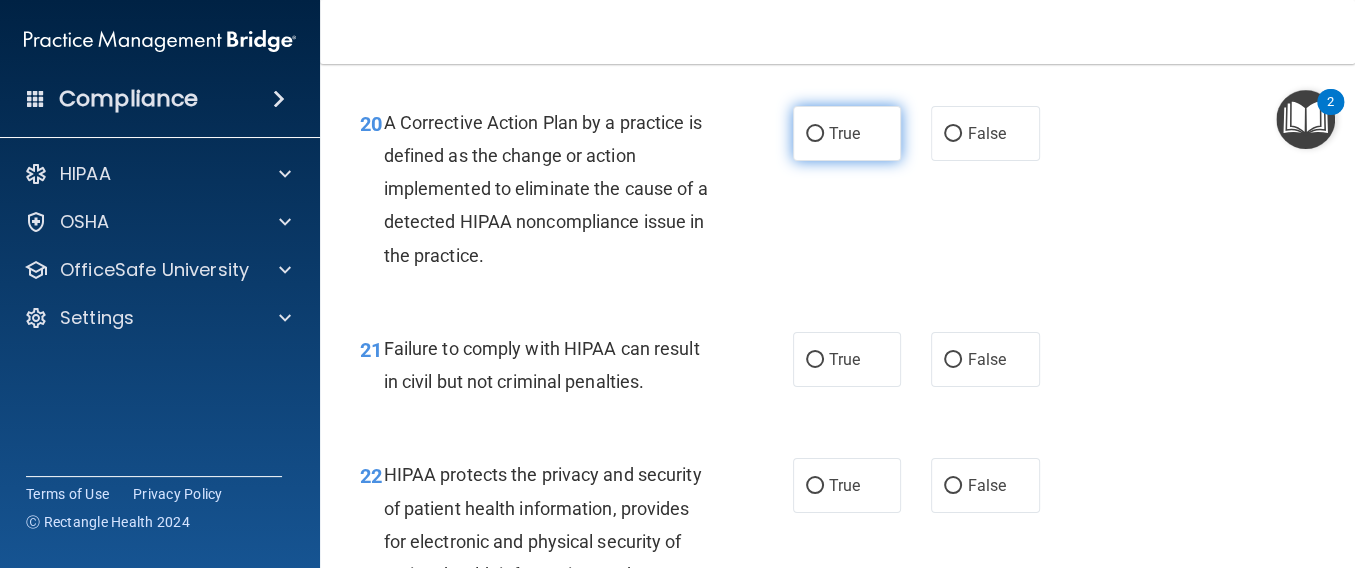 scroll, scrollTop: 3687, scrollLeft: 0, axis: vertical 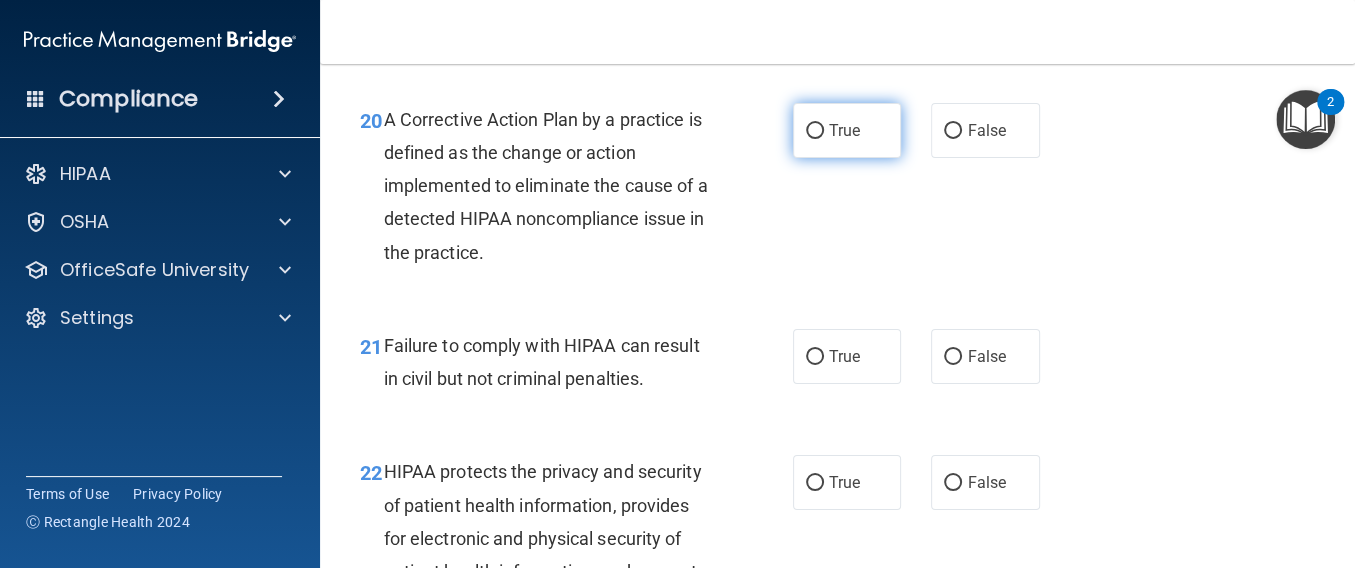 drag, startPoint x: 832, startPoint y: 107, endPoint x: 787, endPoint y: 145, distance: 58.898216 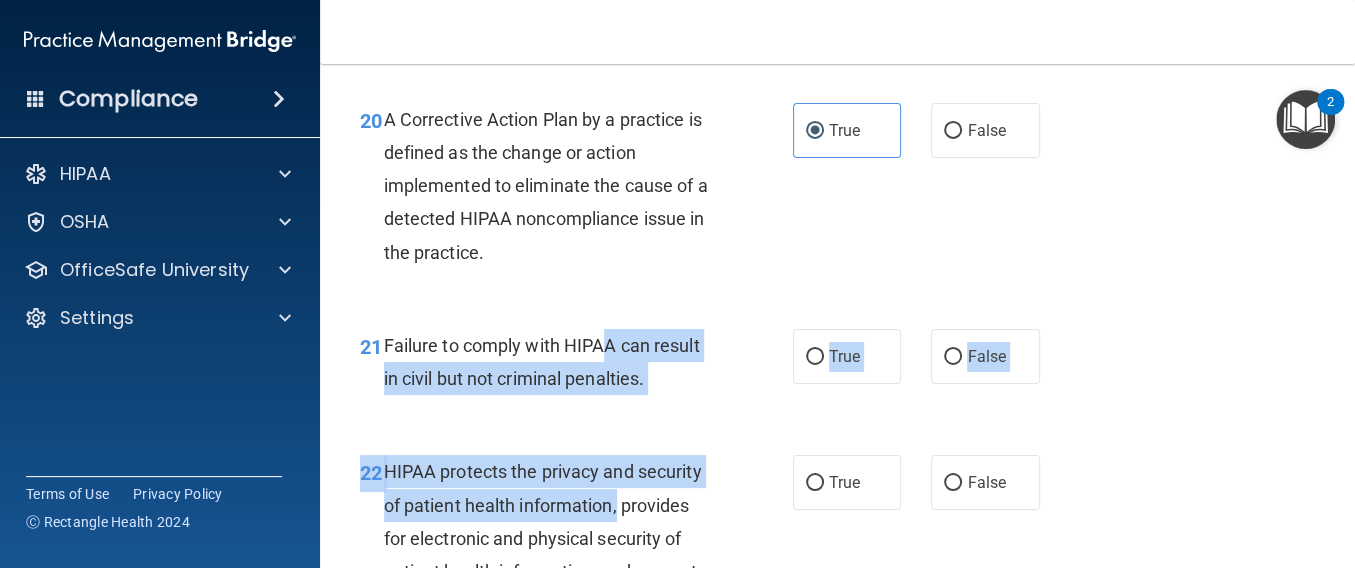 drag, startPoint x: 616, startPoint y: 510, endPoint x: 609, endPoint y: 341, distance: 169.14491 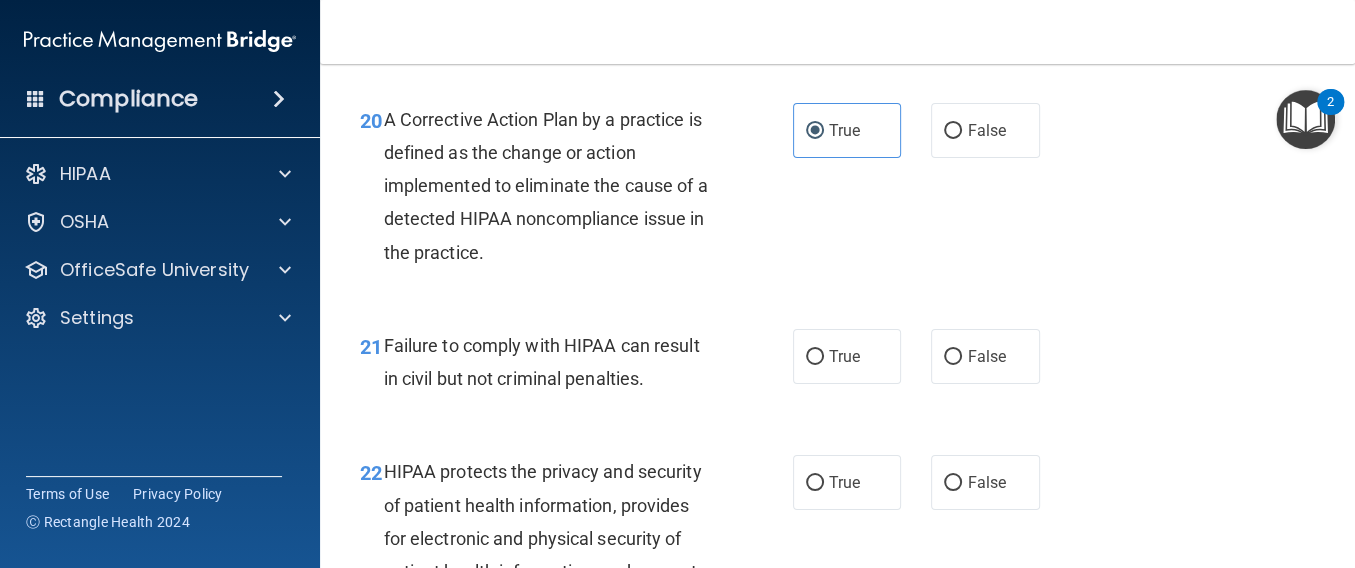 click on "21       Failure to comply with HIPAA can result in civil but not criminal penalties.                 True           False" at bounding box center [837, 367] 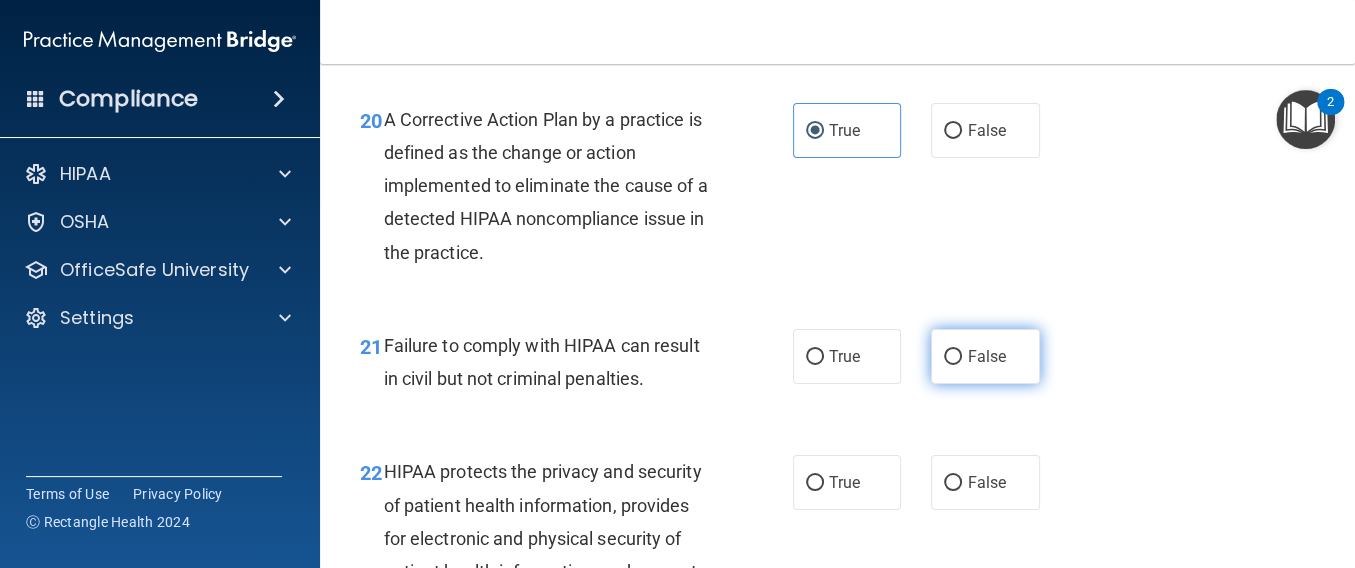 click on "False" at bounding box center (986, 356) 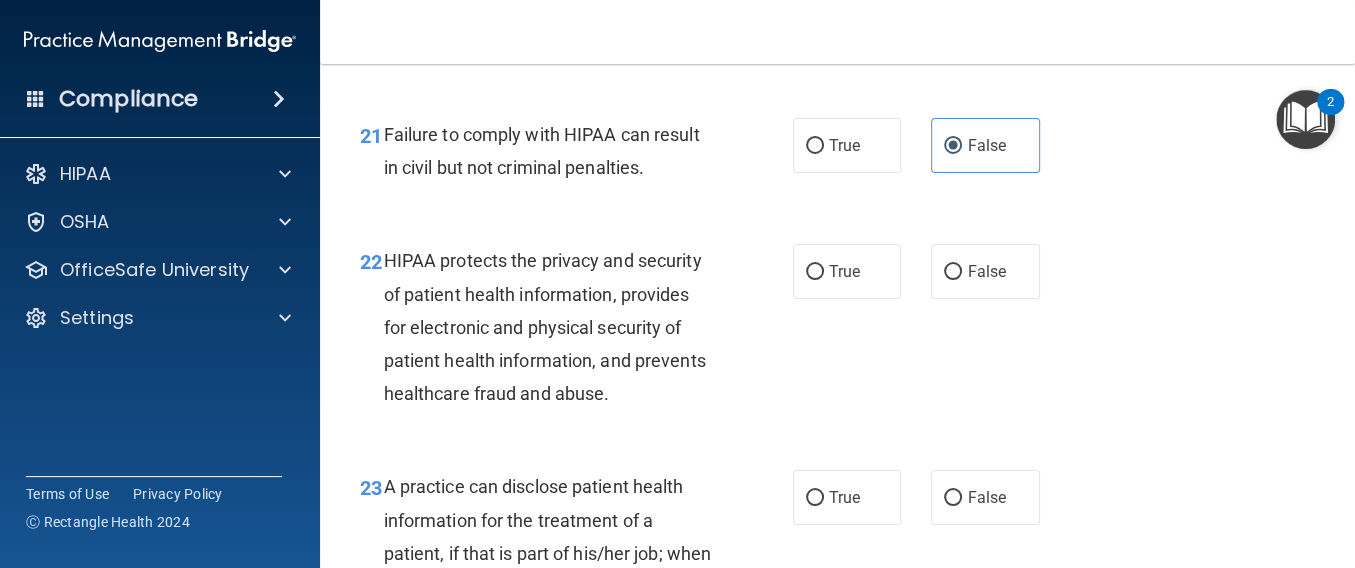 scroll, scrollTop: 3953, scrollLeft: 0, axis: vertical 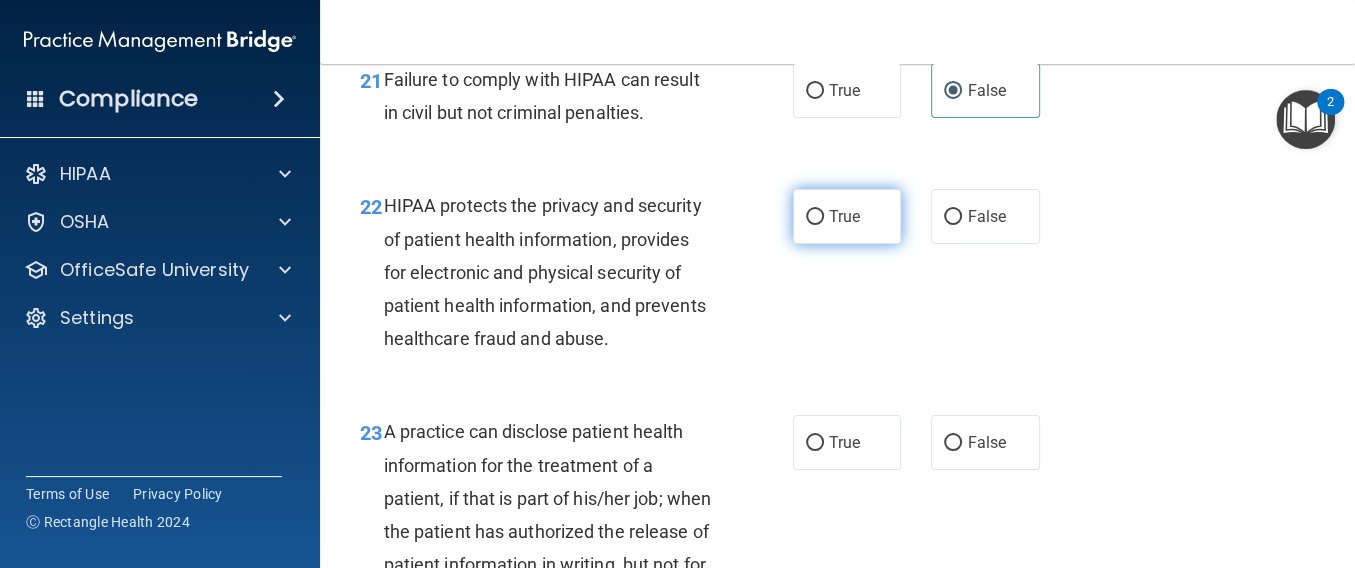 click on "True" at bounding box center (844, 216) 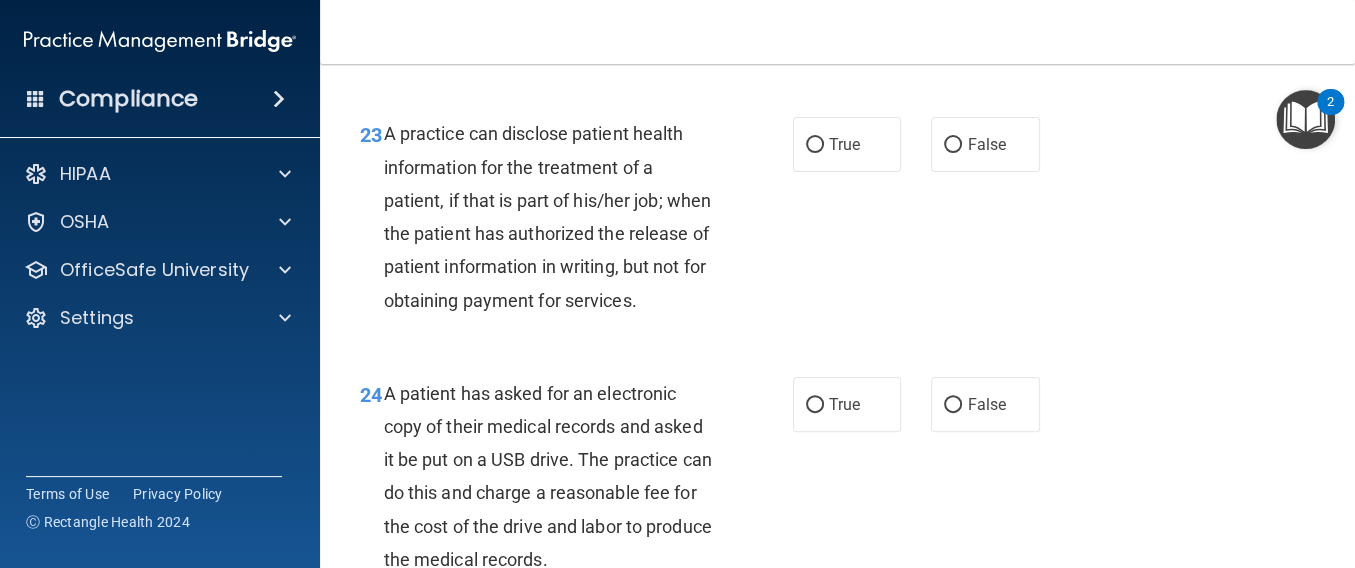 scroll, scrollTop: 4273, scrollLeft: 0, axis: vertical 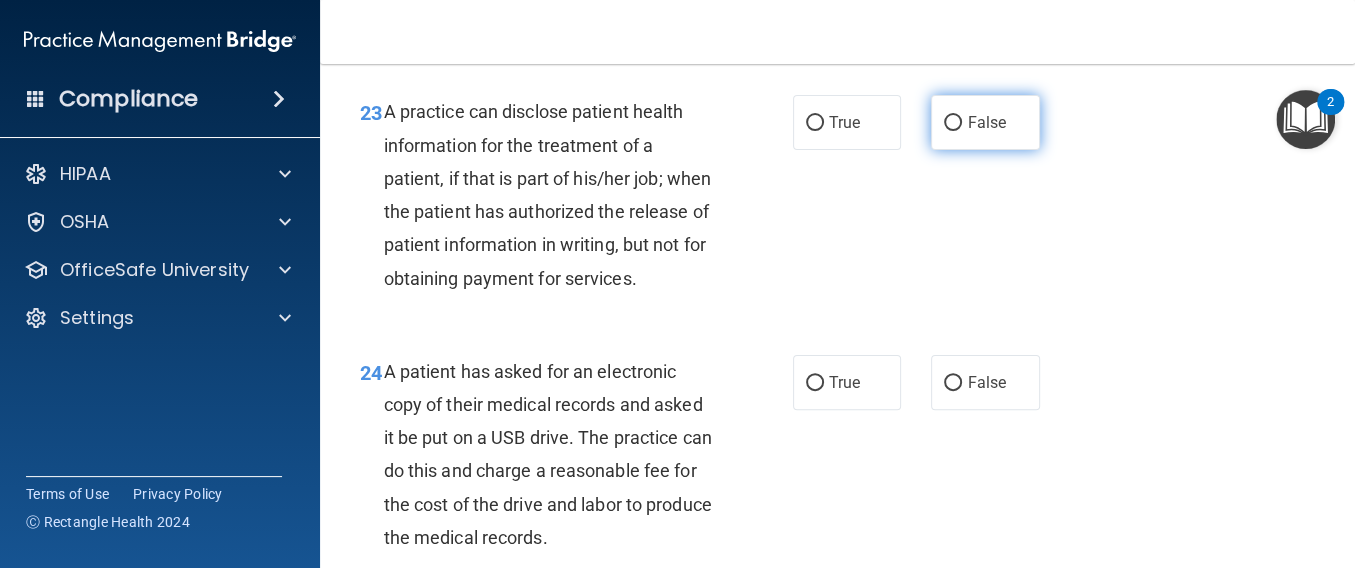 drag, startPoint x: 977, startPoint y: 122, endPoint x: 990, endPoint y: 123, distance: 13.038404 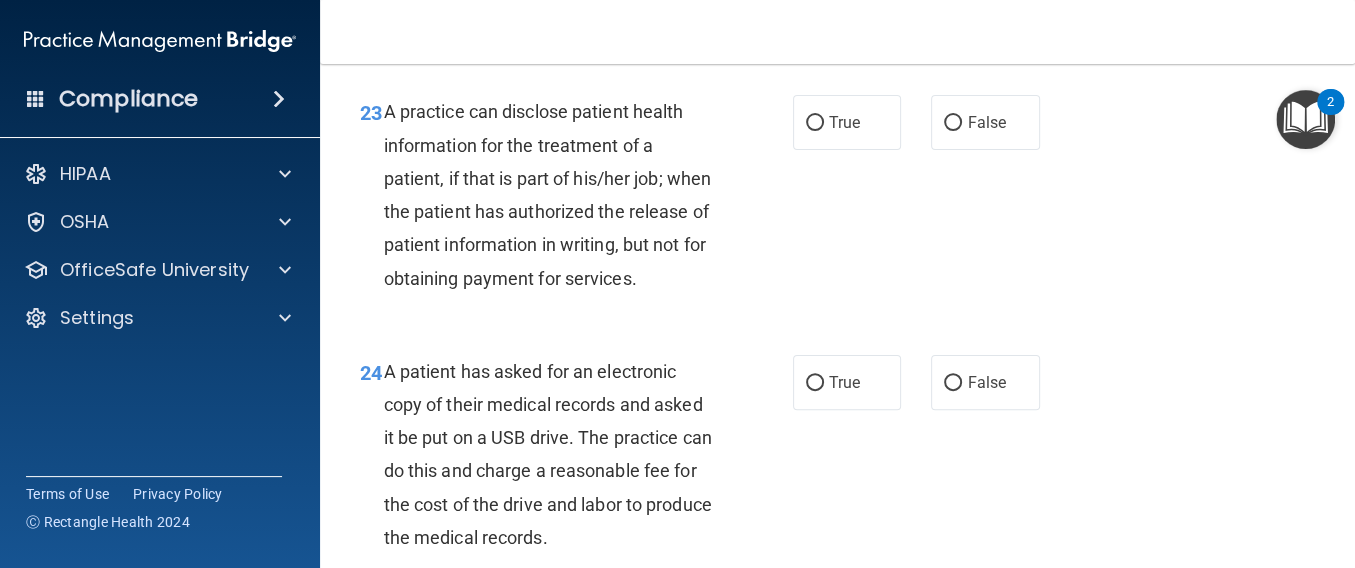 drag, startPoint x: 990, startPoint y: 123, endPoint x: 1177, endPoint y: 165, distance: 191.65855 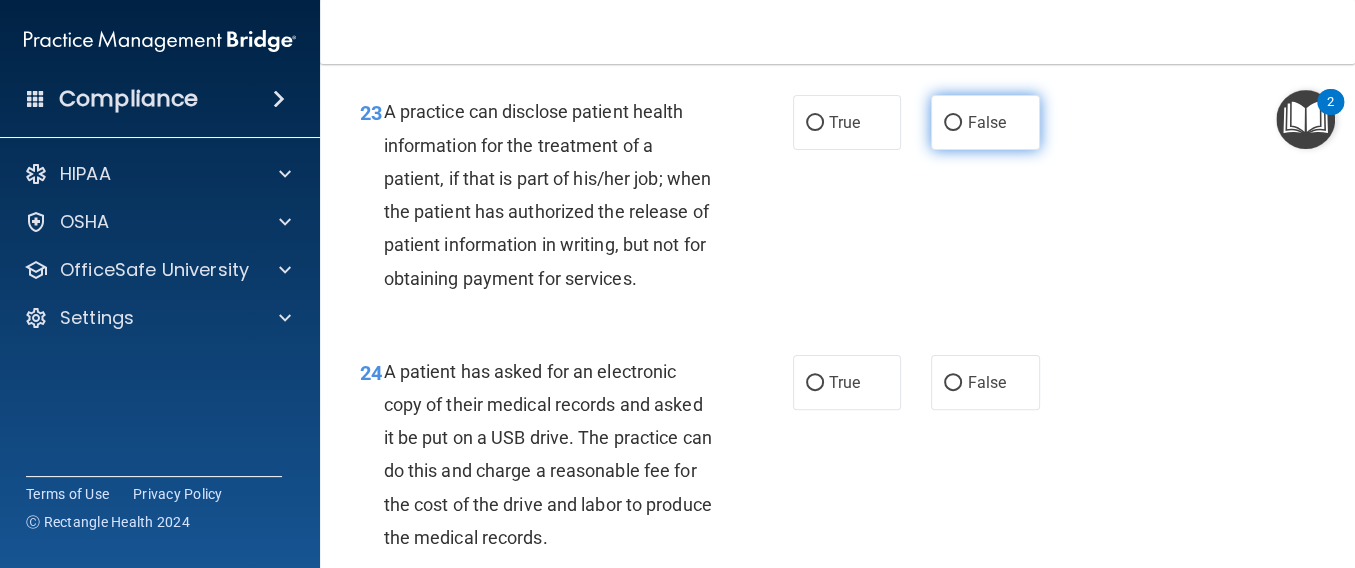 click on "False" at bounding box center (986, 122) 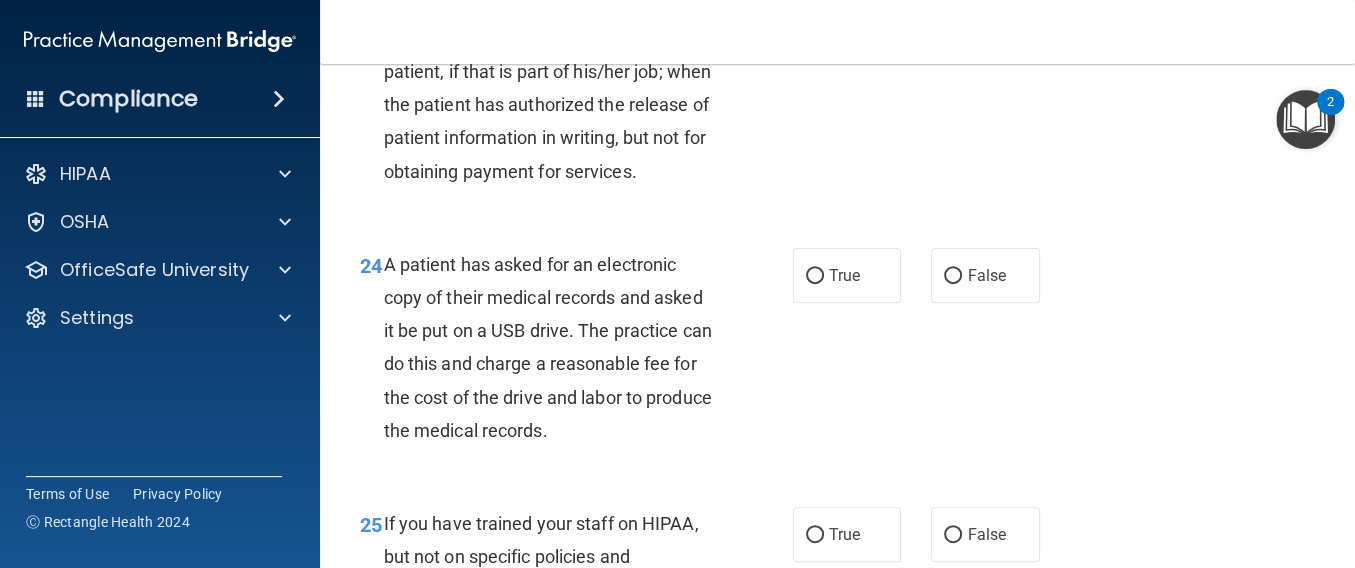 scroll, scrollTop: 4433, scrollLeft: 0, axis: vertical 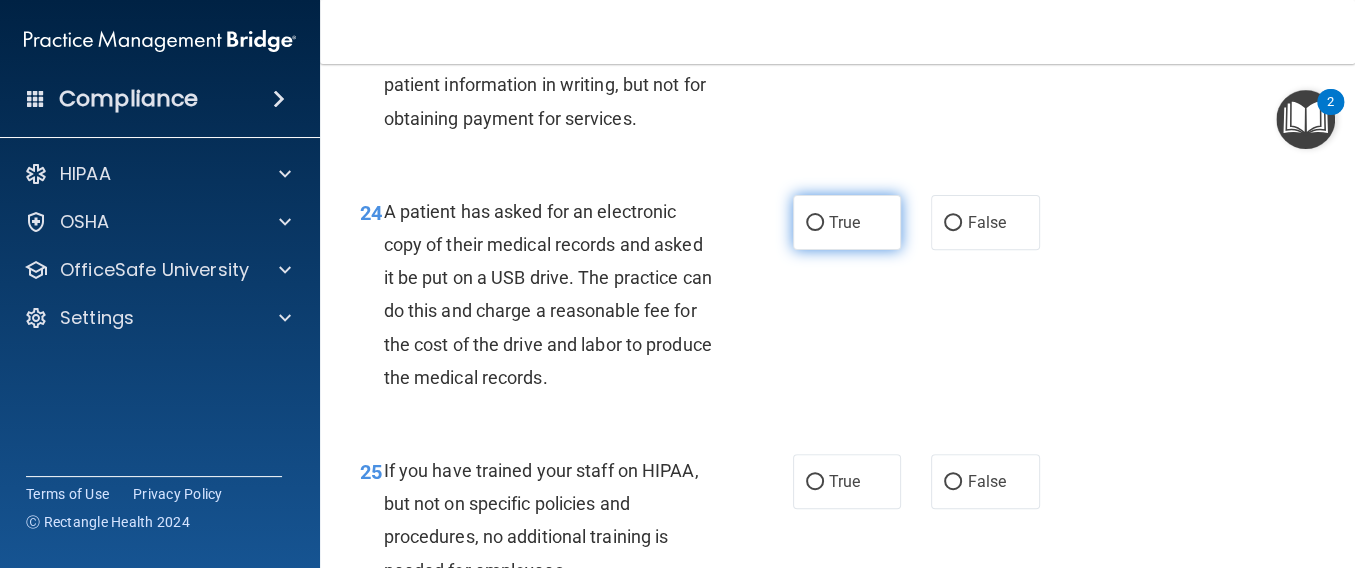 click on "True" at bounding box center (847, 222) 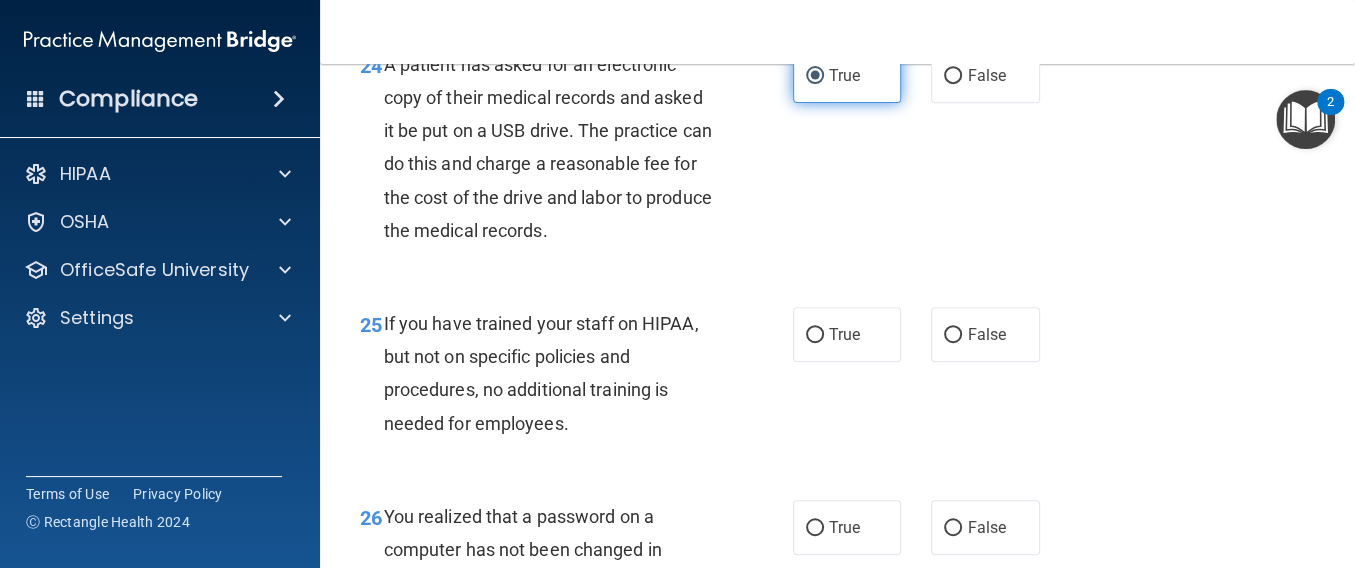 scroll, scrollTop: 4647, scrollLeft: 0, axis: vertical 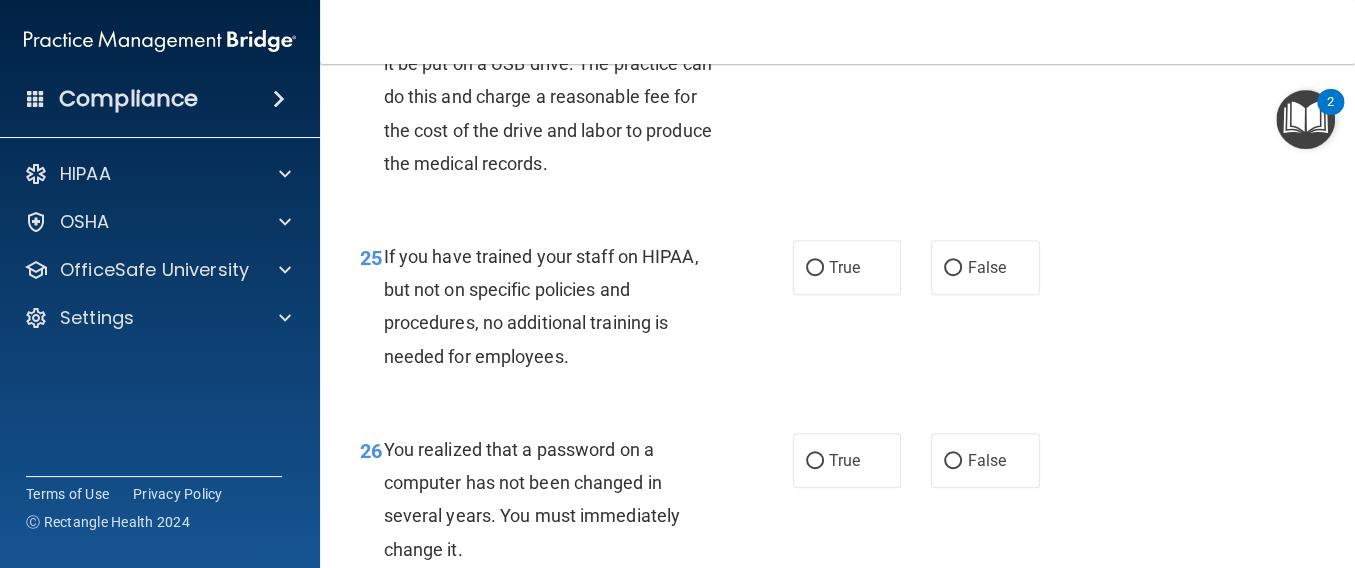 click on "25       If you have trained your staff on HIPAA, but not on specific policies and procedures, no additional training is needed for employees.                 True           False" at bounding box center (837, 311) 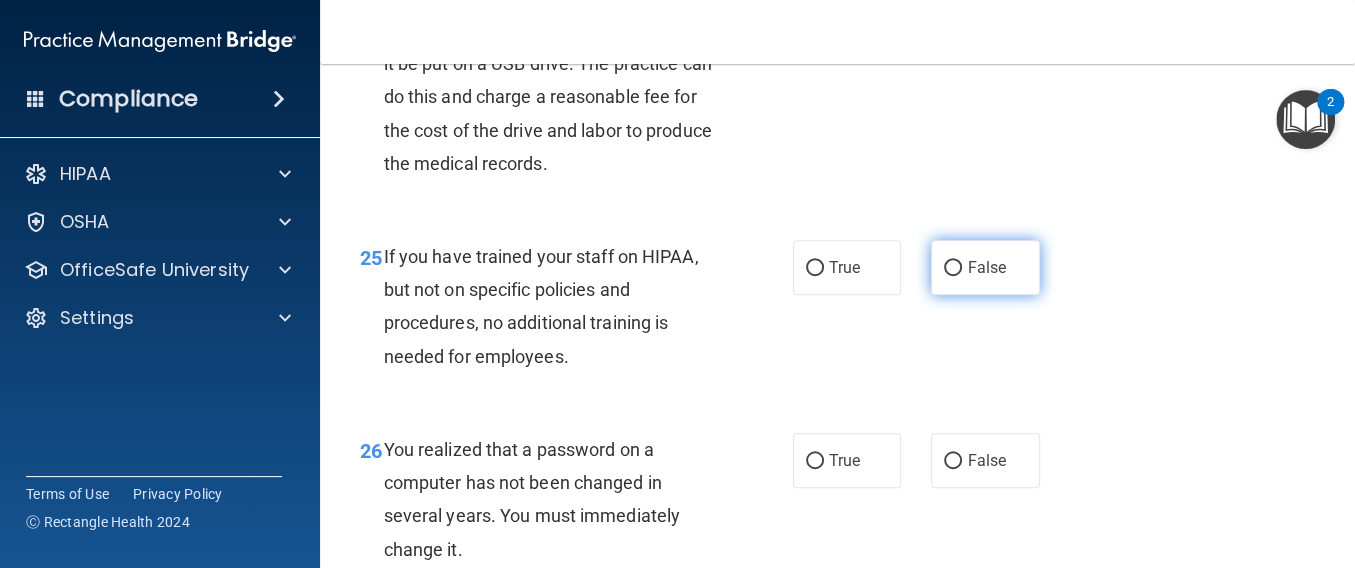 click on "False" at bounding box center [985, 267] 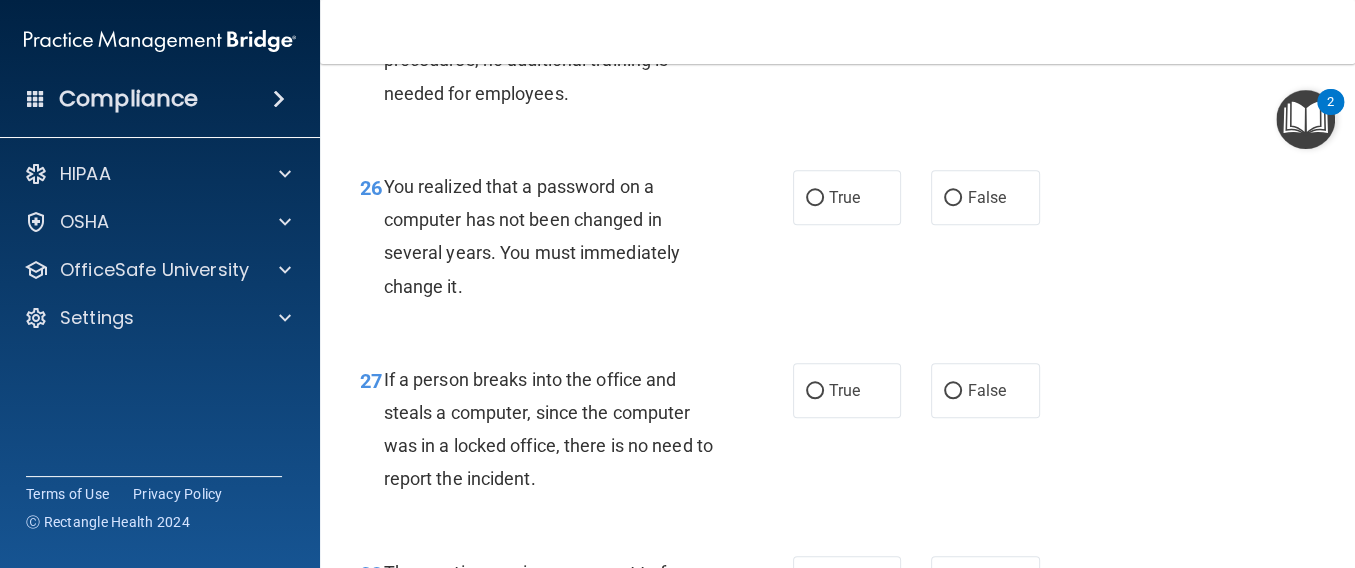 scroll, scrollTop: 4913, scrollLeft: 0, axis: vertical 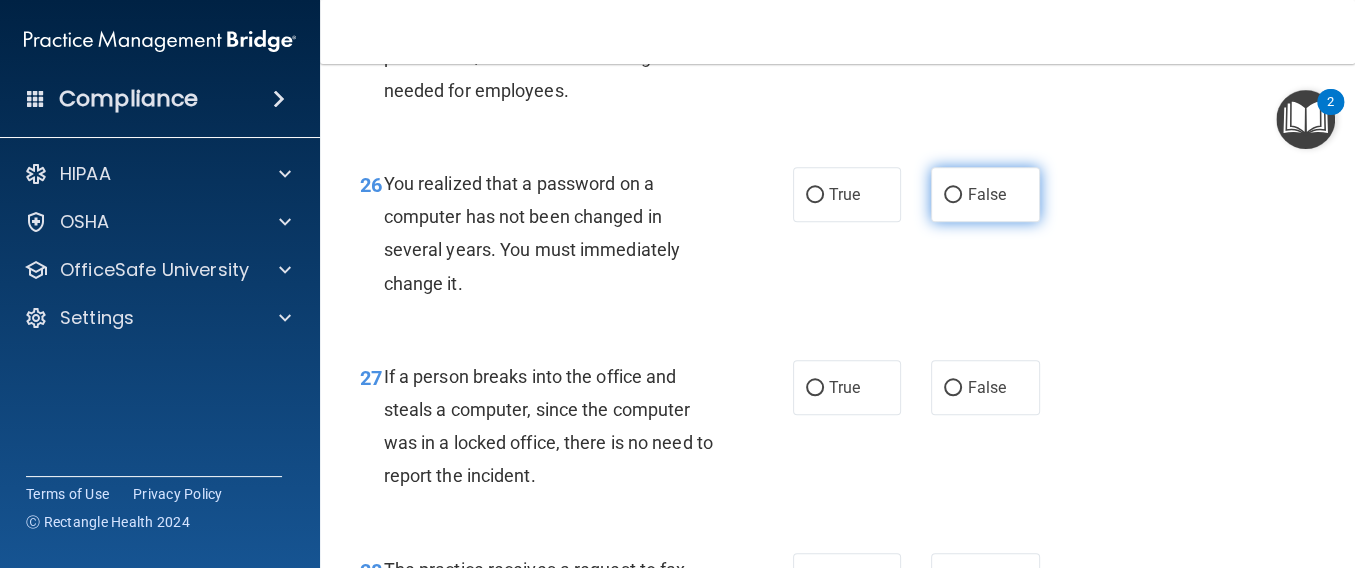 click on "False" at bounding box center [985, 194] 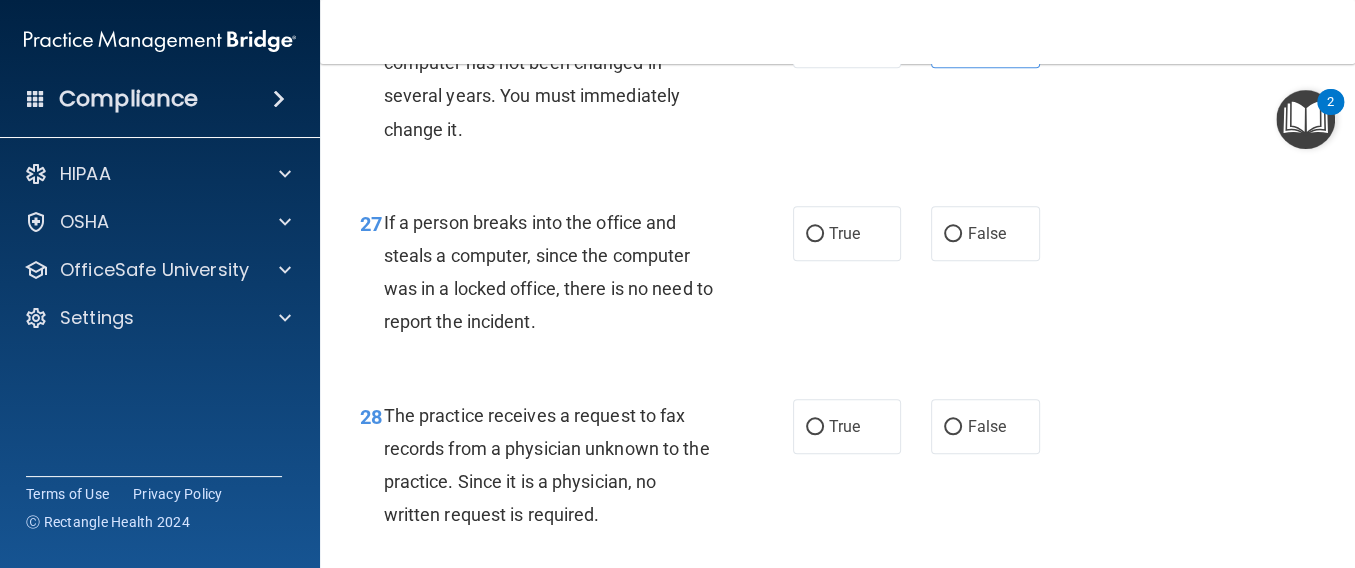 scroll, scrollTop: 5073, scrollLeft: 0, axis: vertical 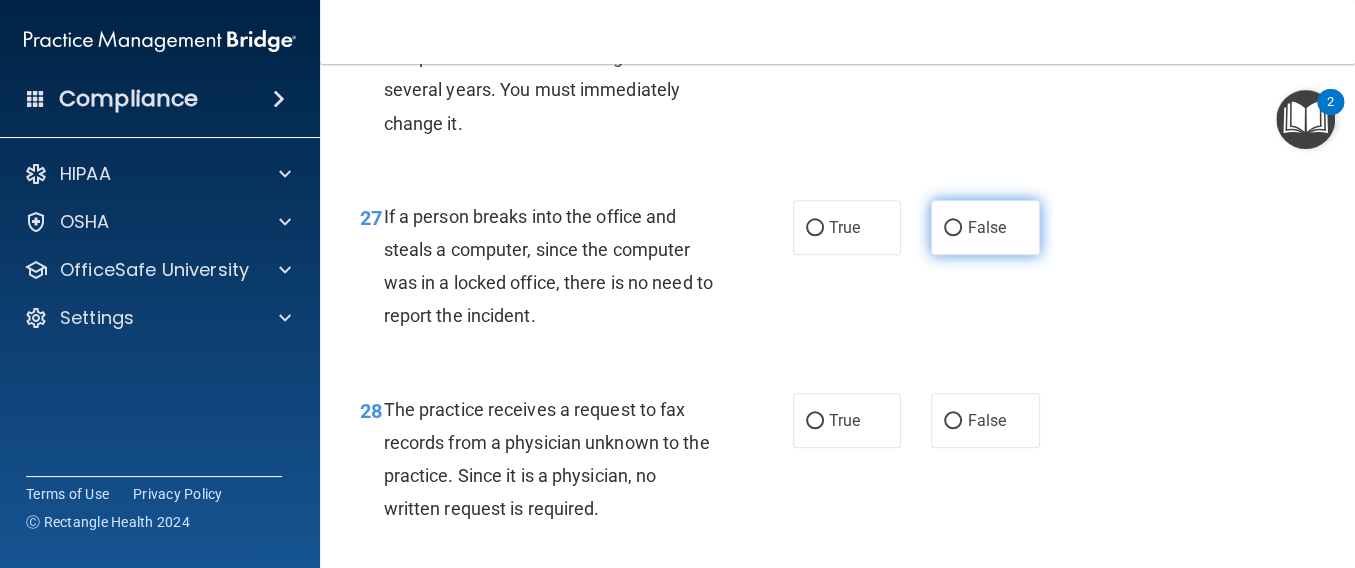 click on "False" at bounding box center (986, 227) 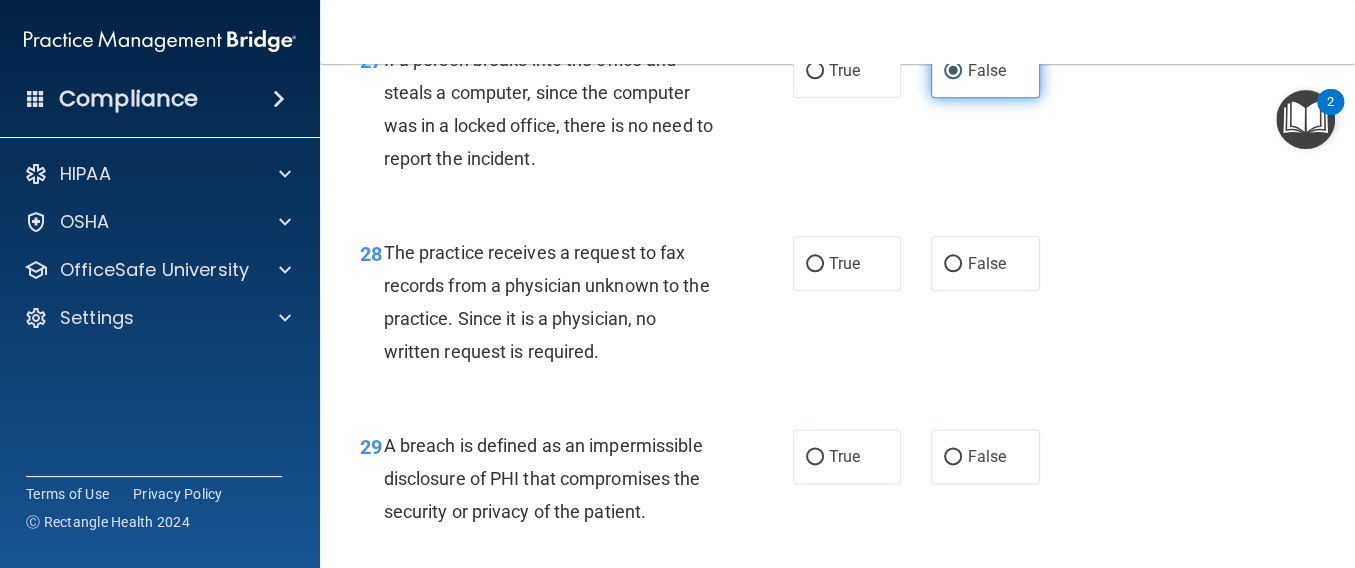 scroll, scrollTop: 5233, scrollLeft: 0, axis: vertical 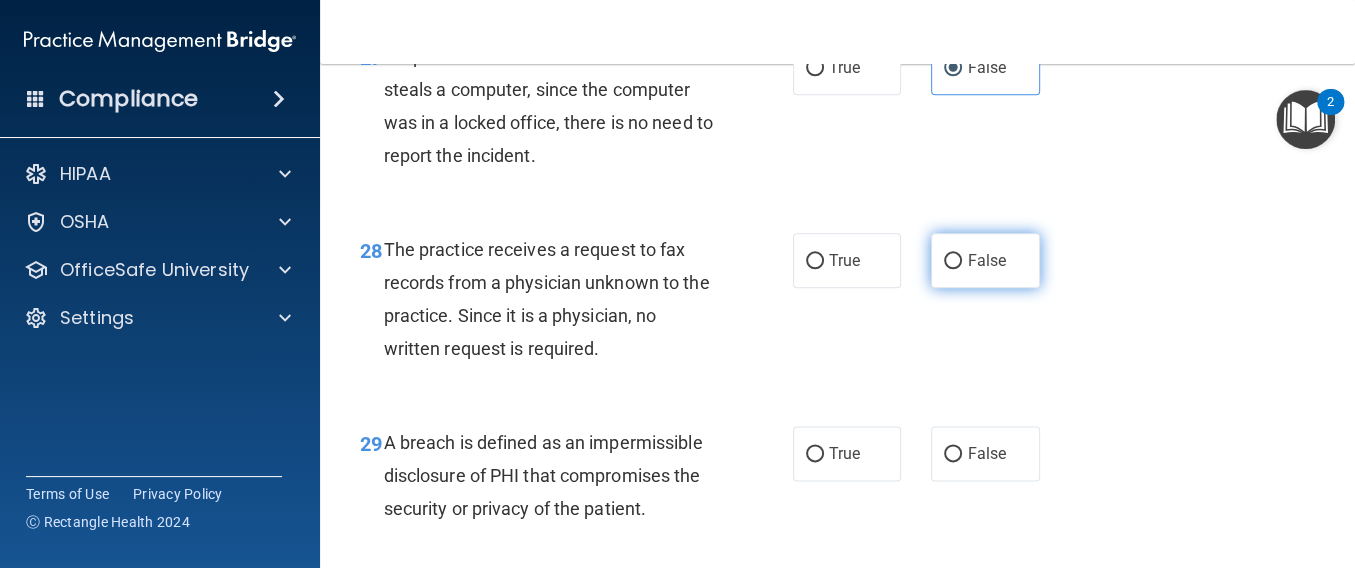 click on "False" at bounding box center [986, 260] 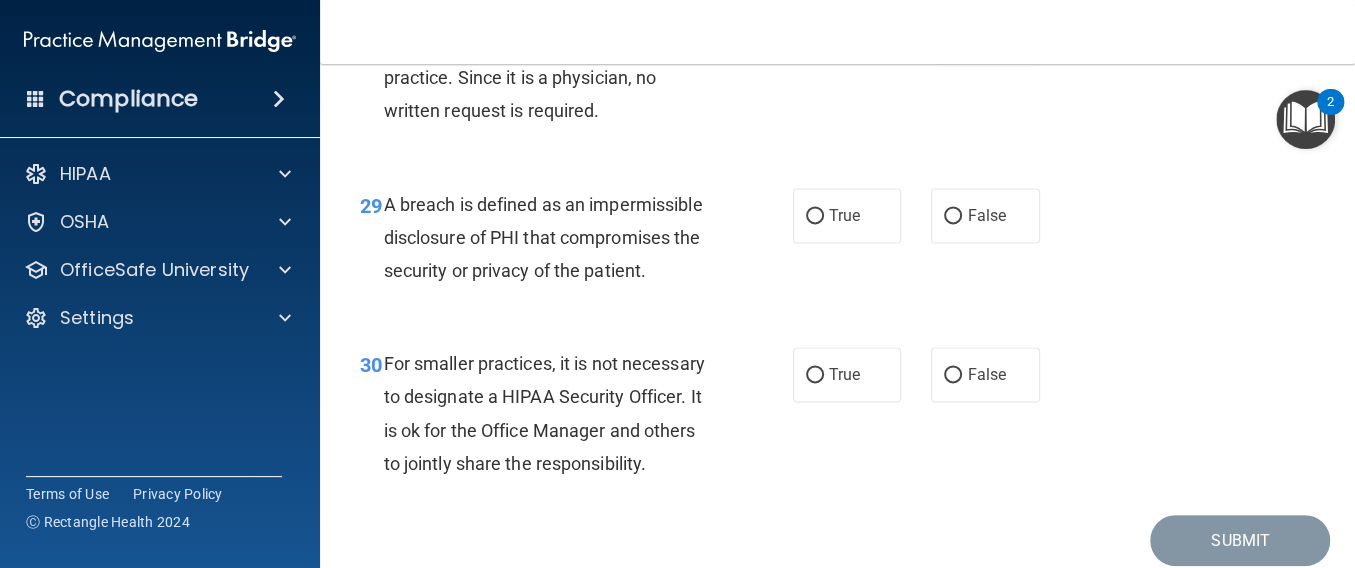 scroll, scrollTop: 5500, scrollLeft: 0, axis: vertical 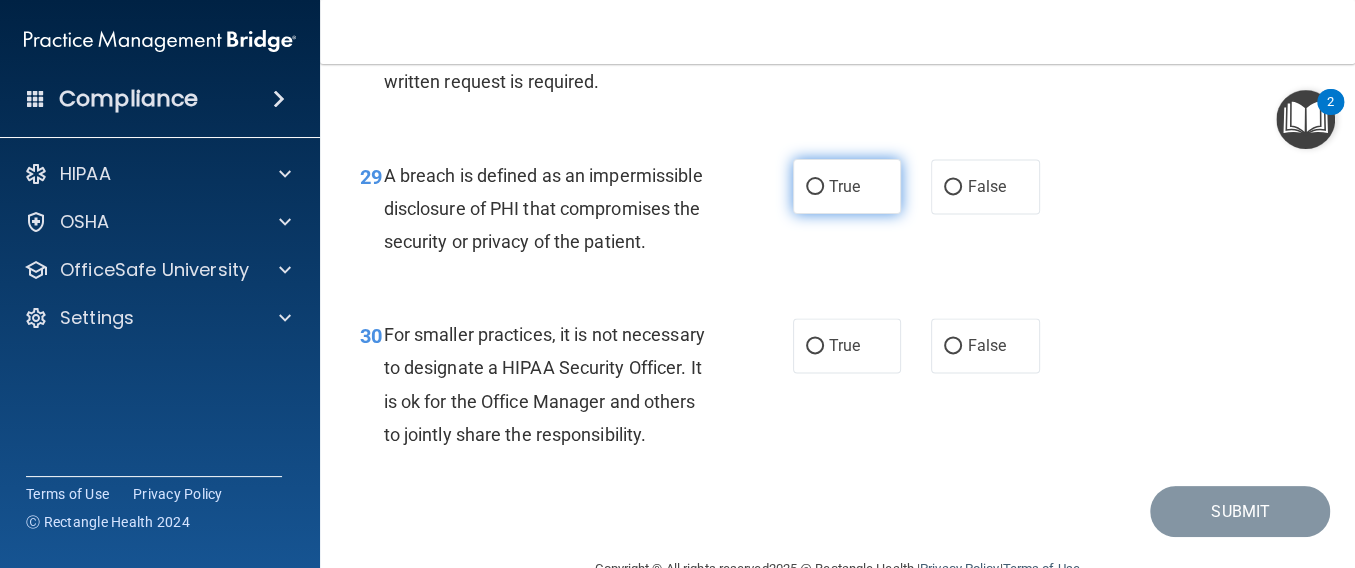 click on "True" at bounding box center [847, 186] 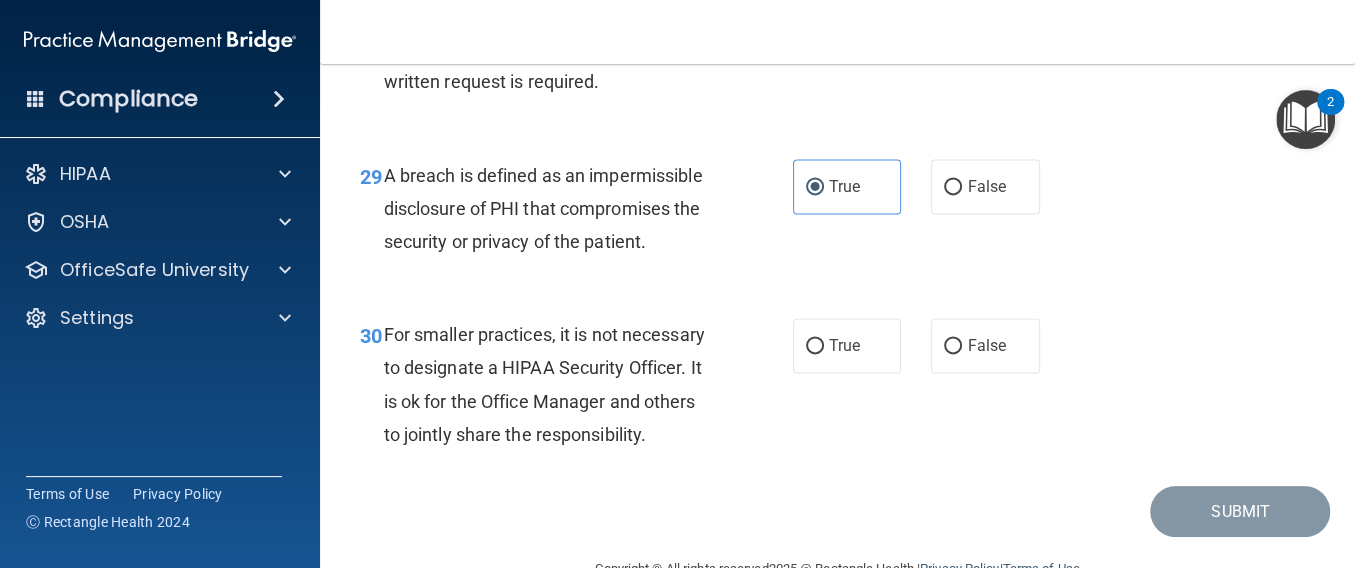 drag, startPoint x: 1018, startPoint y: 390, endPoint x: 1091, endPoint y: 354, distance: 81.394104 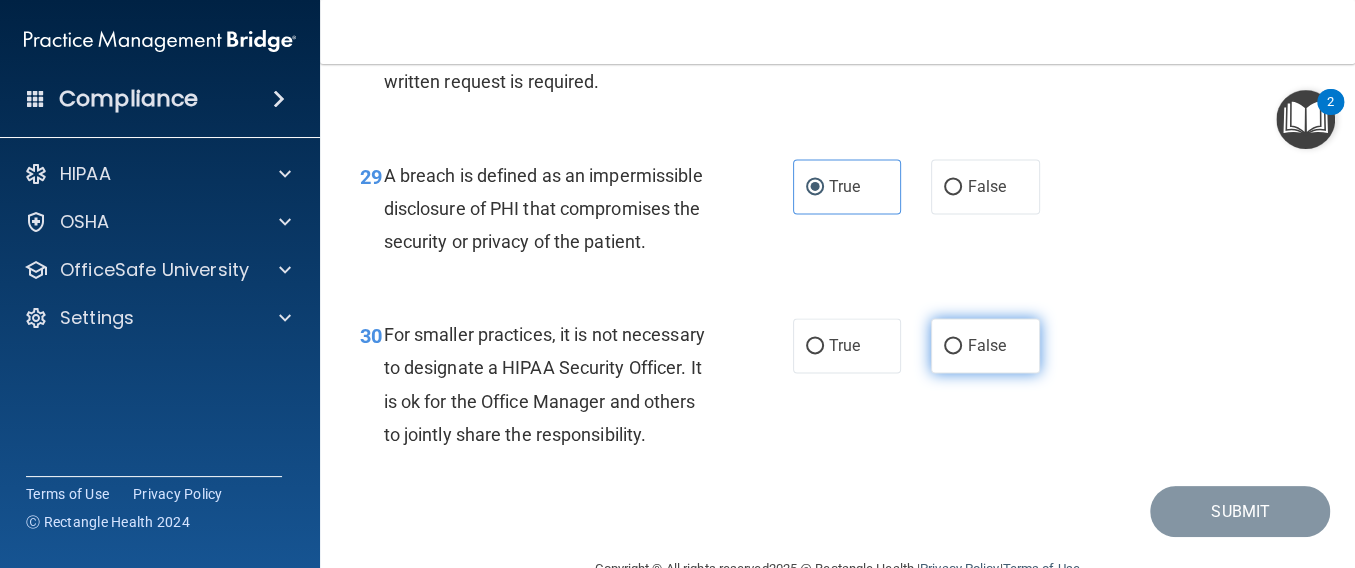 click on "False" at bounding box center [953, 346] 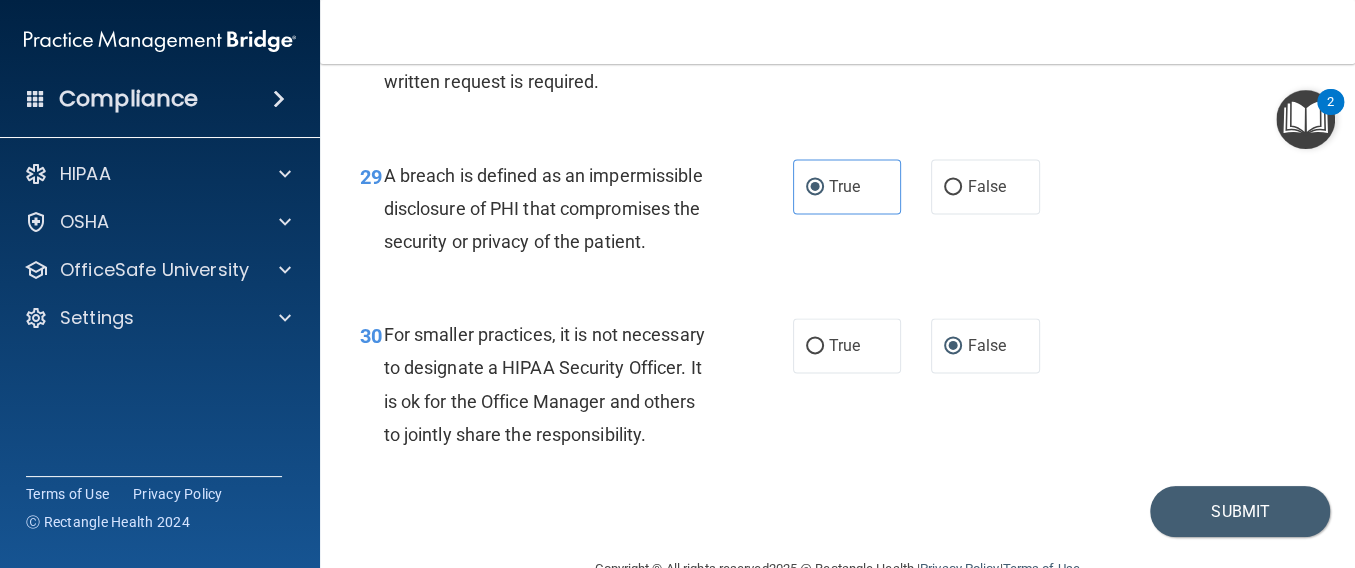 scroll, scrollTop: 0, scrollLeft: 0, axis: both 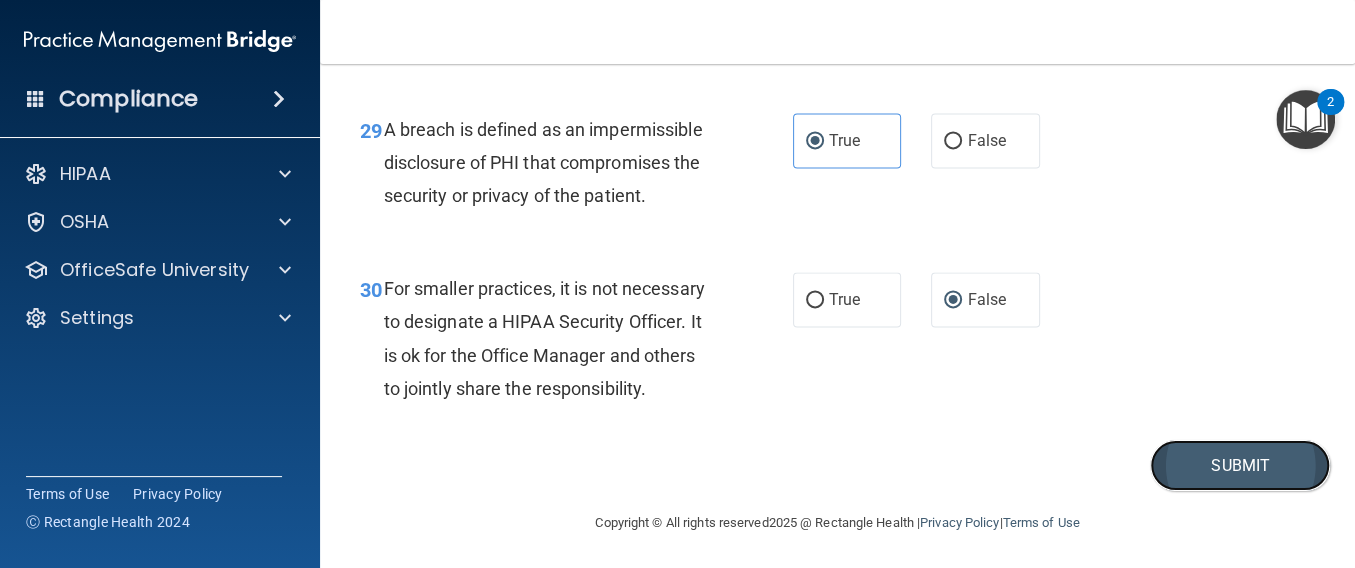 click on "Submit" at bounding box center (1240, 465) 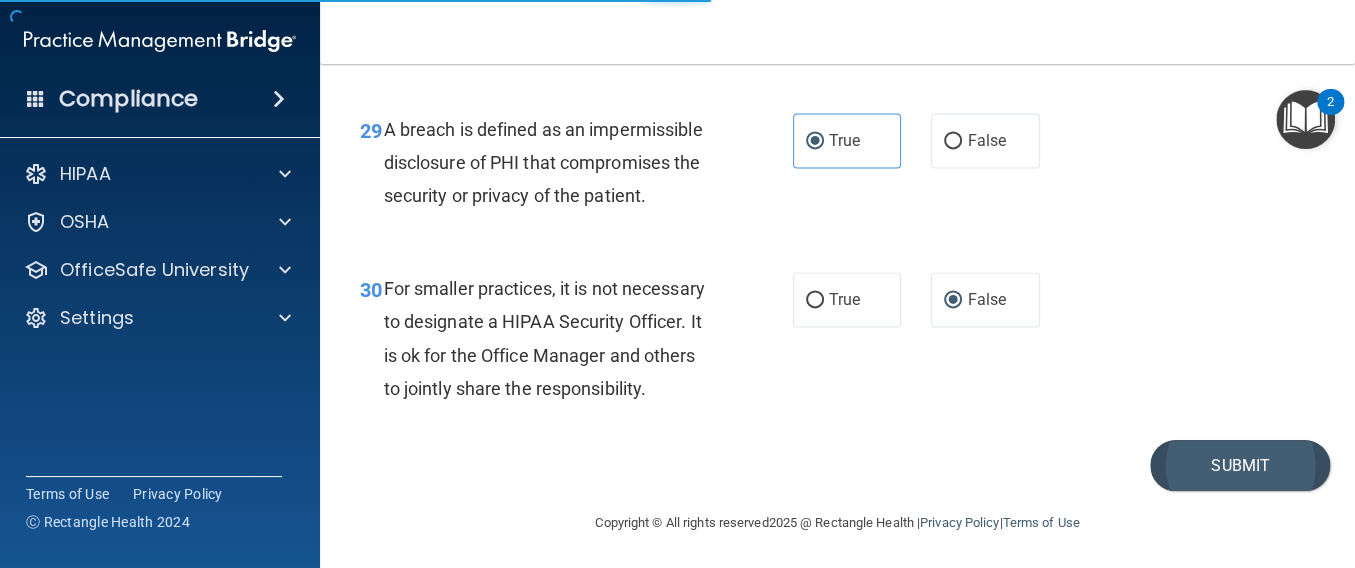 scroll, scrollTop: 0, scrollLeft: 0, axis: both 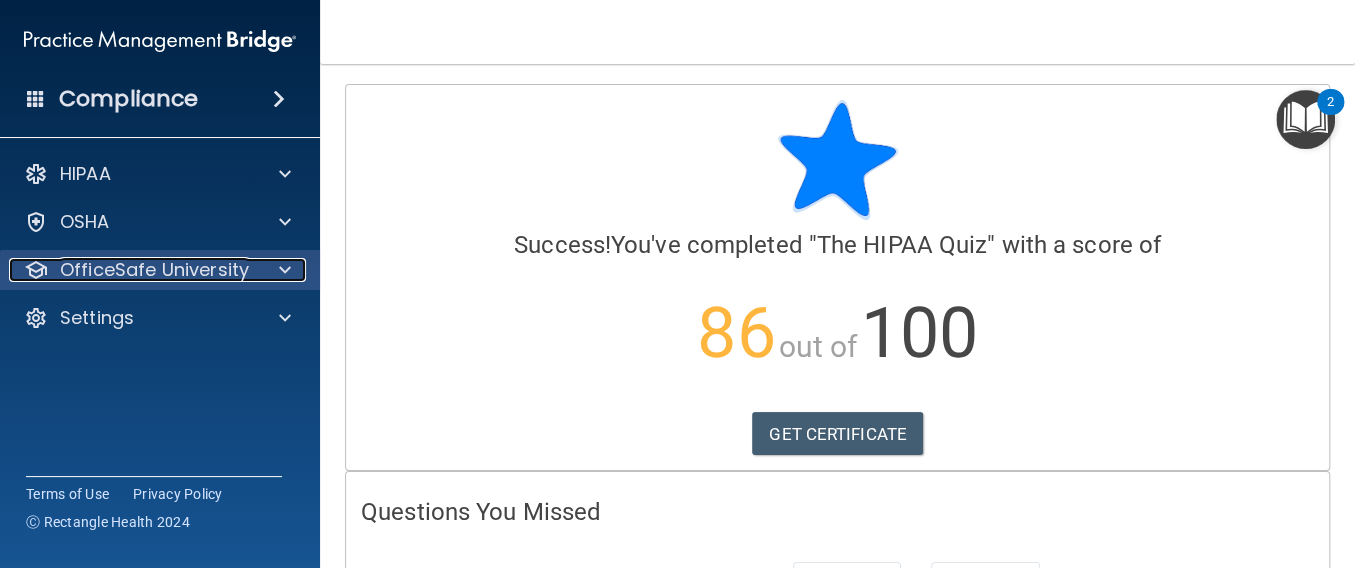 click on "OfficeSafe University" at bounding box center (154, 270) 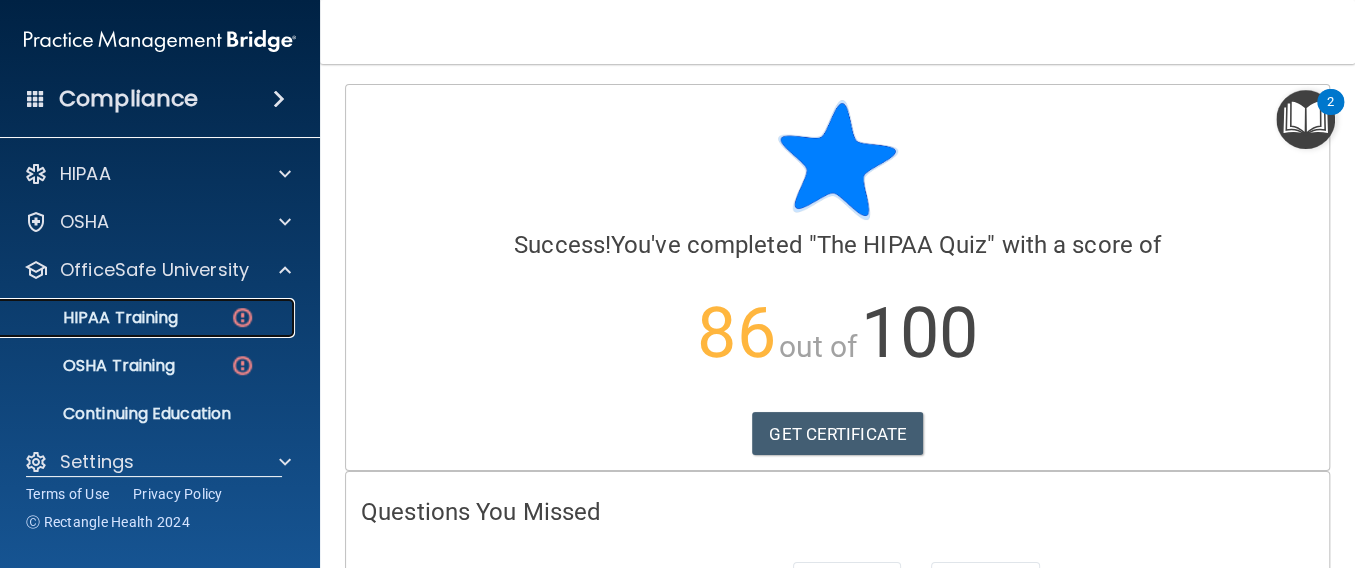 click on "HIPAA Training" at bounding box center [95, 318] 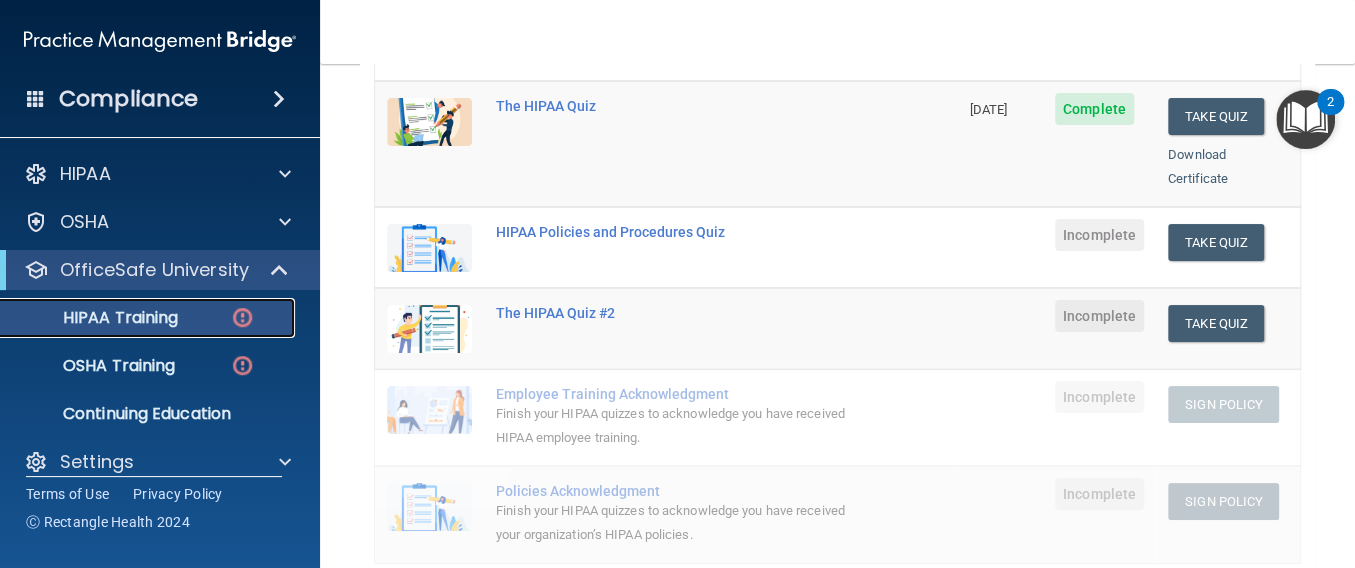 scroll, scrollTop: 291, scrollLeft: 0, axis: vertical 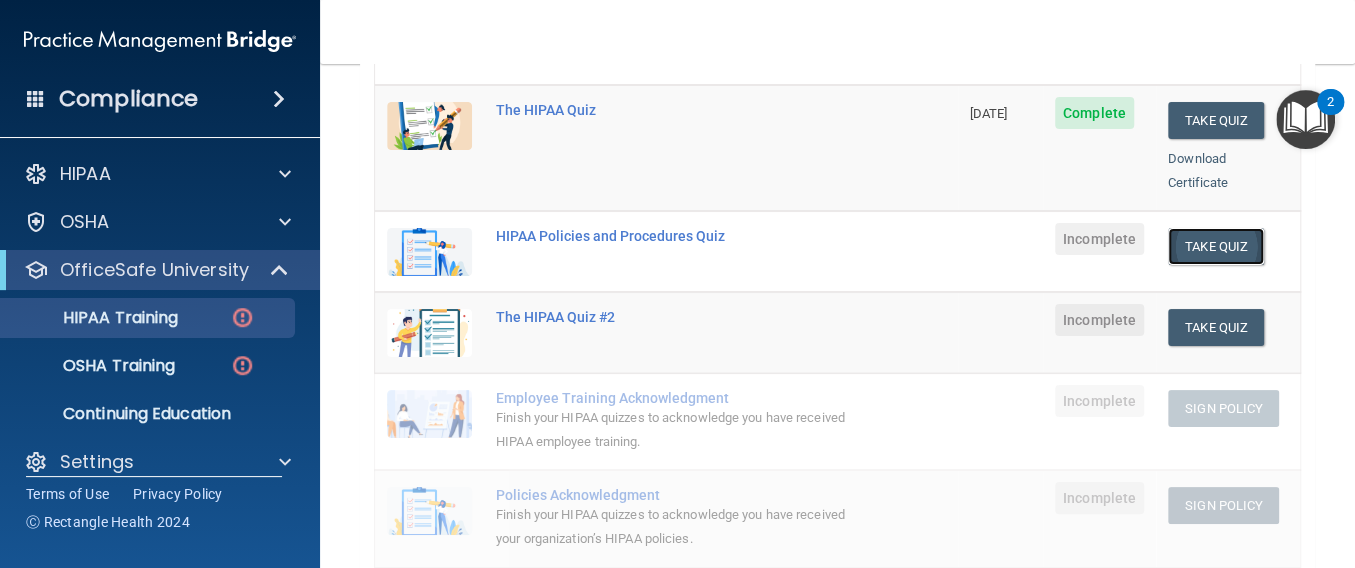click on "Take Quiz" at bounding box center [1216, 246] 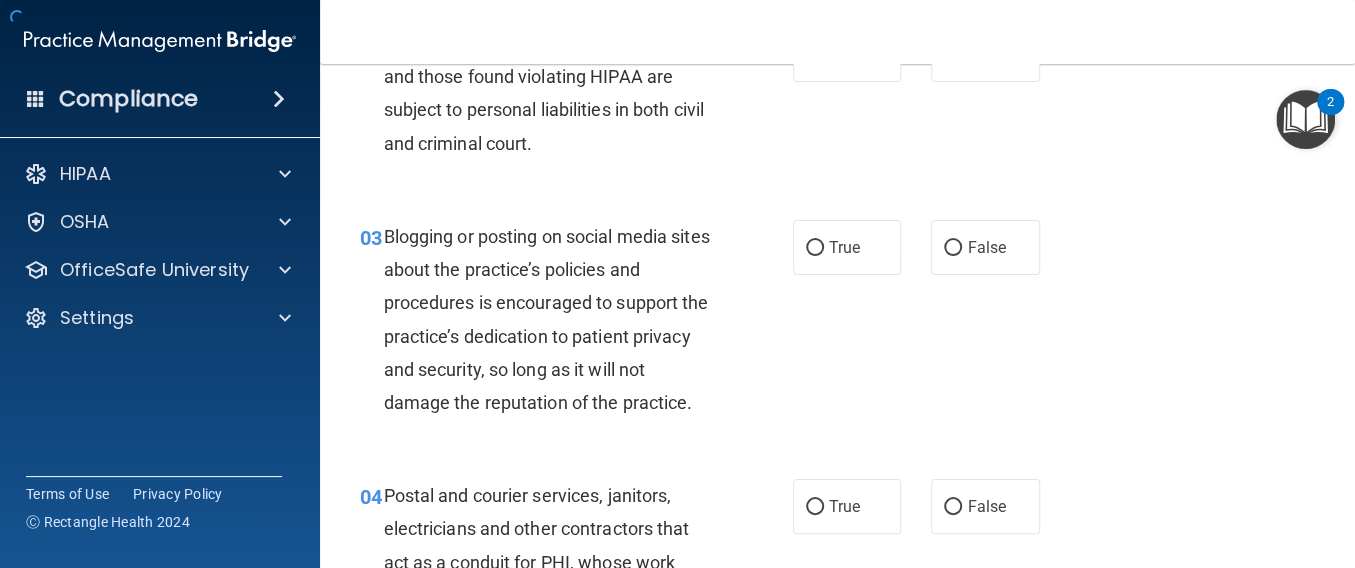 scroll, scrollTop: 324, scrollLeft: 0, axis: vertical 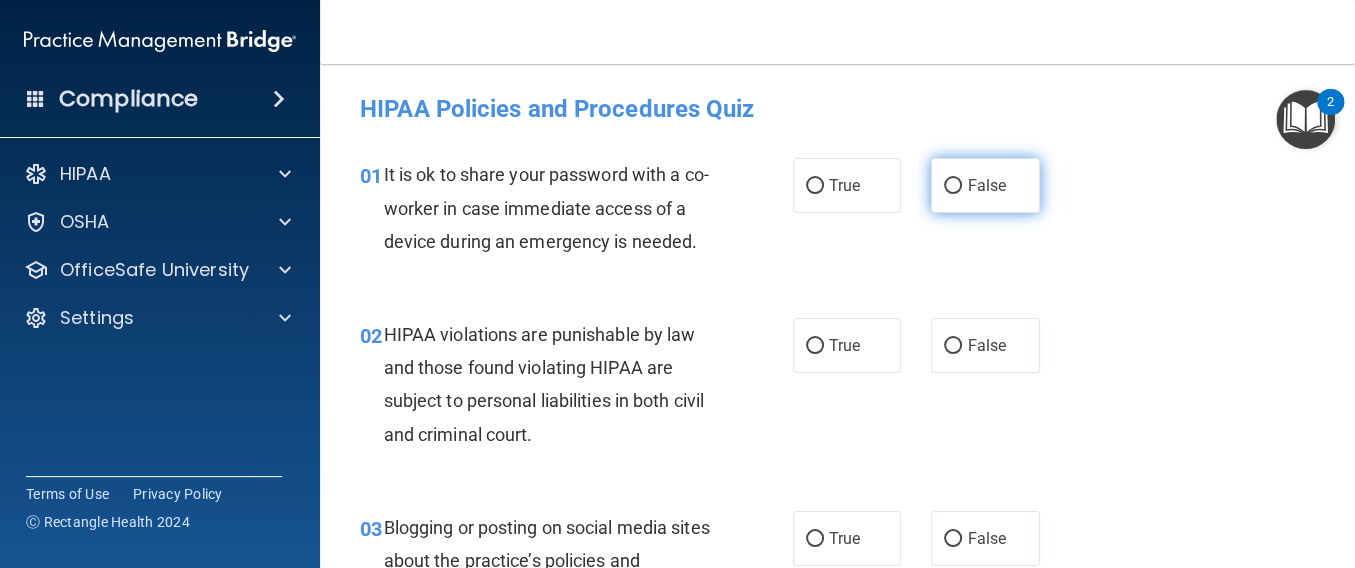 click on "False" at bounding box center [986, 185] 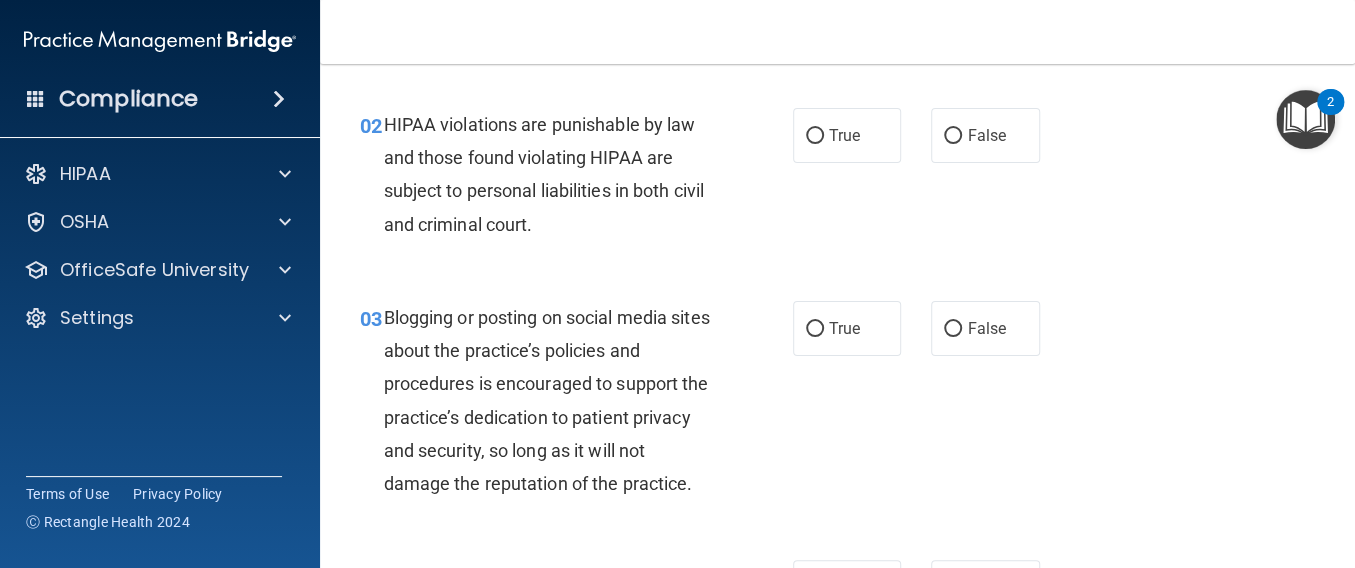scroll, scrollTop: 213, scrollLeft: 0, axis: vertical 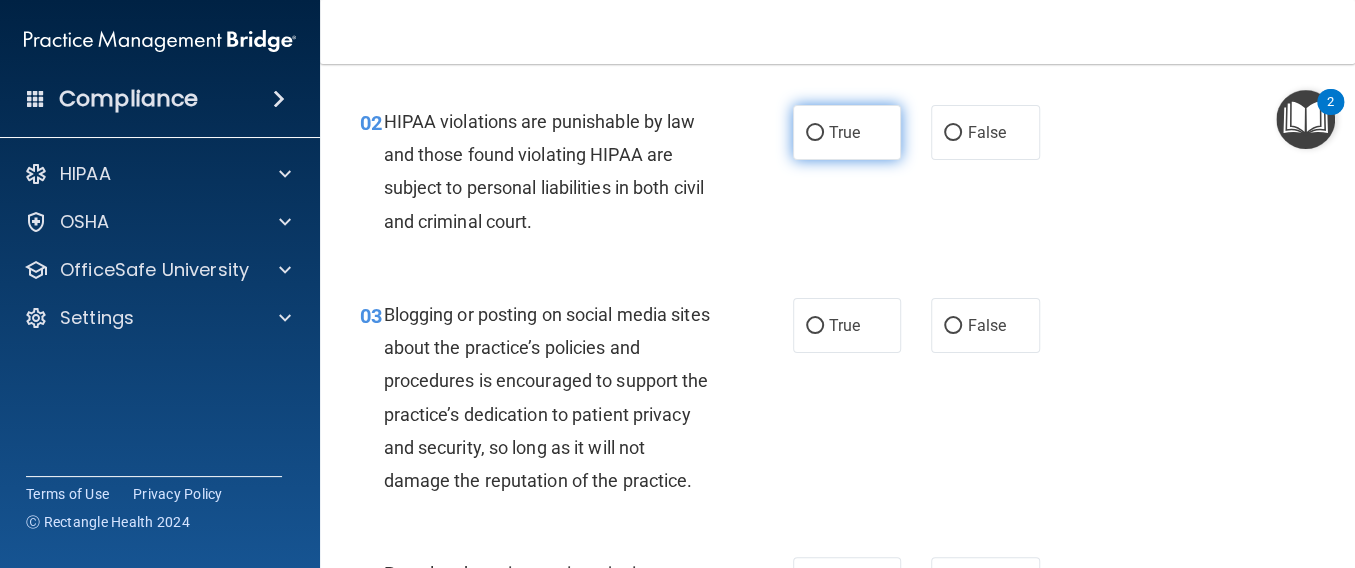 click on "True" at bounding box center [815, 133] 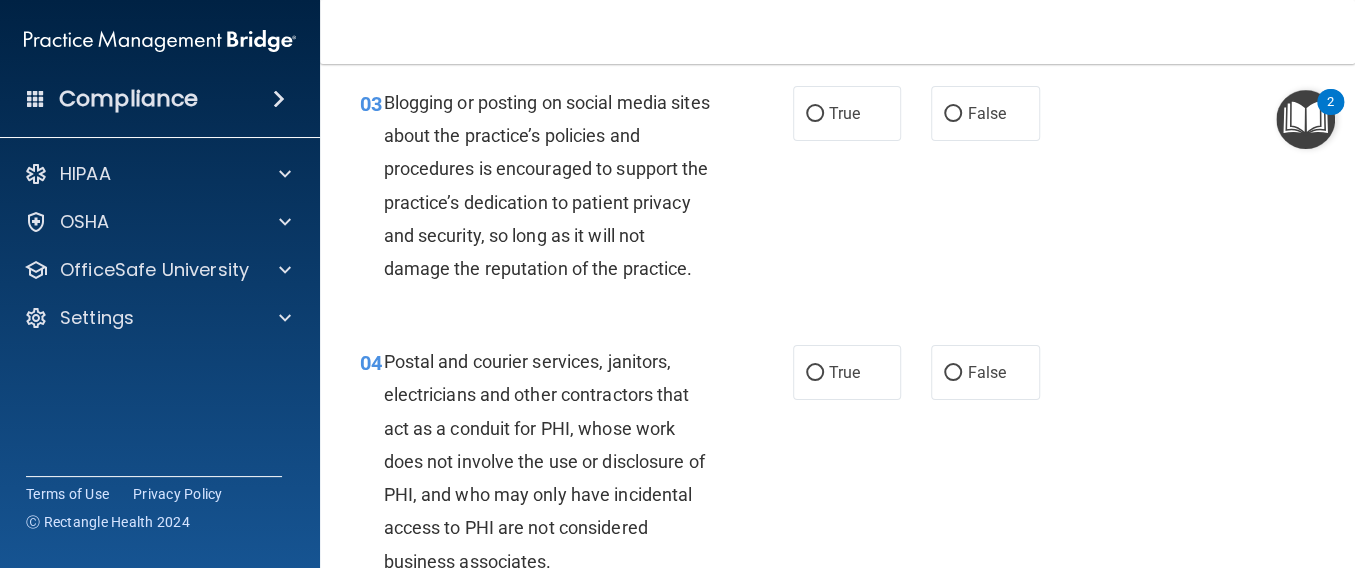scroll, scrollTop: 426, scrollLeft: 0, axis: vertical 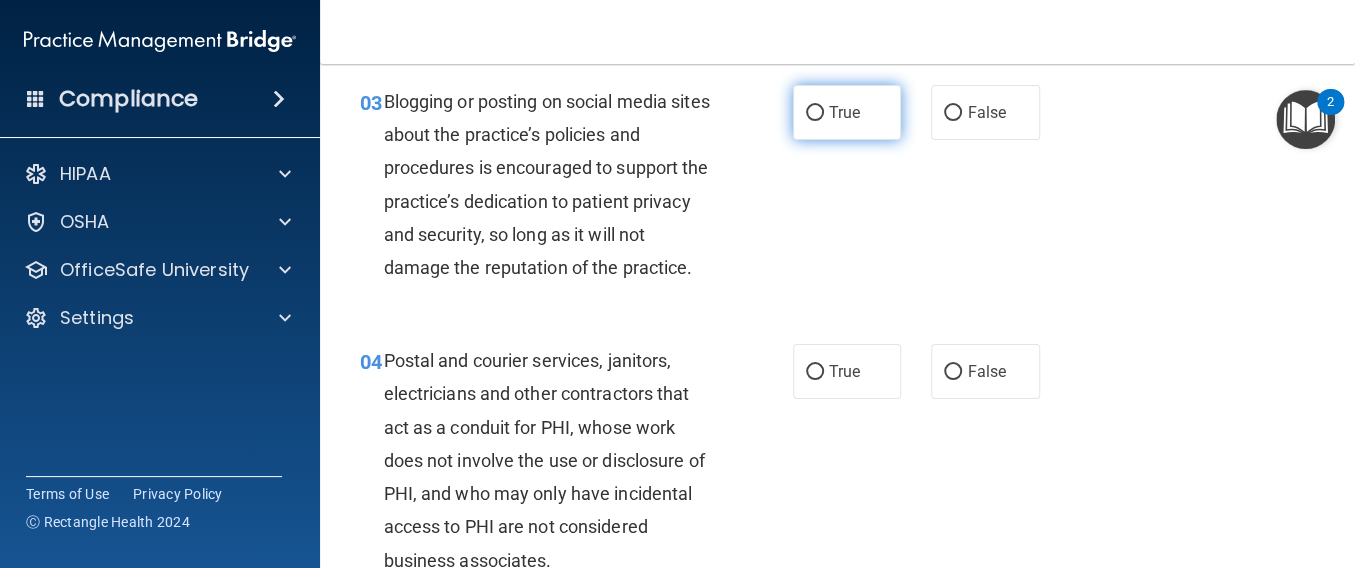 click on "True" at bounding box center [844, 112] 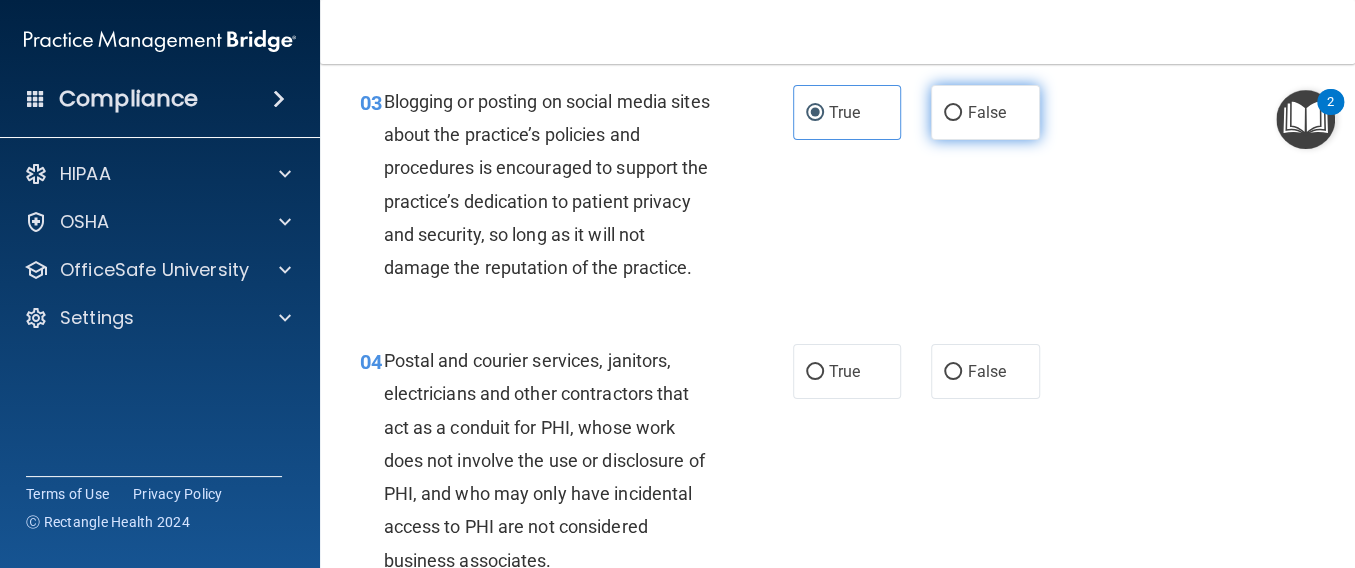 click on "False" at bounding box center (985, 112) 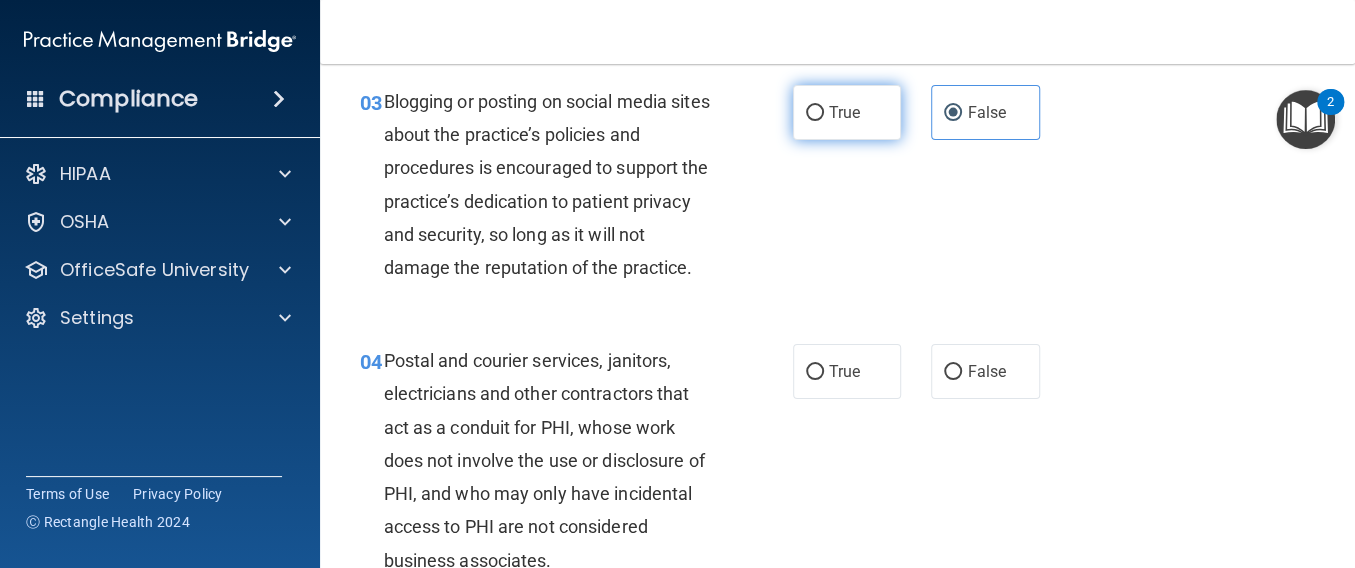 click on "True" at bounding box center (847, 112) 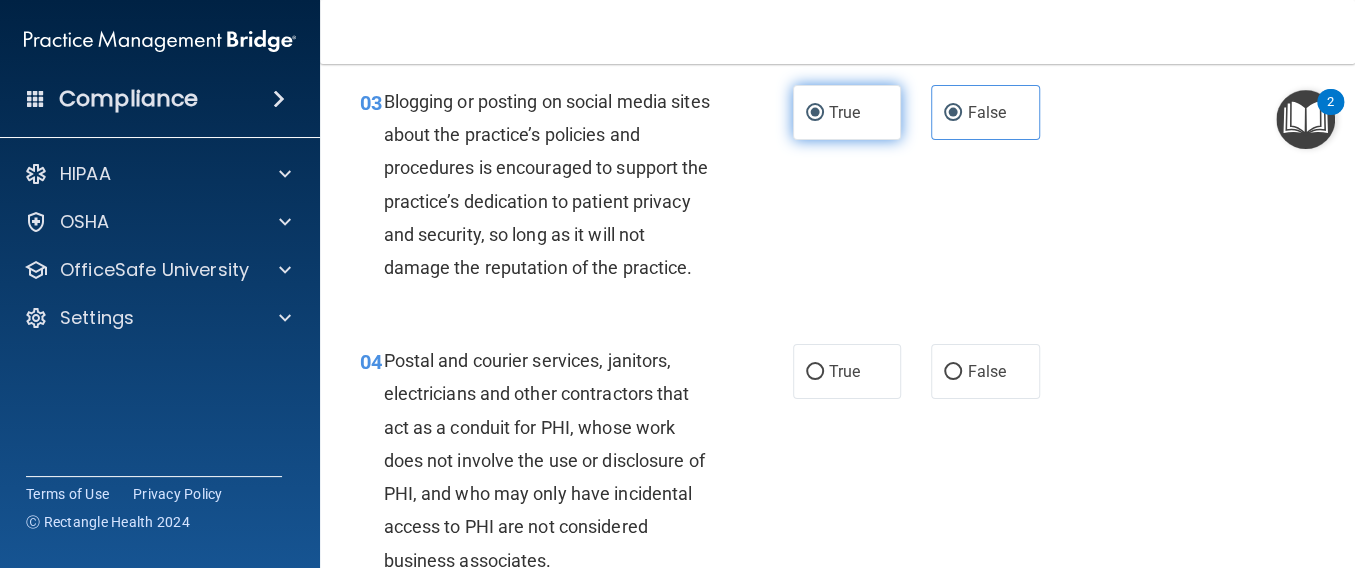 radio on "false" 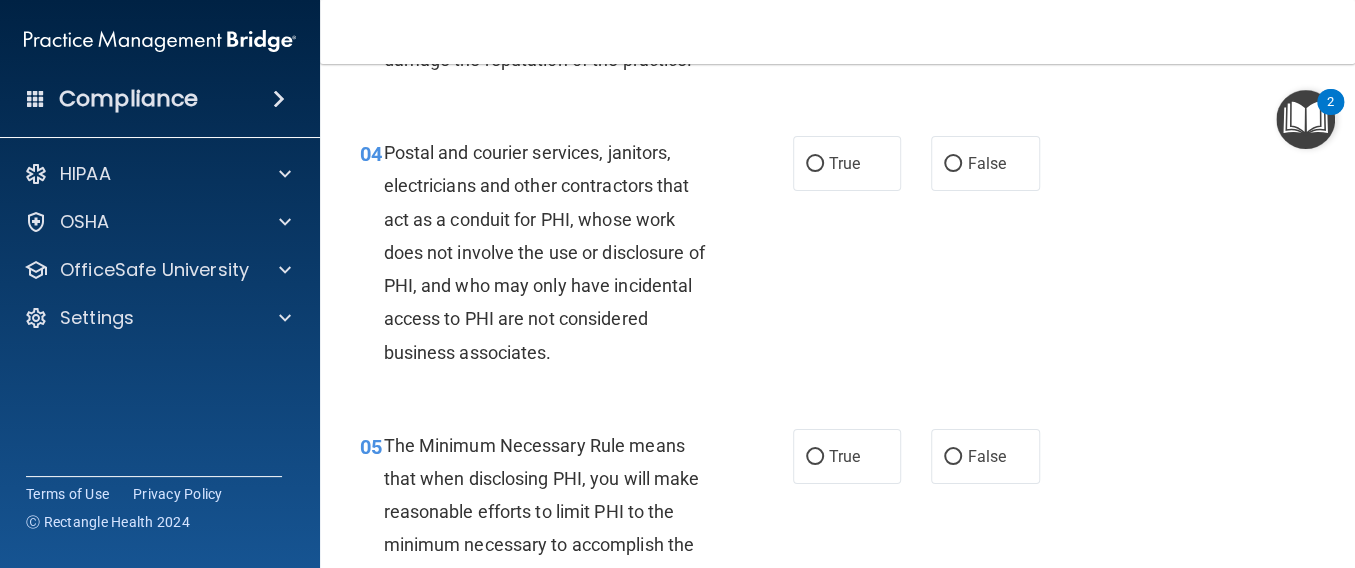 scroll, scrollTop: 693, scrollLeft: 0, axis: vertical 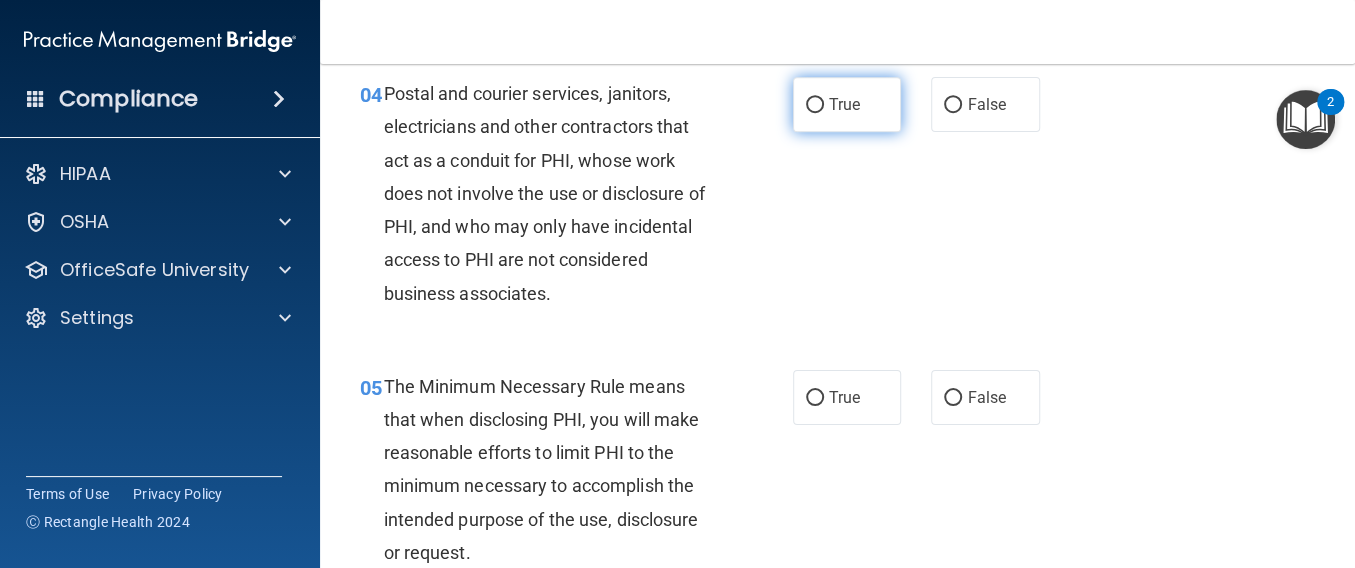 click on "True" at bounding box center [847, 104] 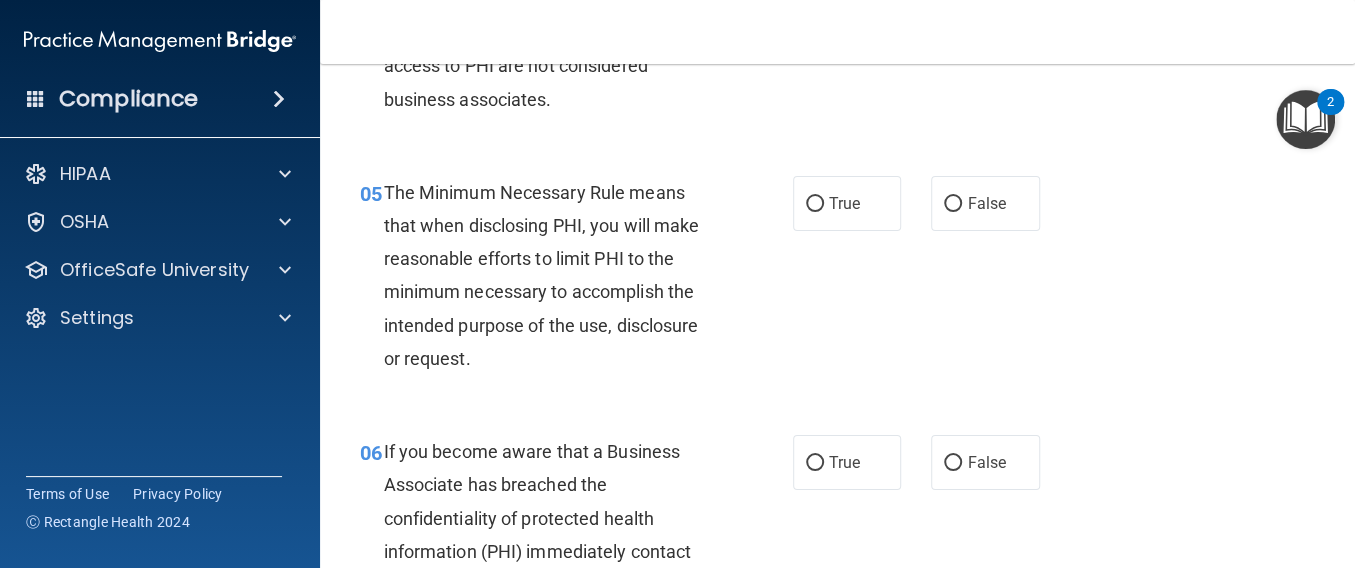 scroll, scrollTop: 906, scrollLeft: 0, axis: vertical 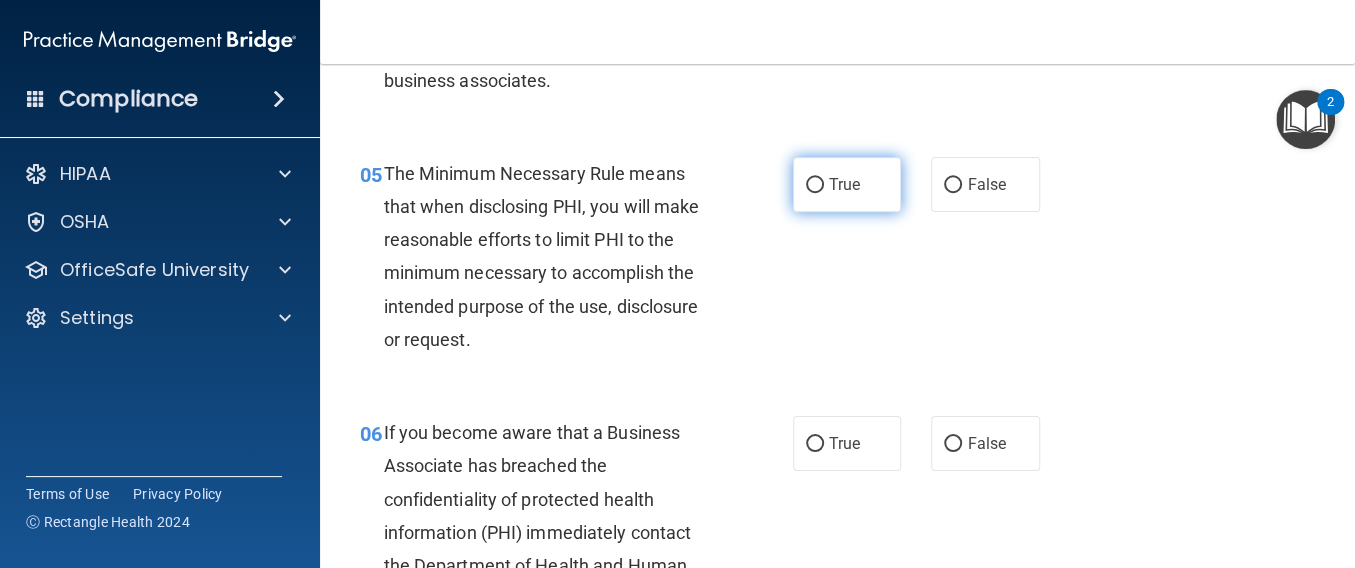 click on "True" at bounding box center (847, 184) 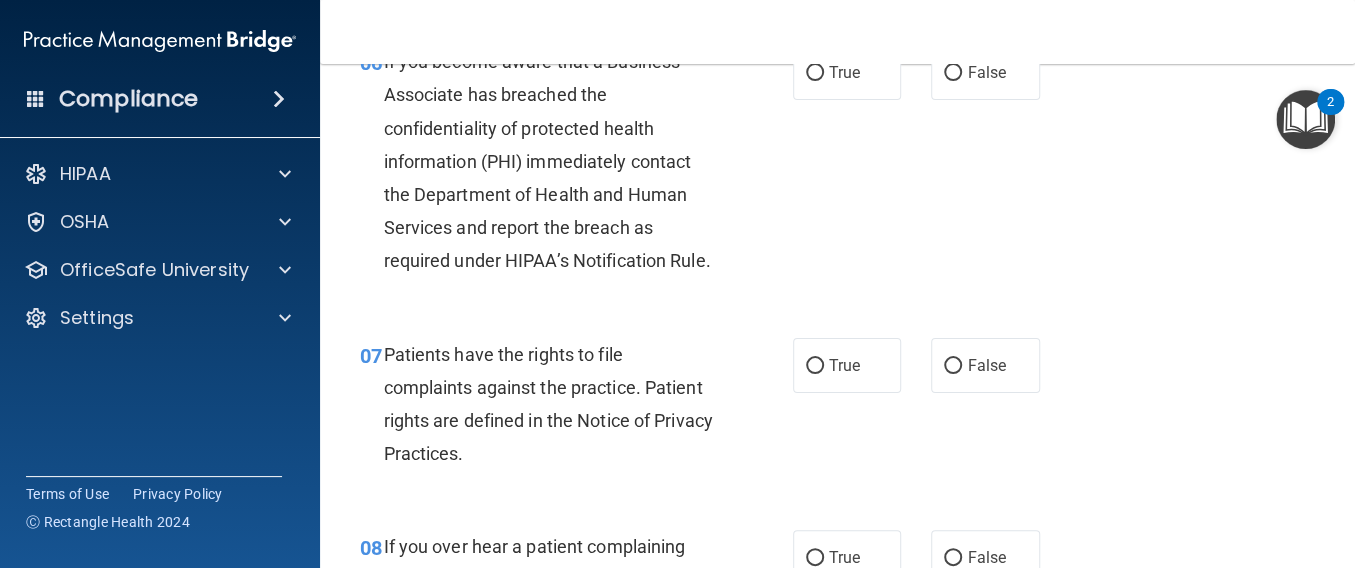 scroll, scrollTop: 1280, scrollLeft: 0, axis: vertical 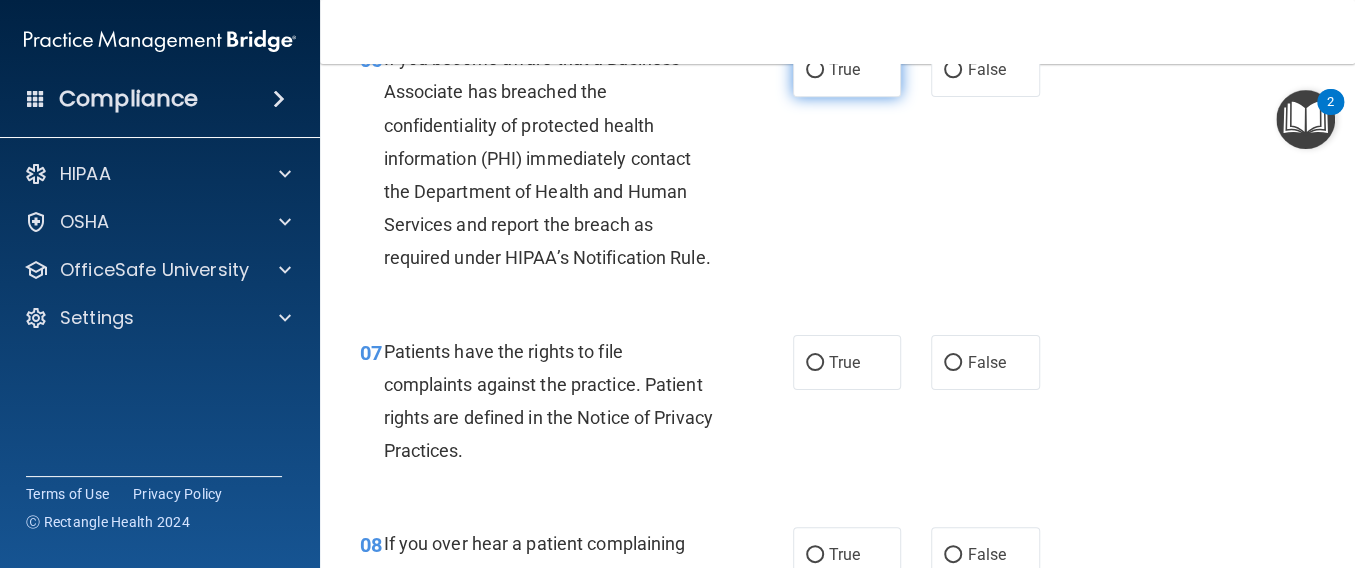 click on "True" at bounding box center (844, 69) 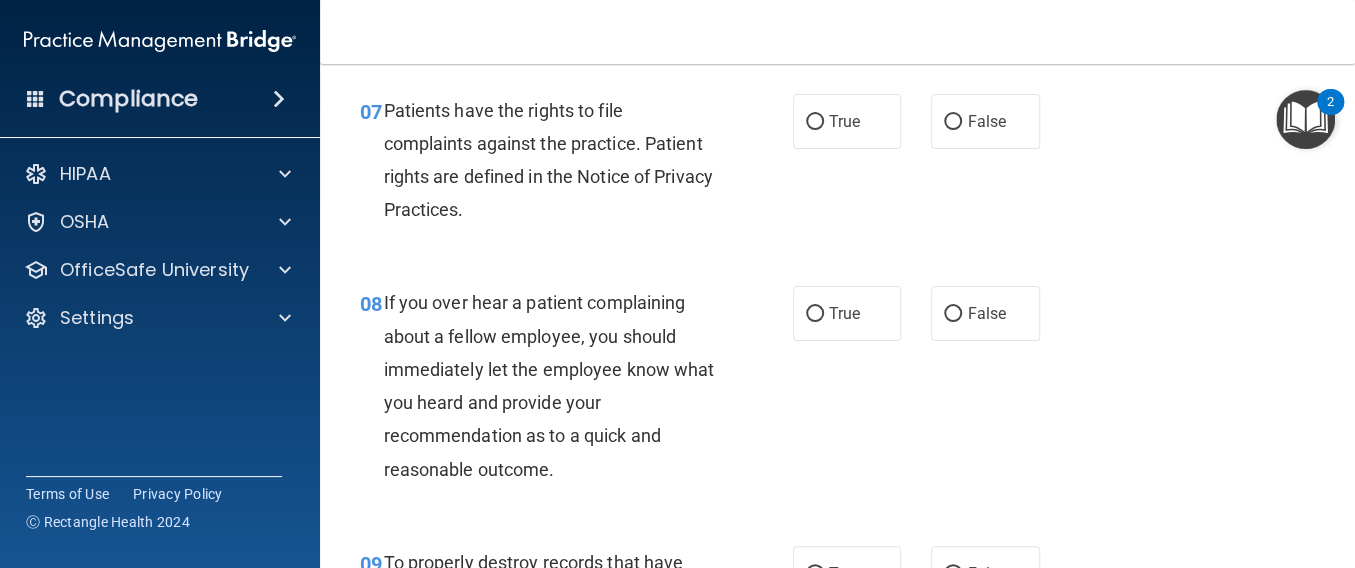 scroll, scrollTop: 1546, scrollLeft: 0, axis: vertical 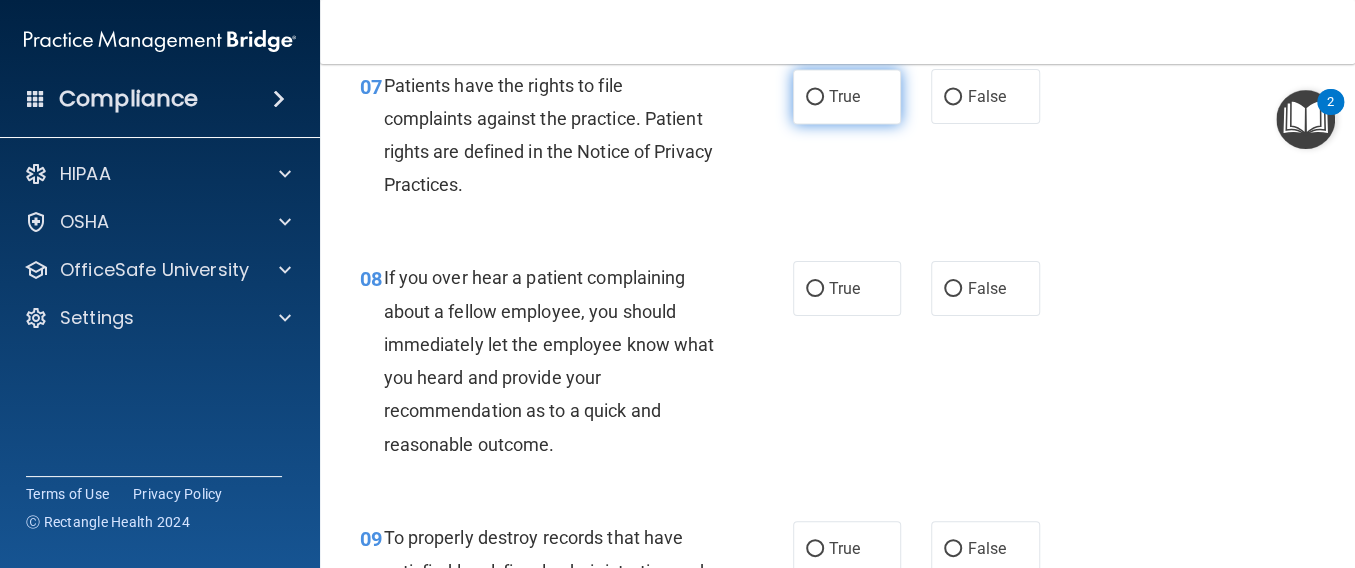 click on "True" at bounding box center (815, 97) 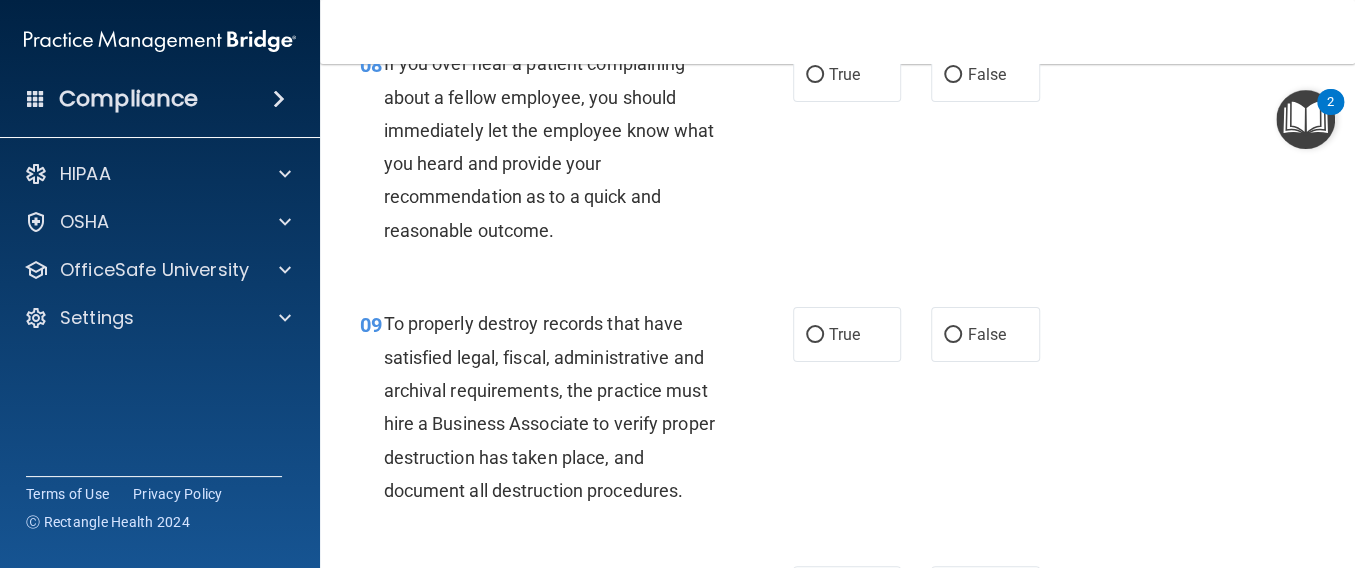 scroll, scrollTop: 1813, scrollLeft: 0, axis: vertical 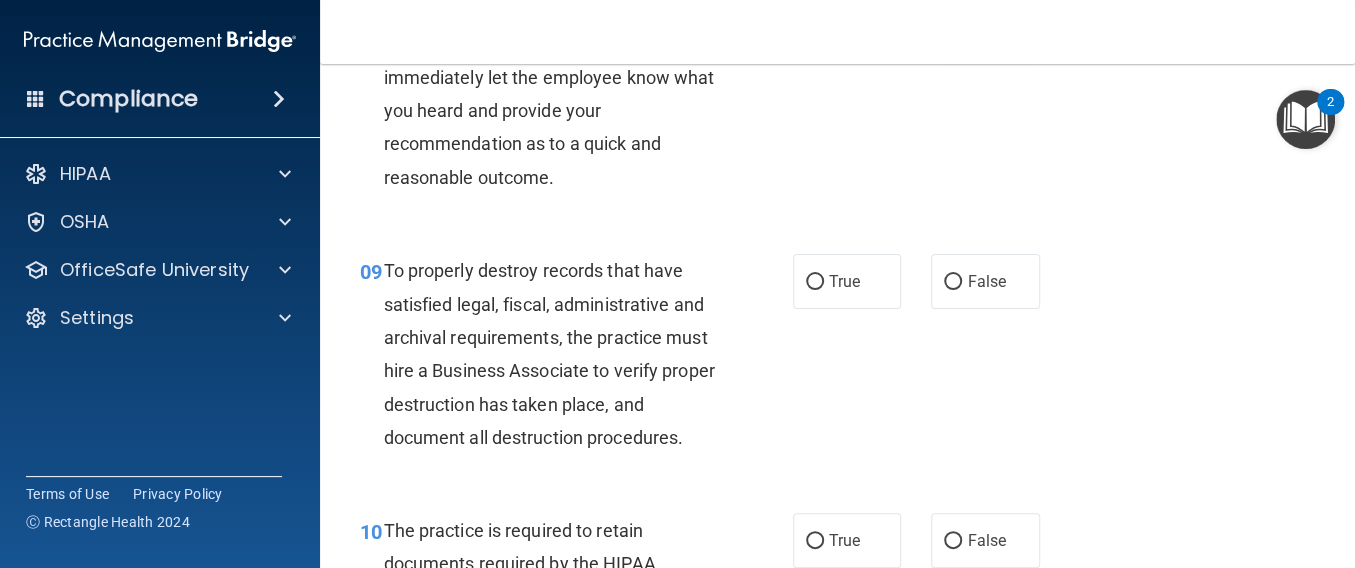 click on "False" at bounding box center [985, 21] 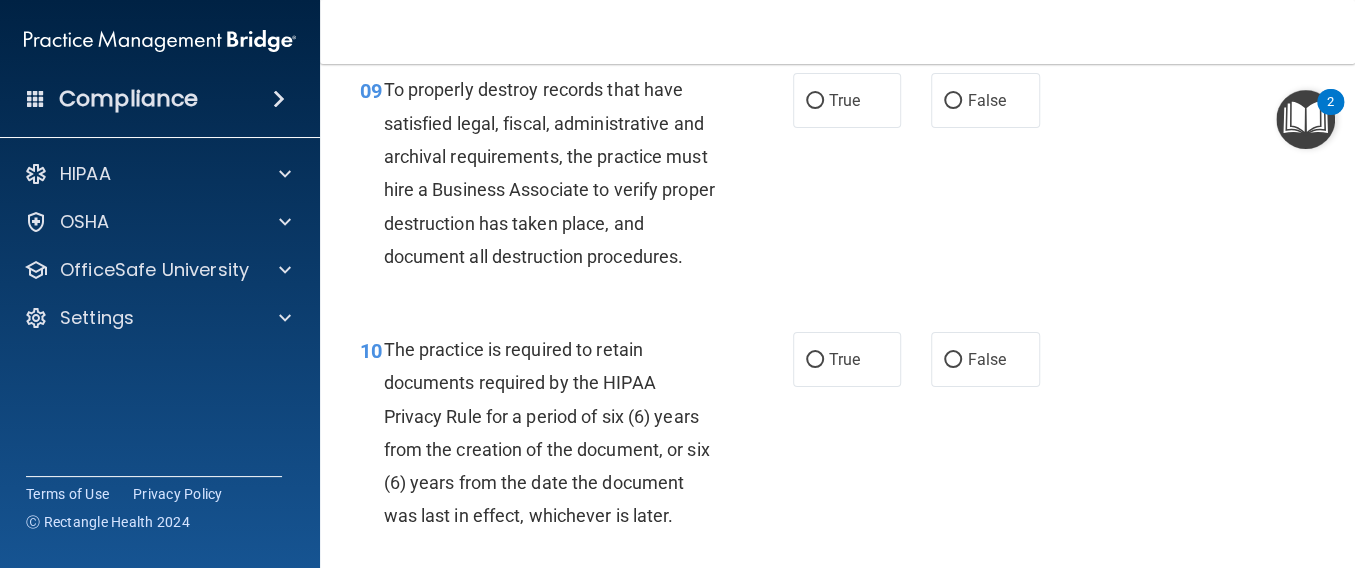 scroll, scrollTop: 2026, scrollLeft: 0, axis: vertical 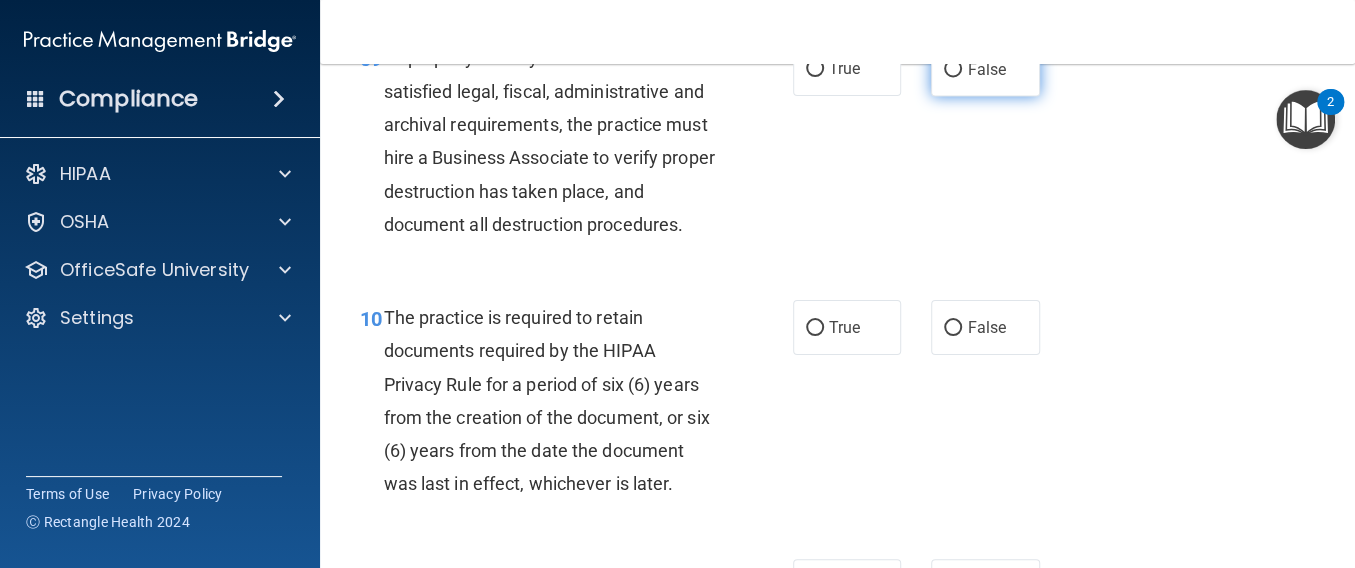 click on "False" at bounding box center [985, 68] 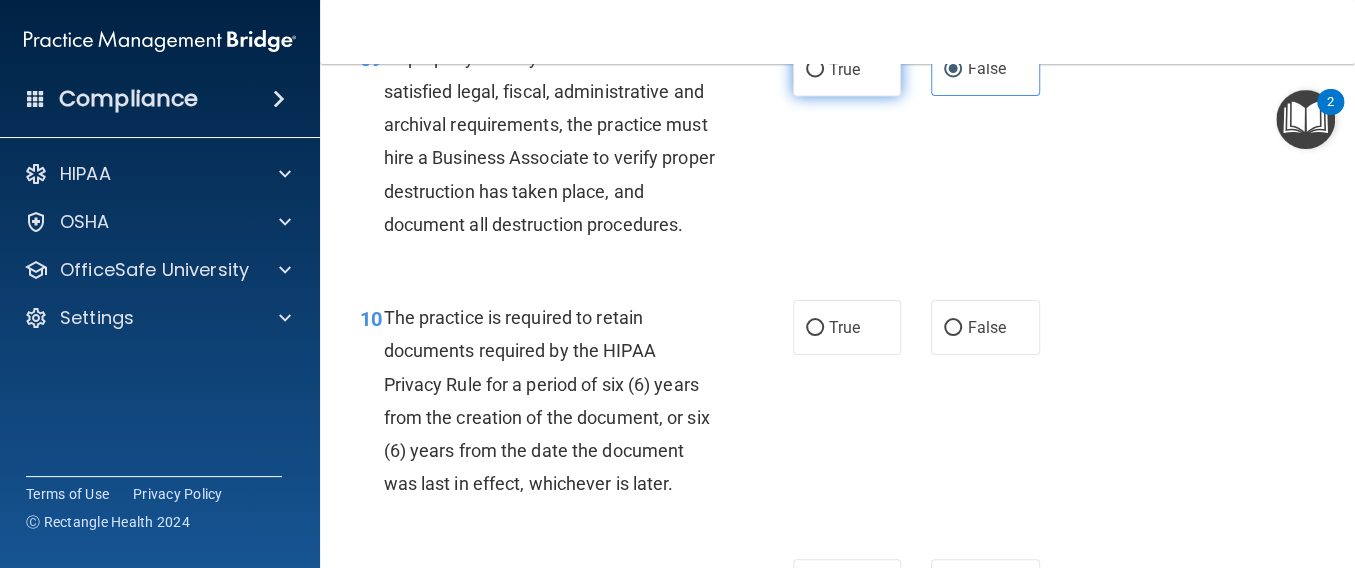 click on "True" at bounding box center (844, 68) 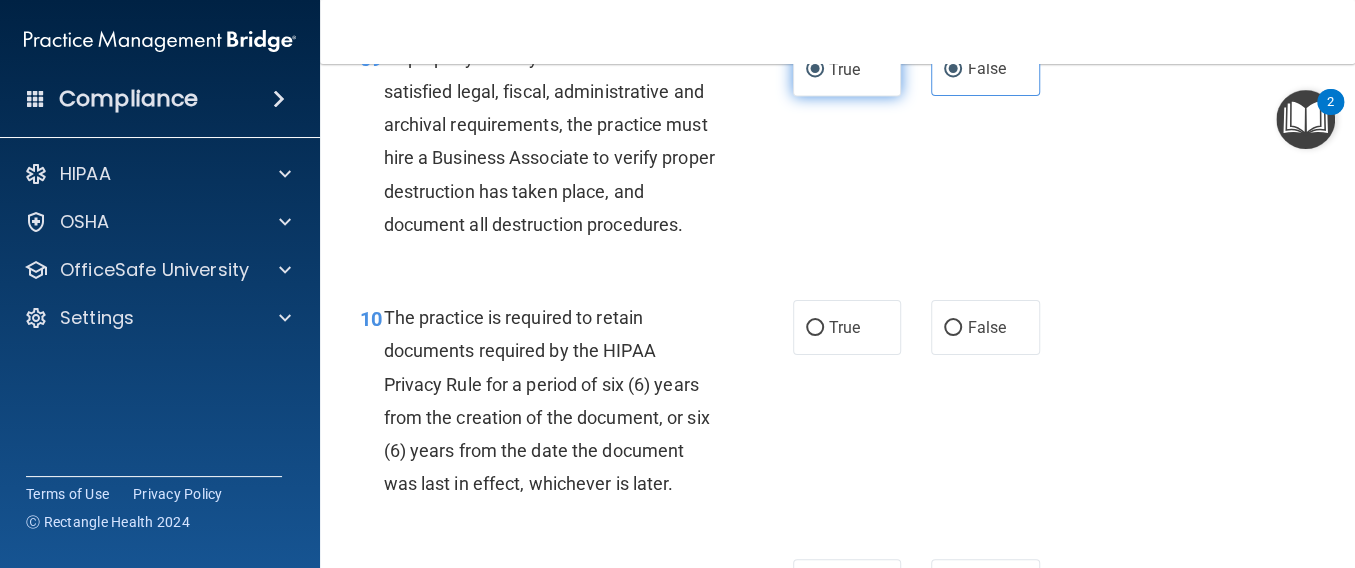 radio on "false" 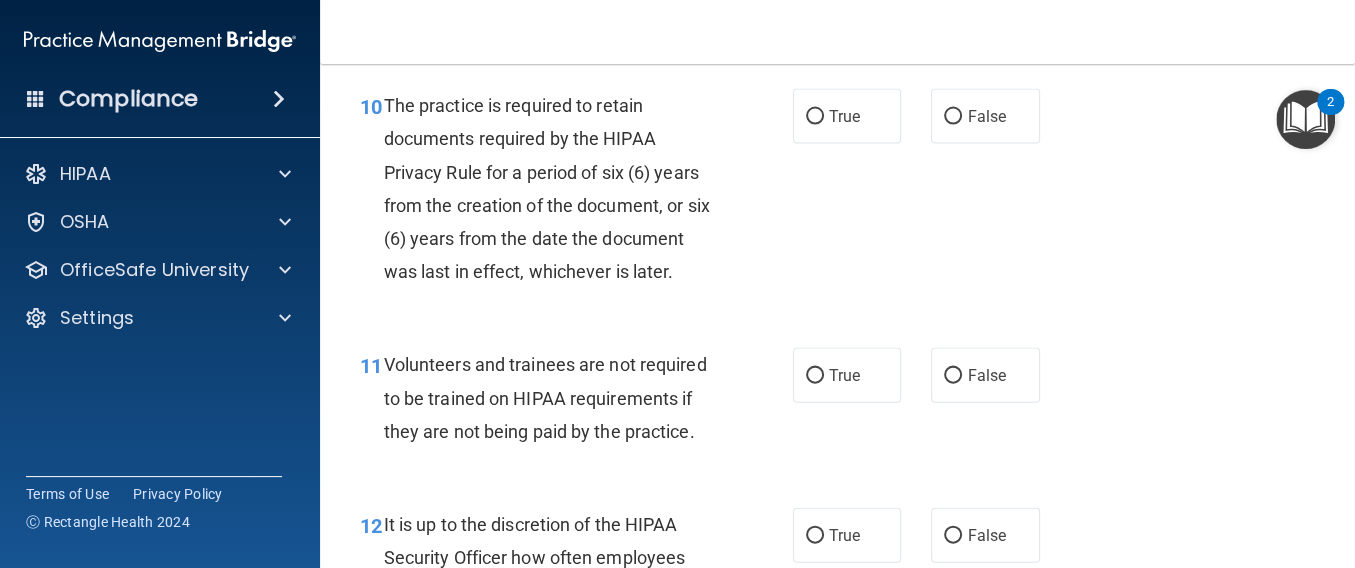 scroll, scrollTop: 2240, scrollLeft: 0, axis: vertical 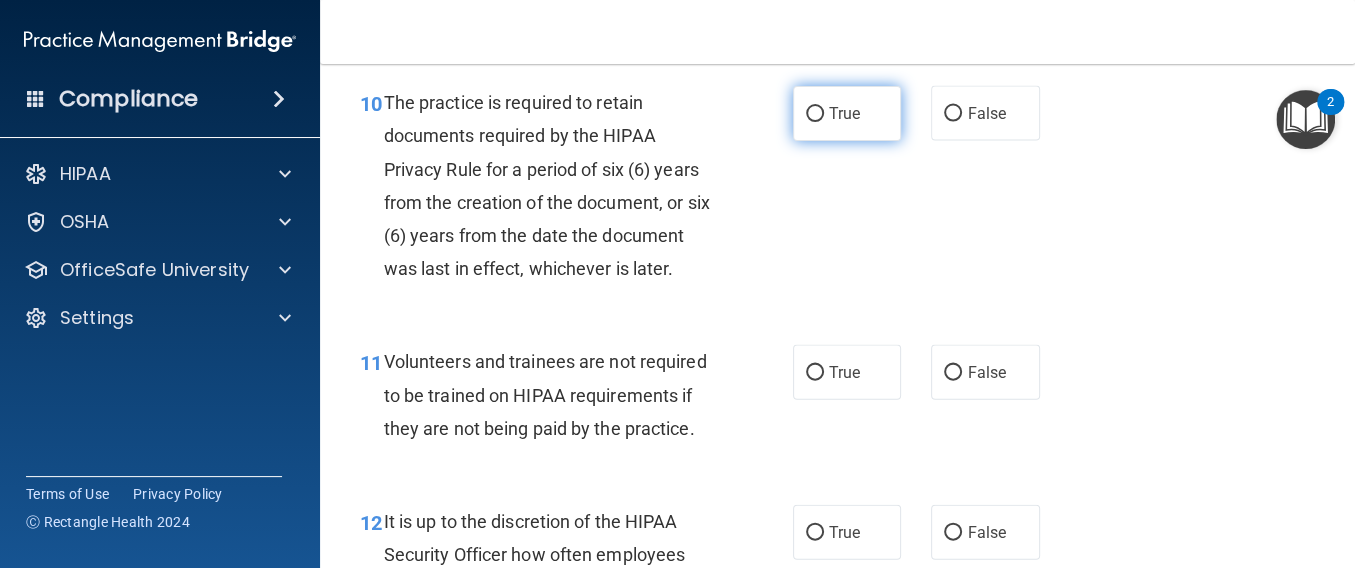 click on "True" at bounding box center (844, 113) 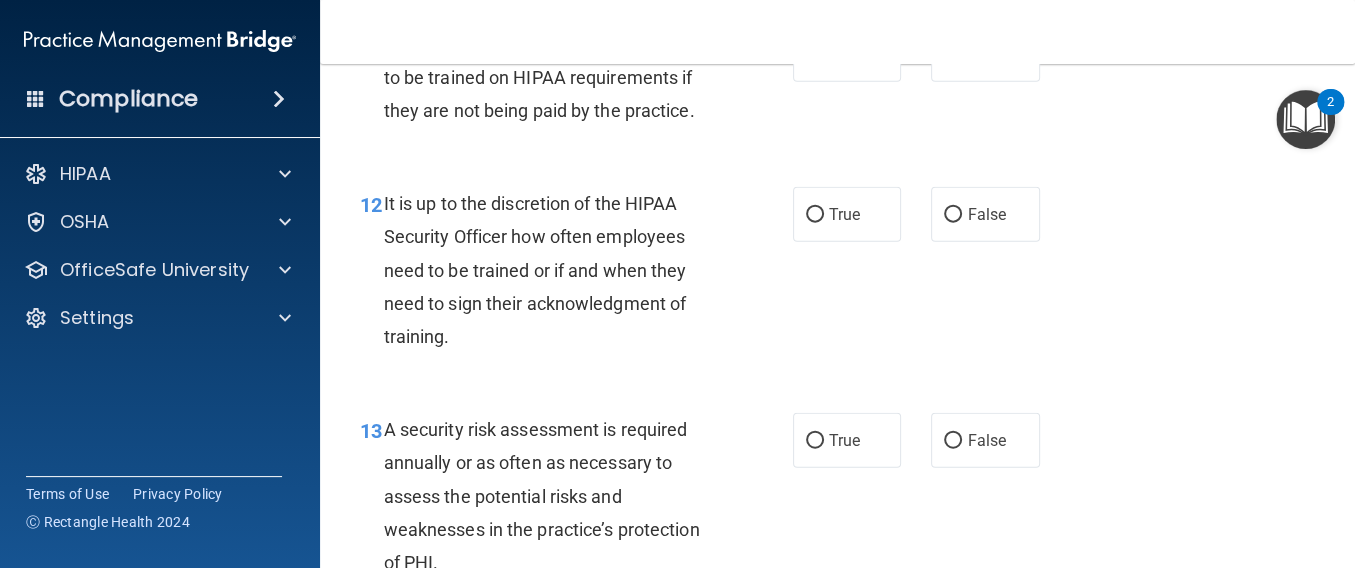 scroll, scrollTop: 2560, scrollLeft: 0, axis: vertical 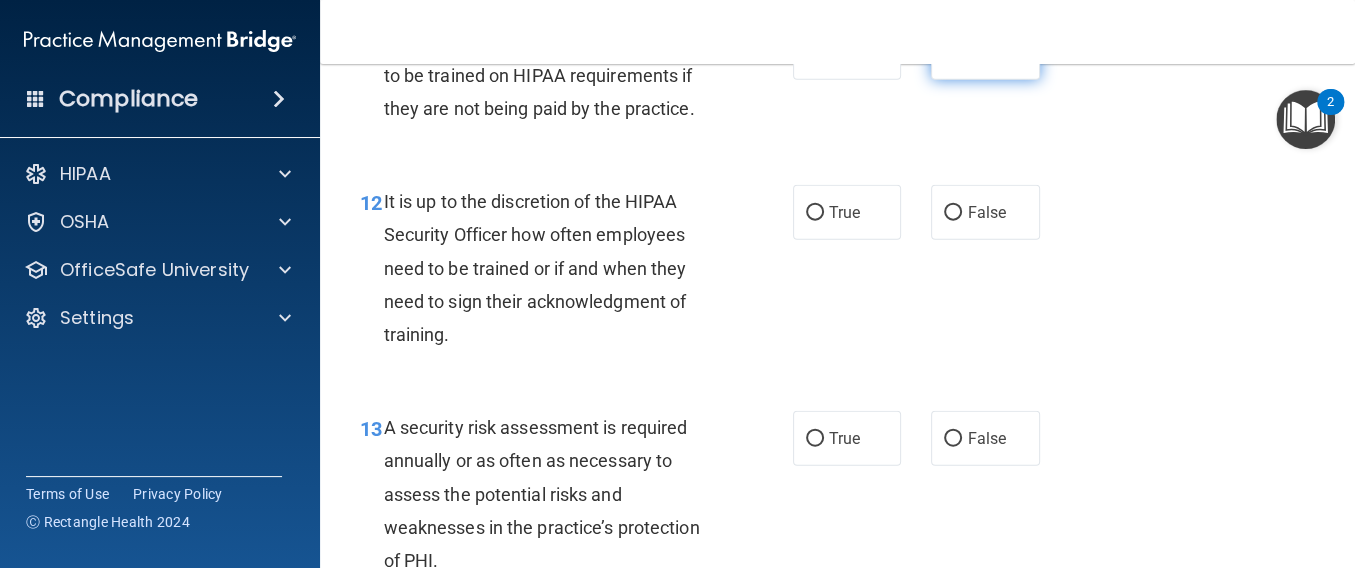 click on "False" at bounding box center [985, 52] 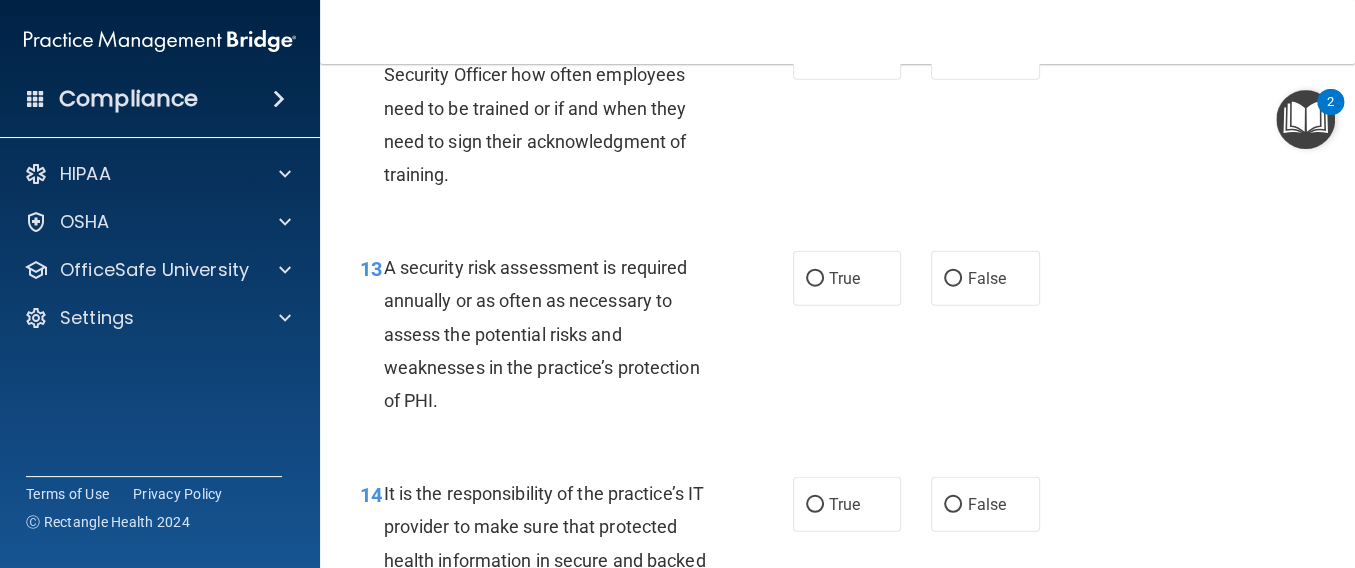 scroll, scrollTop: 2773, scrollLeft: 0, axis: vertical 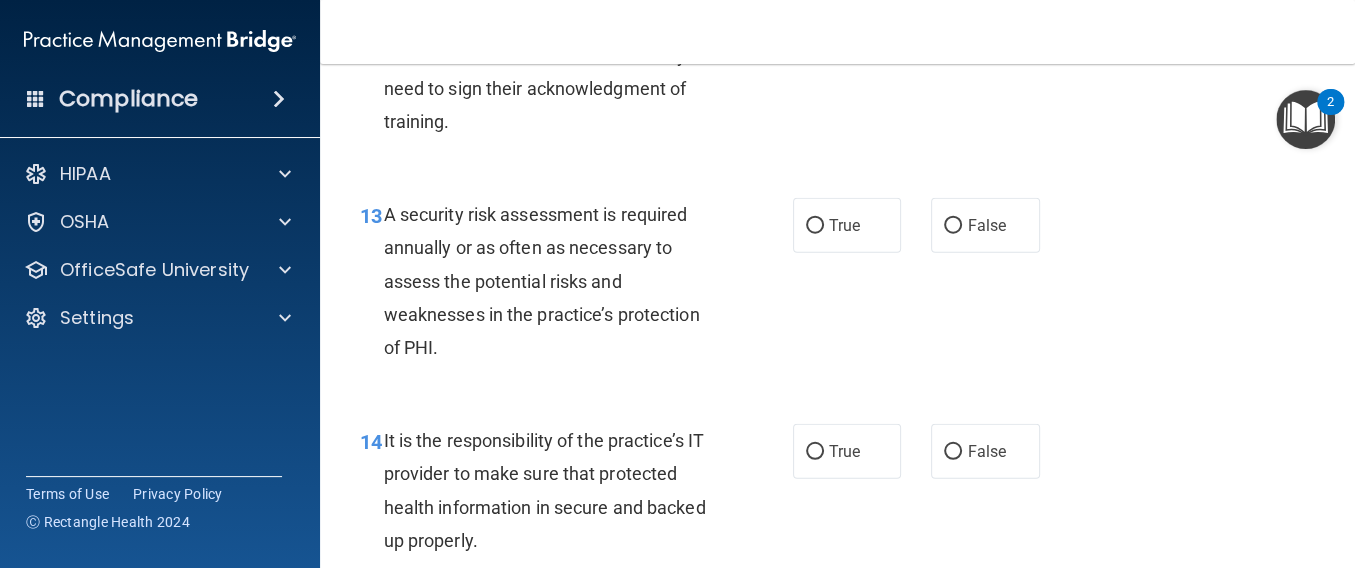 click on "False" at bounding box center [986, -1] 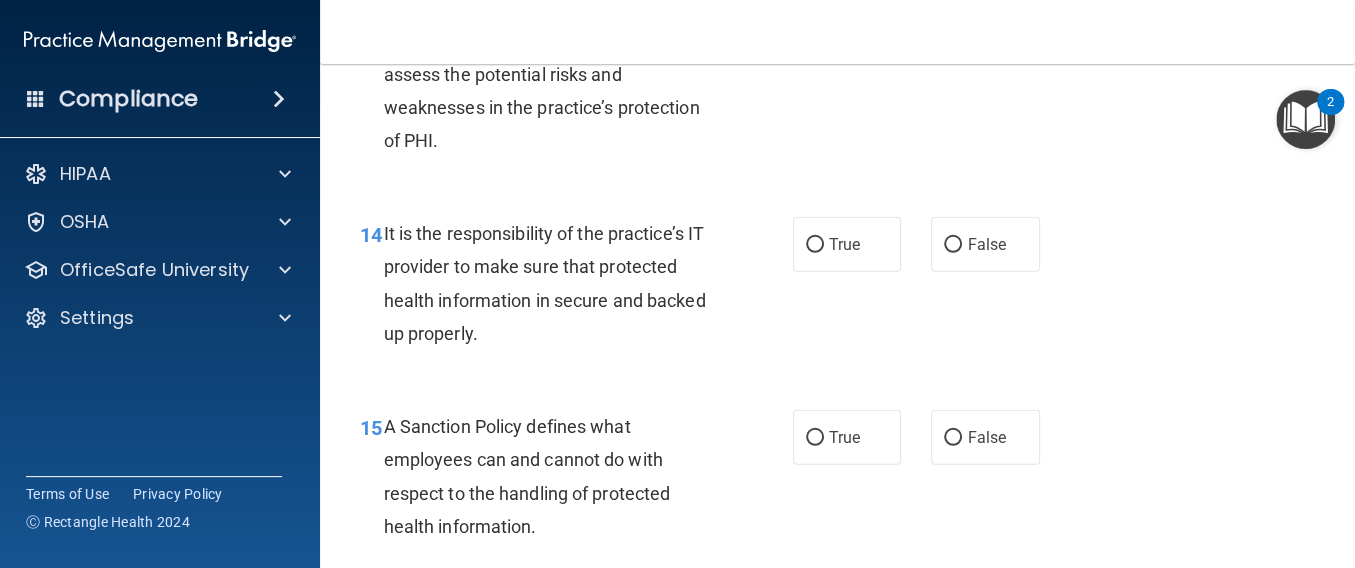 scroll, scrollTop: 2986, scrollLeft: 0, axis: vertical 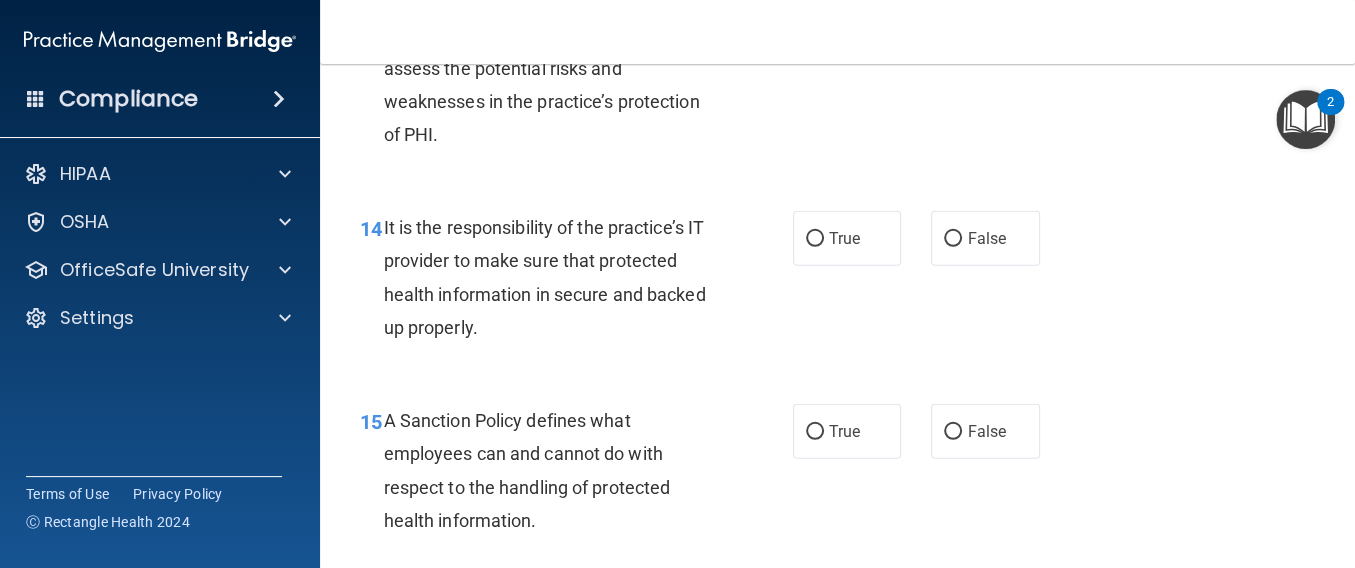 click on "True" at bounding box center [844, 12] 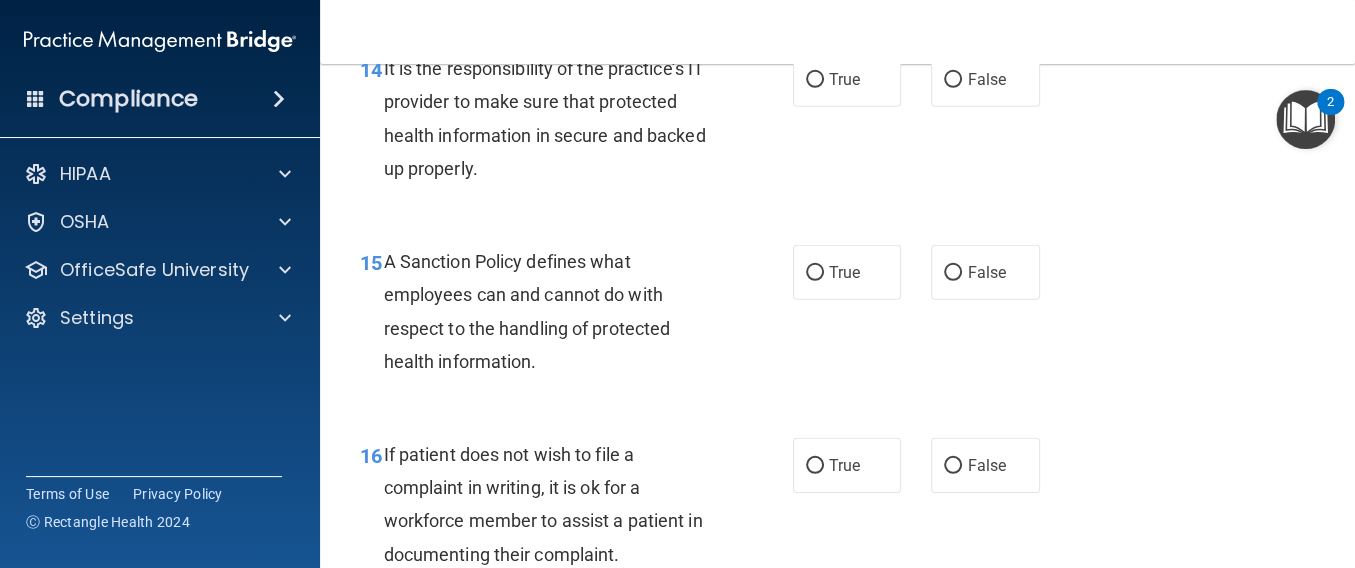 scroll, scrollTop: 3146, scrollLeft: 0, axis: vertical 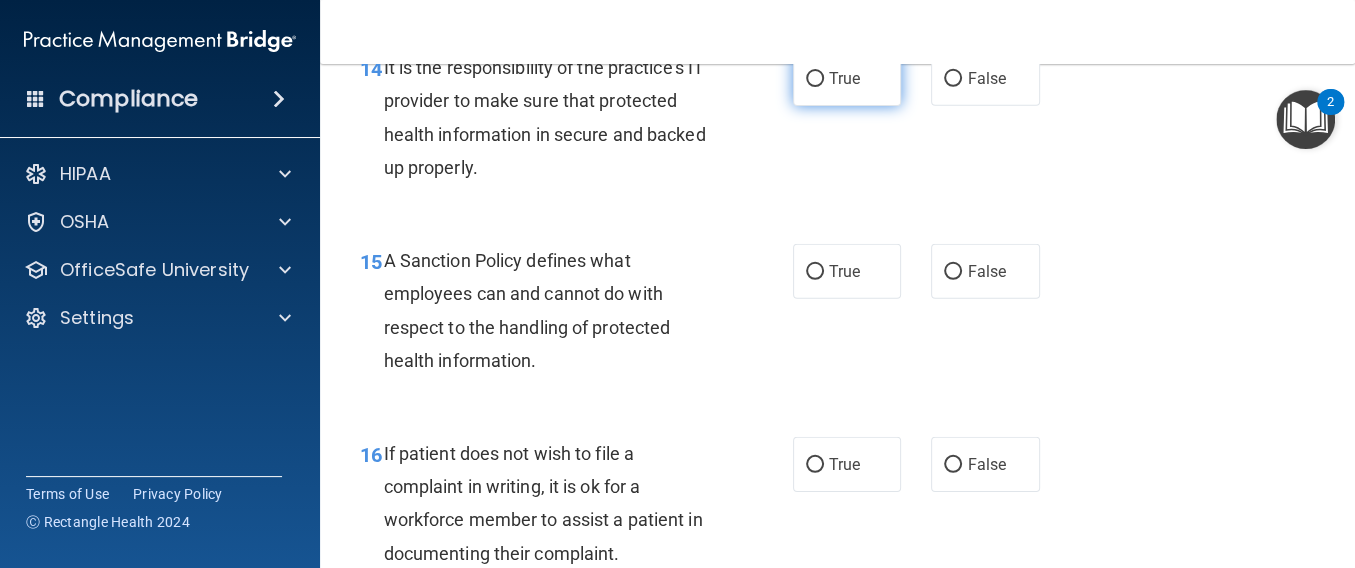 click on "True" at bounding box center [815, 79] 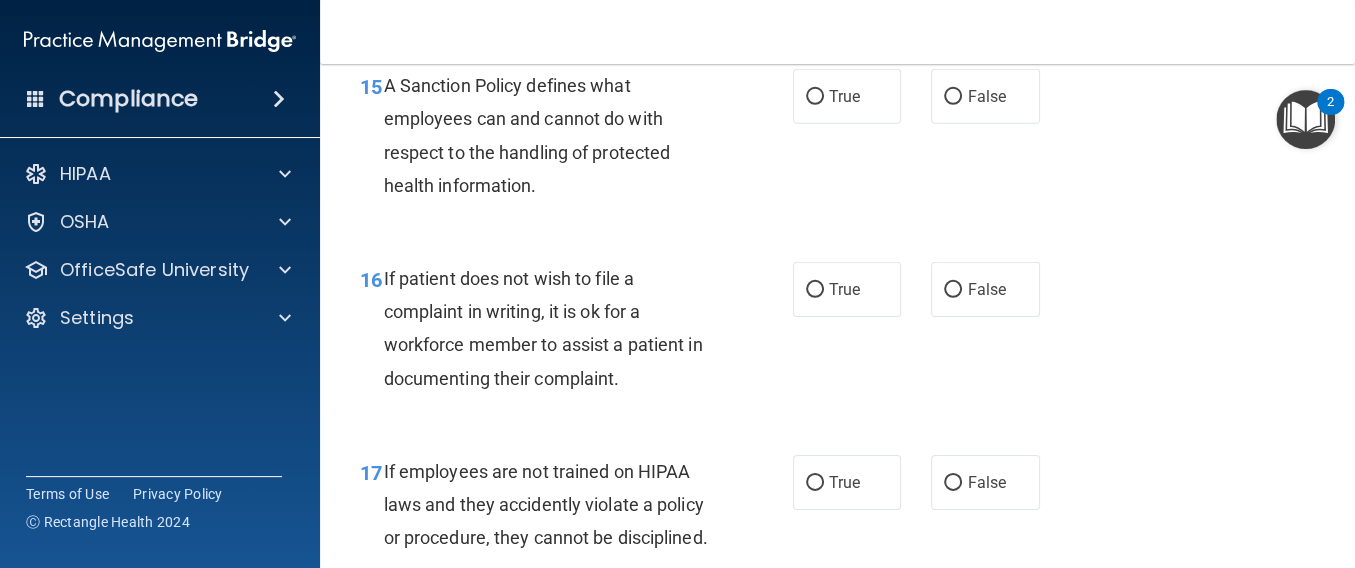 scroll, scrollTop: 3360, scrollLeft: 0, axis: vertical 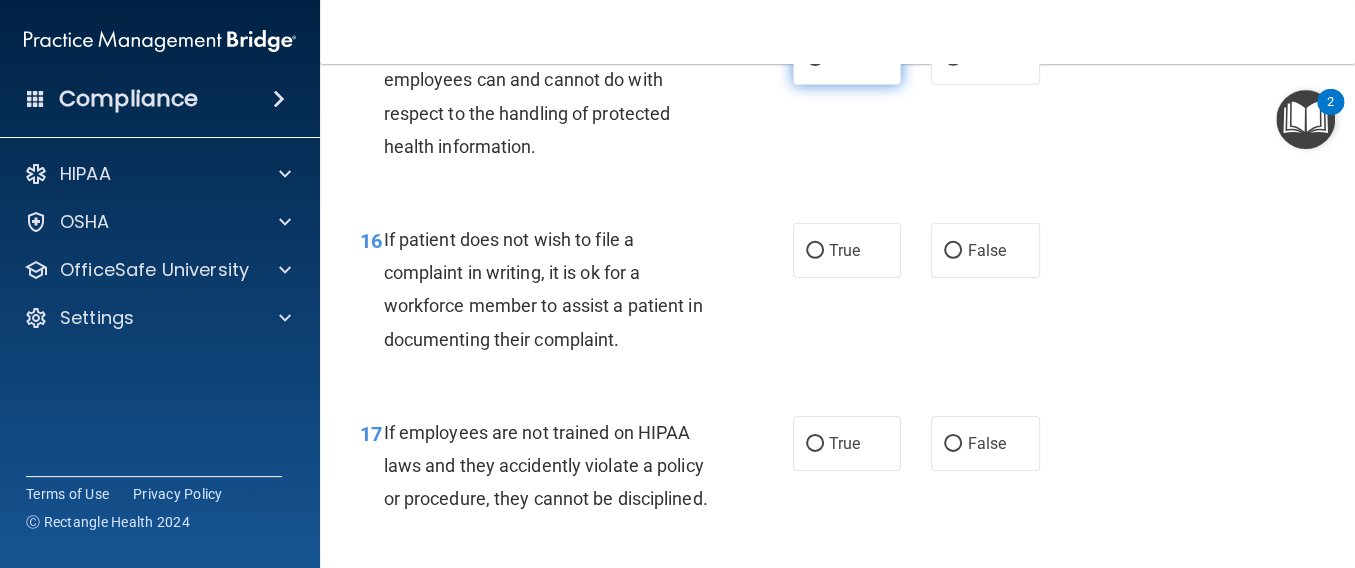 click on "True" at bounding box center [847, 57] 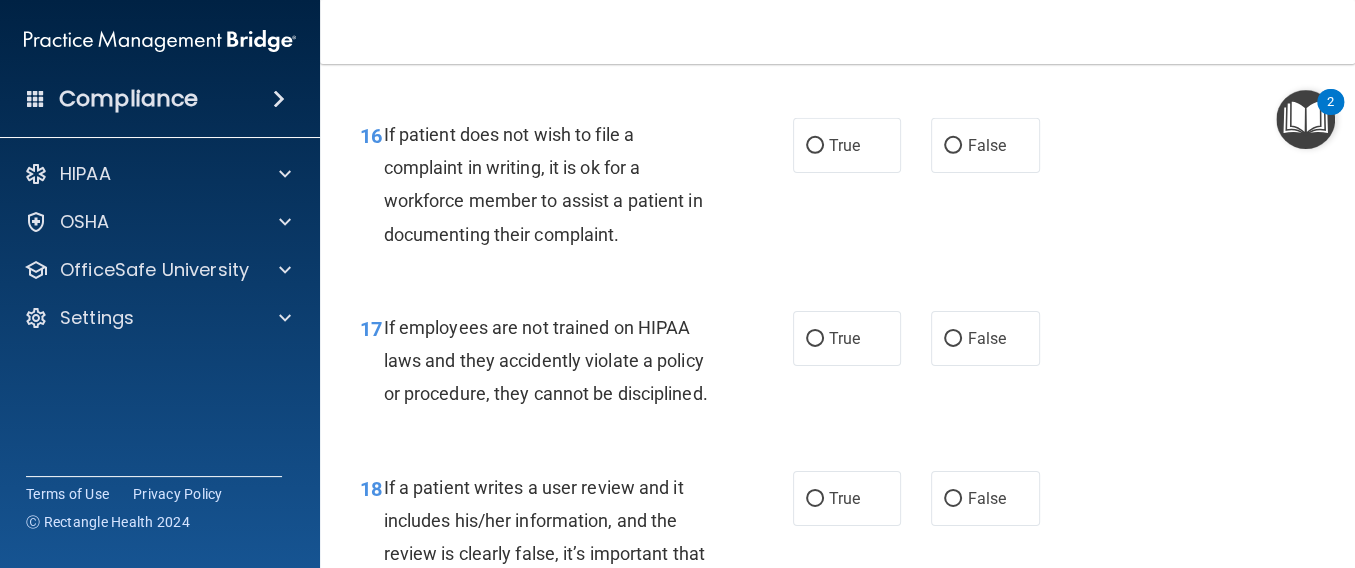 scroll, scrollTop: 3466, scrollLeft: 0, axis: vertical 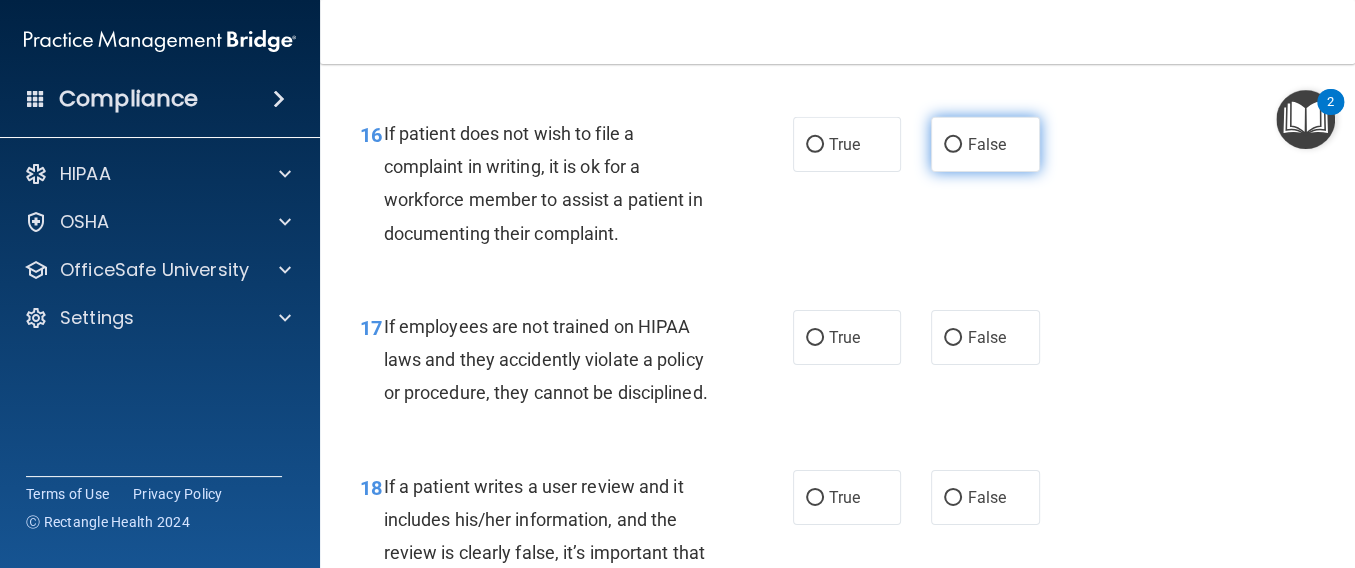 click on "False" at bounding box center (985, 144) 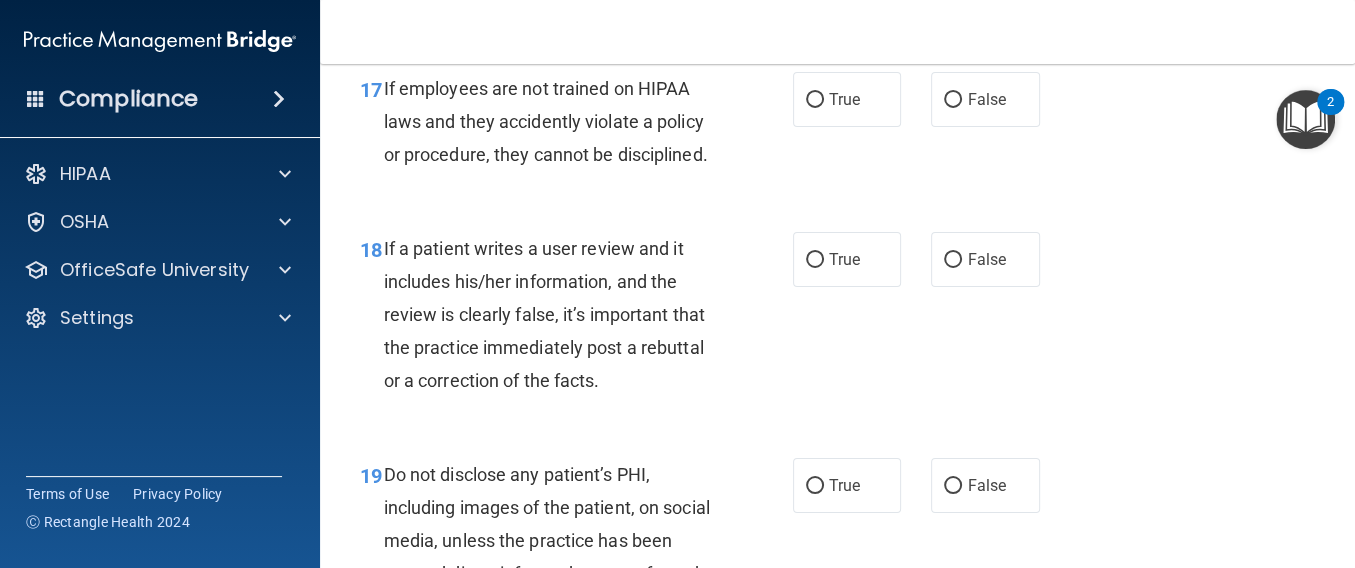 scroll, scrollTop: 3733, scrollLeft: 0, axis: vertical 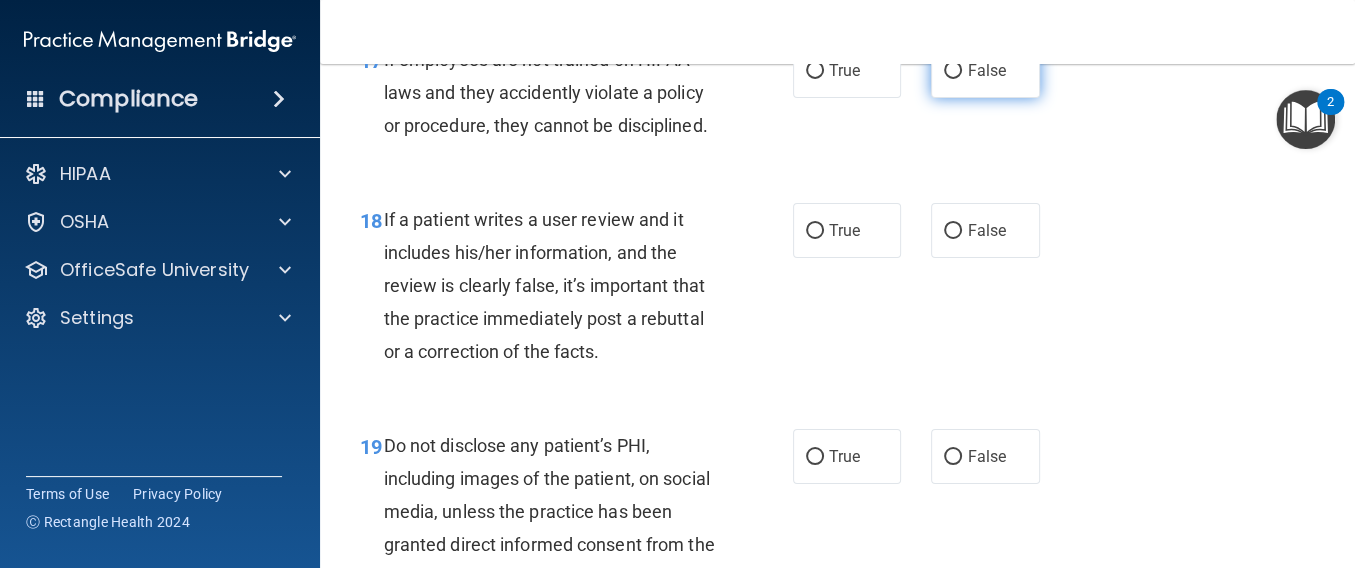 click on "False" at bounding box center (986, 70) 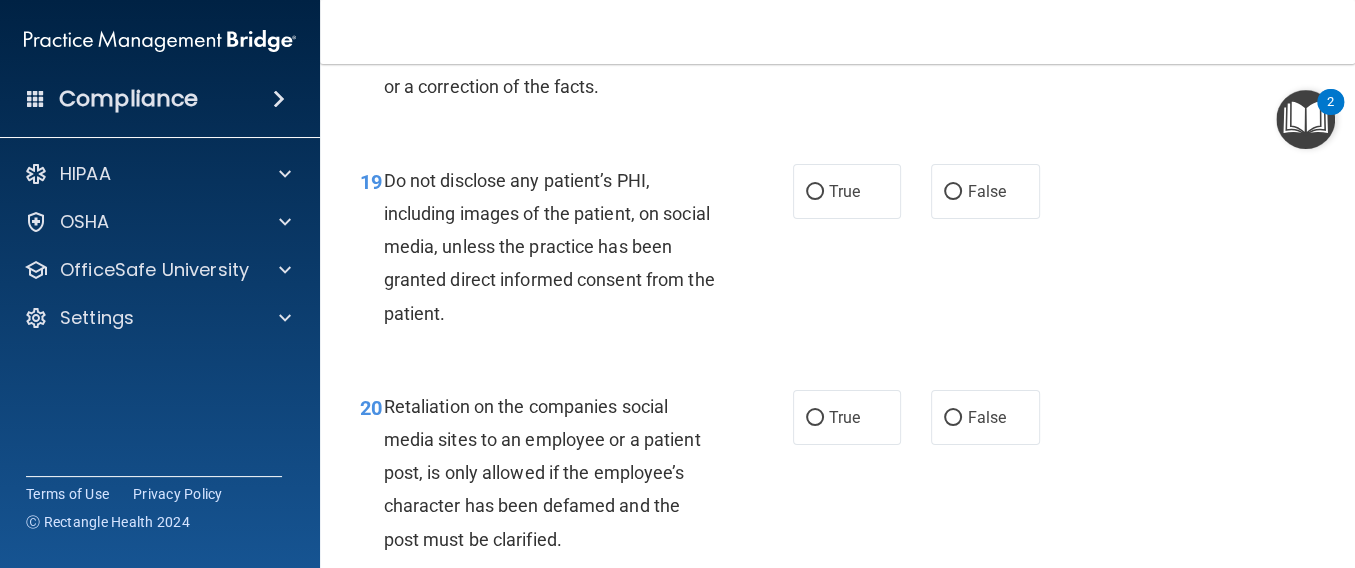 scroll, scrollTop: 4000, scrollLeft: 0, axis: vertical 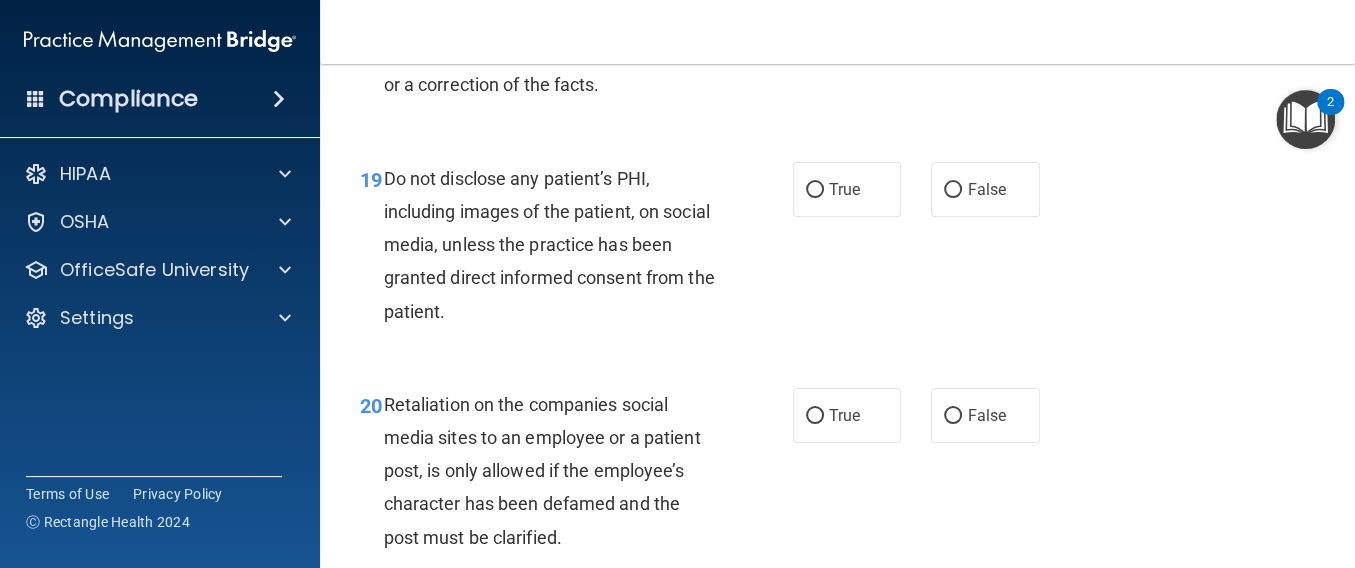 click on "False" at bounding box center (953, -36) 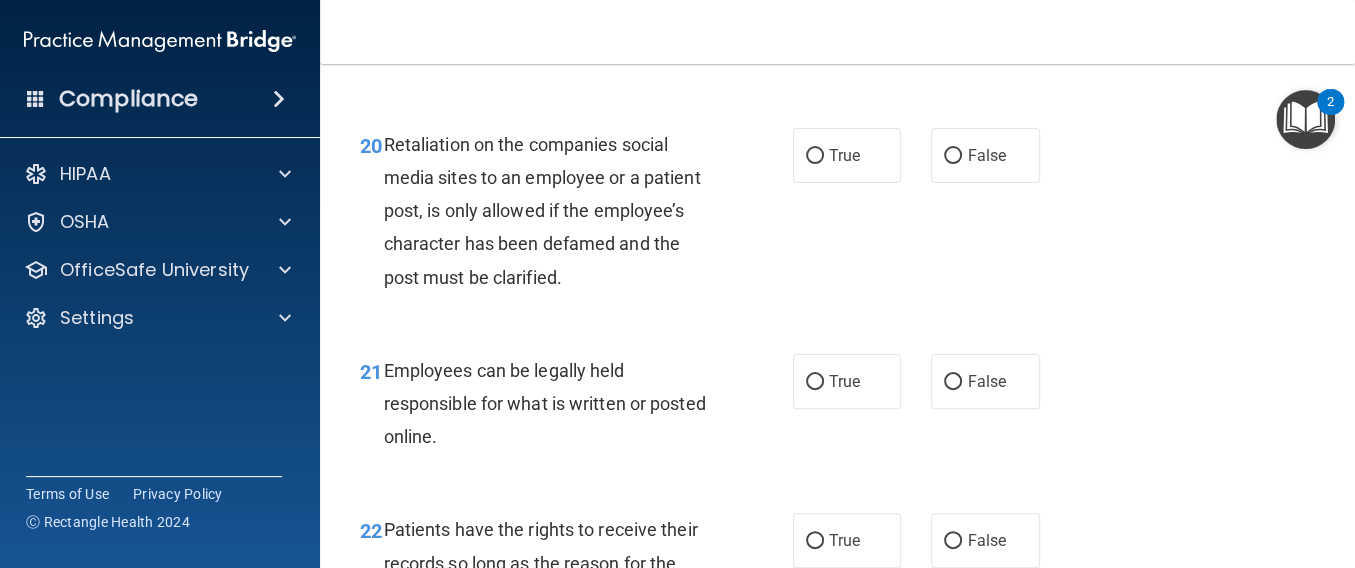 scroll, scrollTop: 4266, scrollLeft: 0, axis: vertical 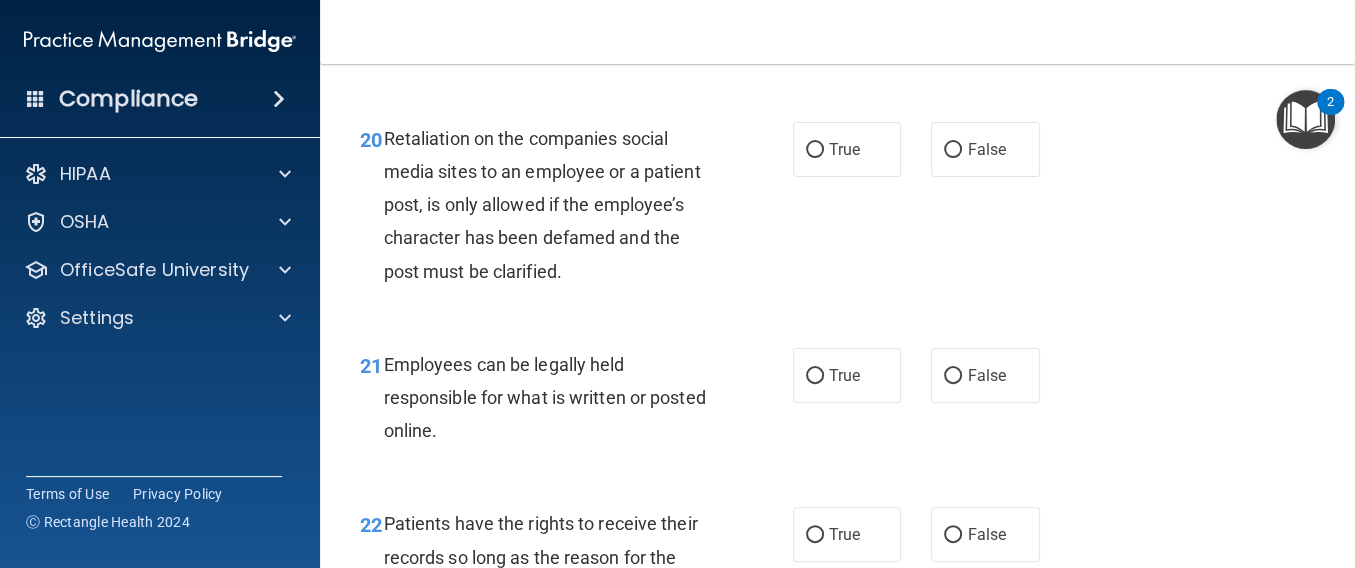 click on "True" at bounding box center (815, -76) 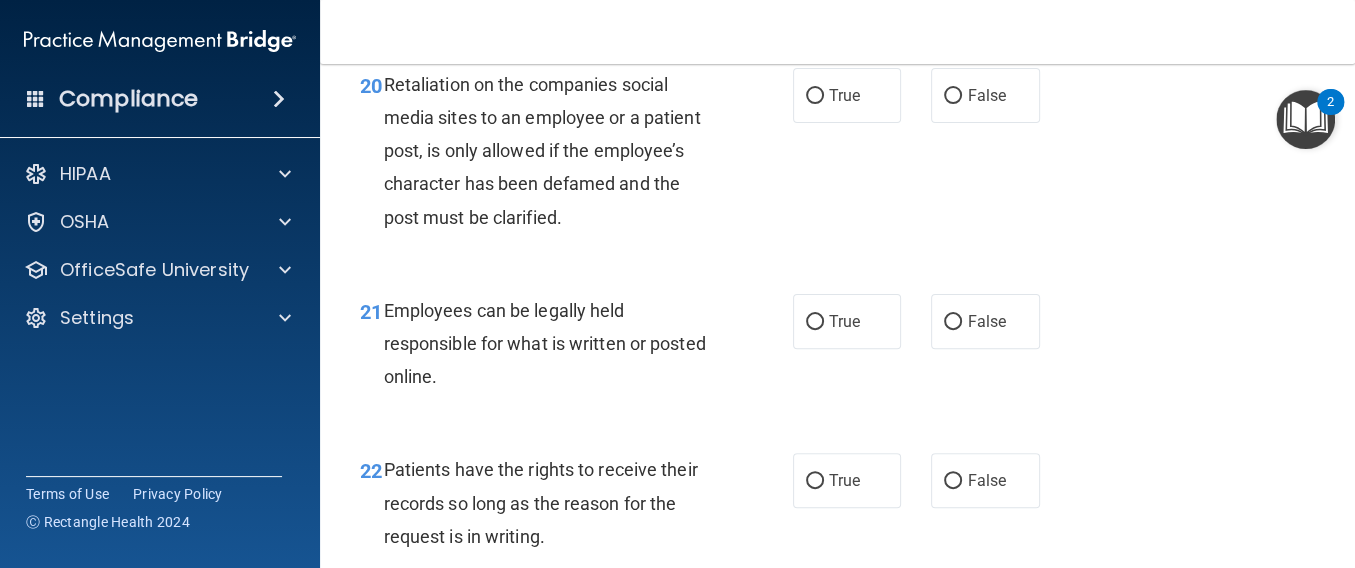 scroll, scrollTop: 4373, scrollLeft: 0, axis: vertical 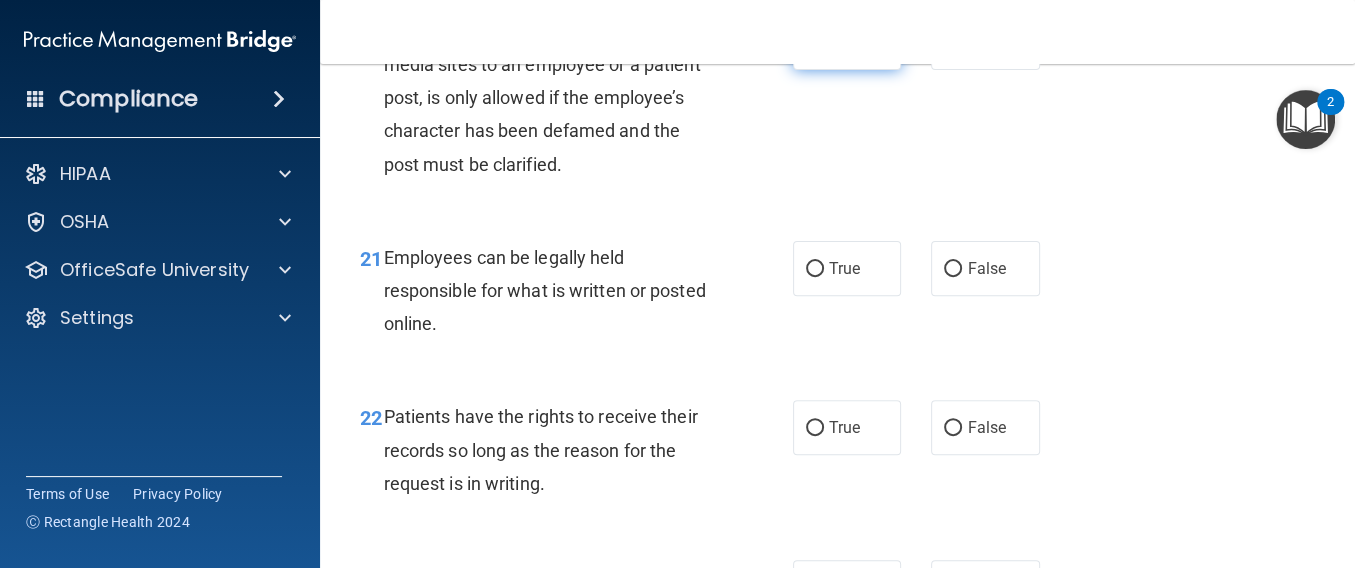 click on "True" at bounding box center (847, 42) 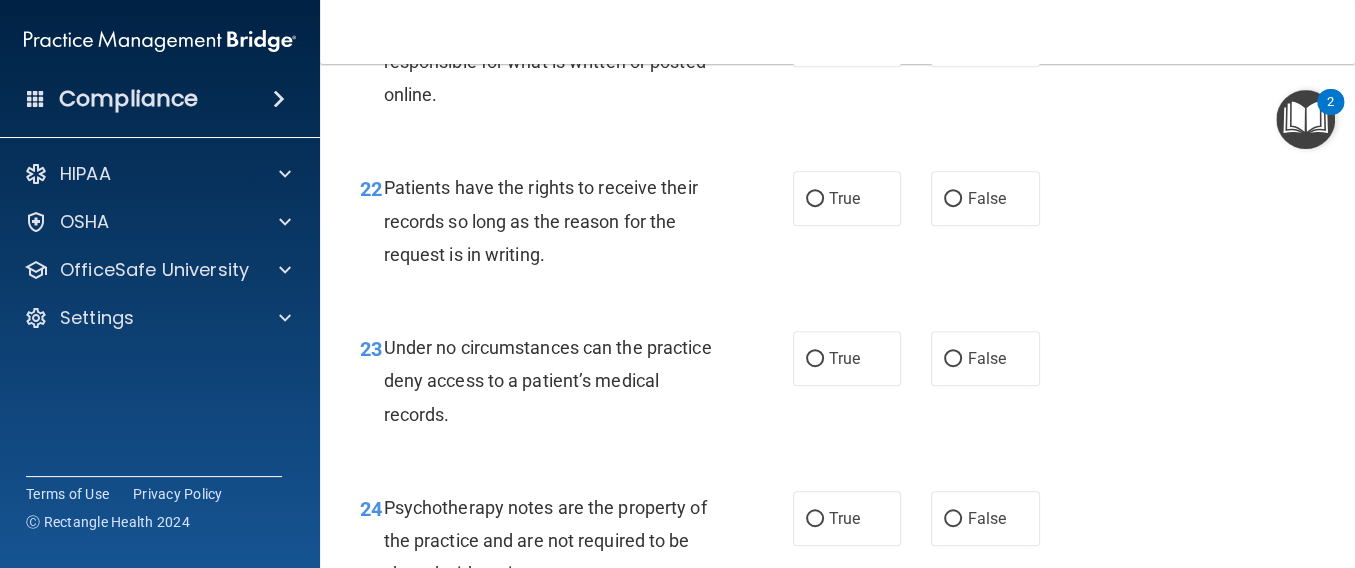 scroll, scrollTop: 4640, scrollLeft: 0, axis: vertical 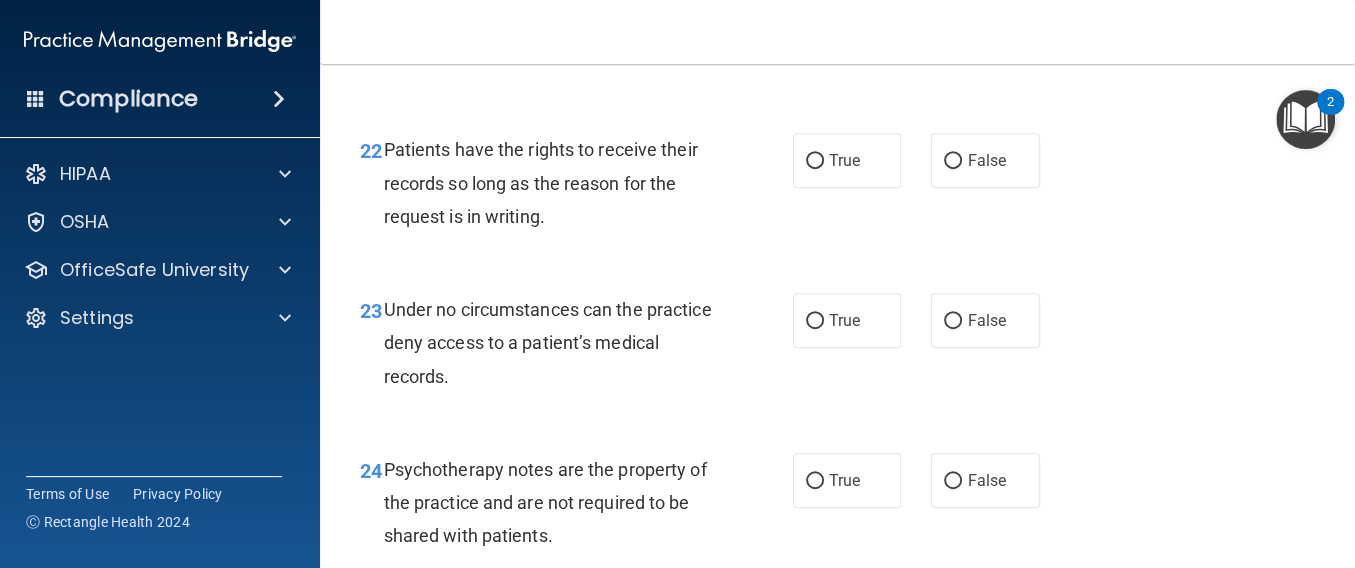 click on "True" at bounding box center (844, 1) 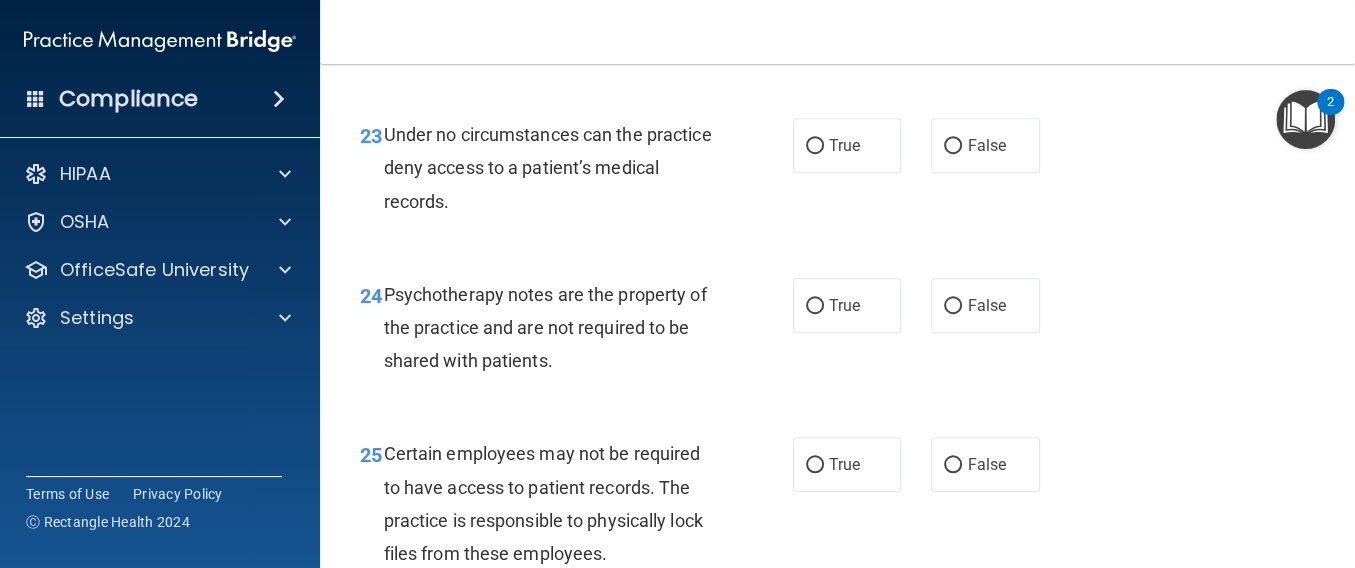 scroll, scrollTop: 4853, scrollLeft: 0, axis: vertical 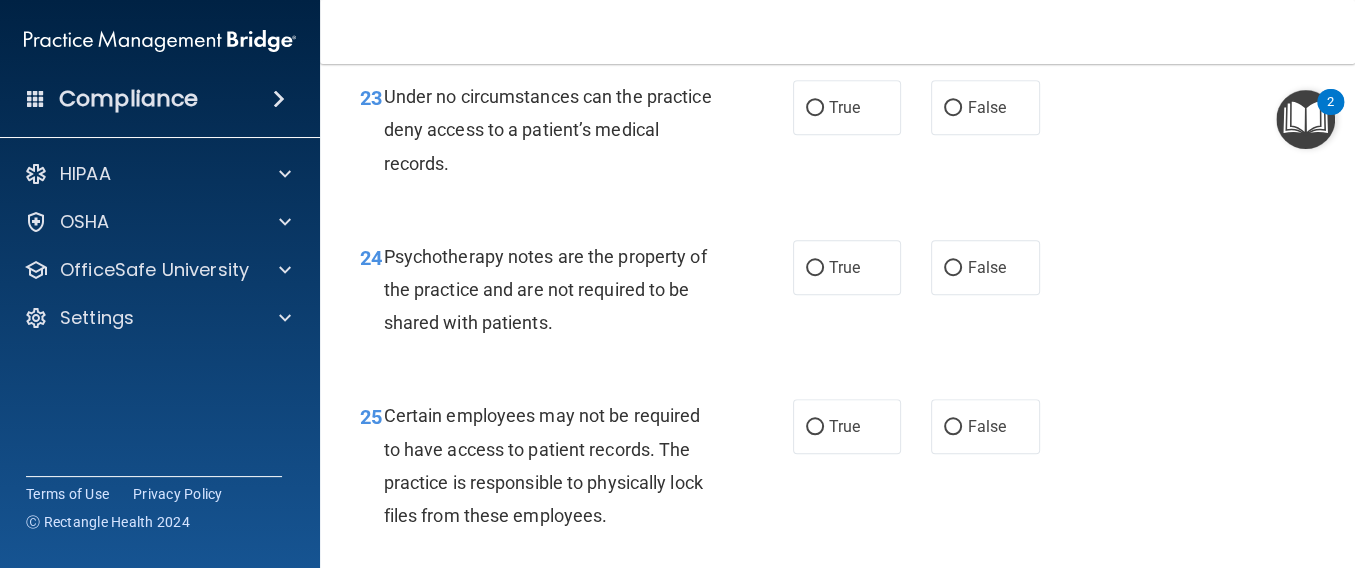 click on "True" at bounding box center [844, -53] 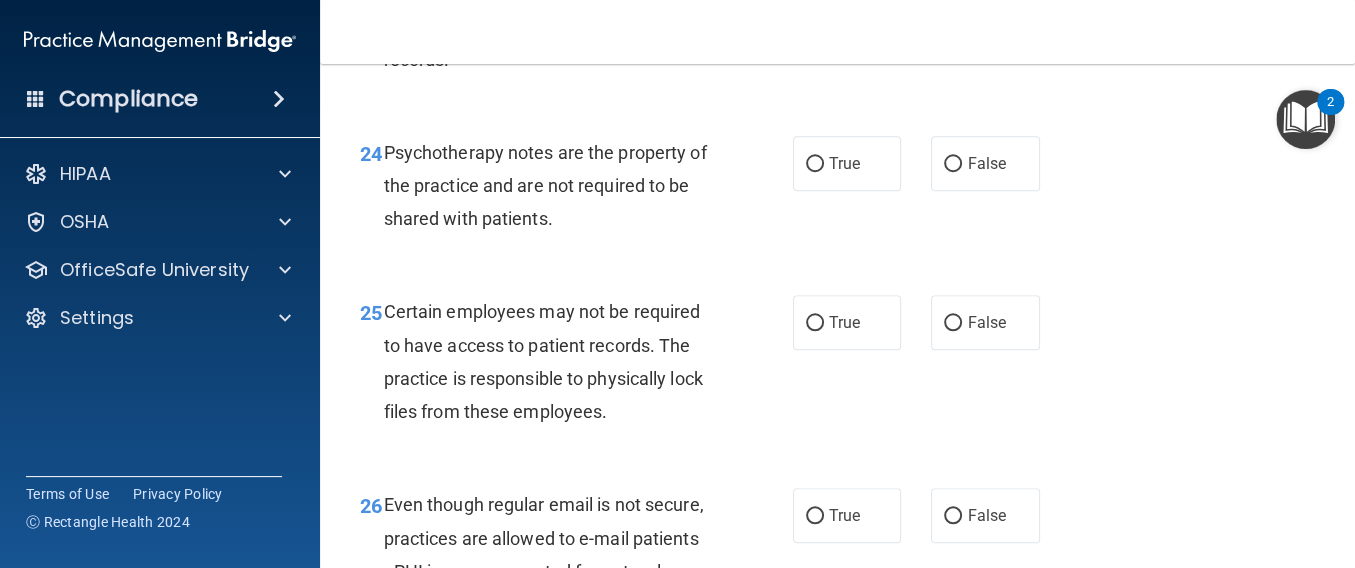 scroll, scrollTop: 4960, scrollLeft: 0, axis: vertical 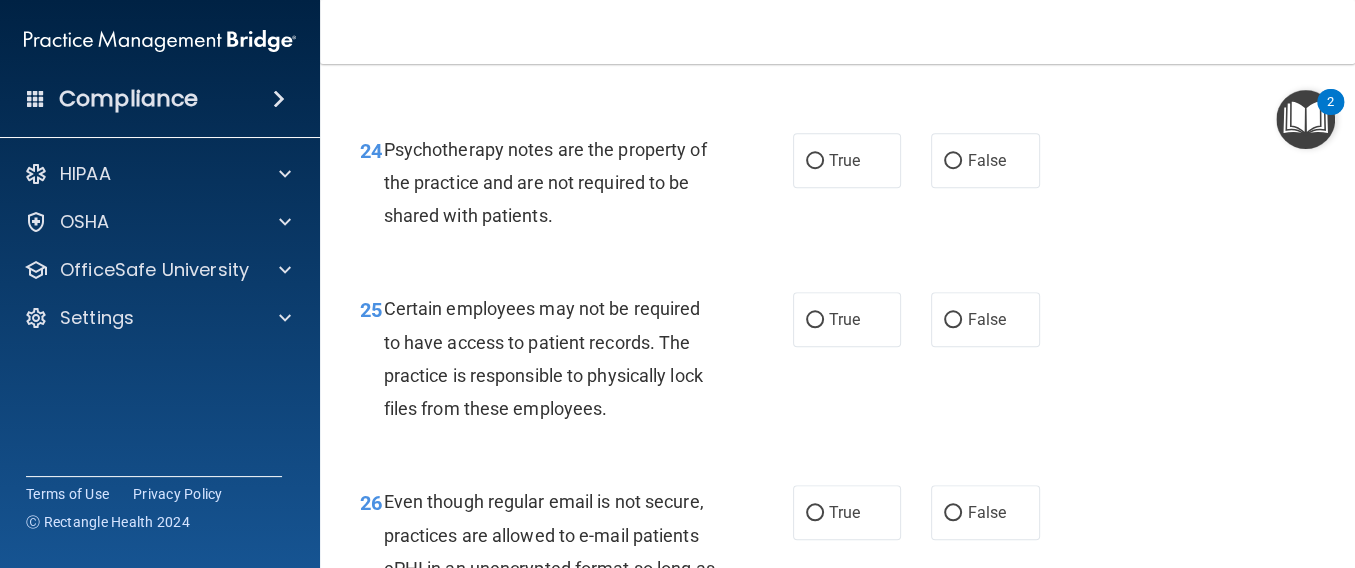click on "True" at bounding box center [844, 0] 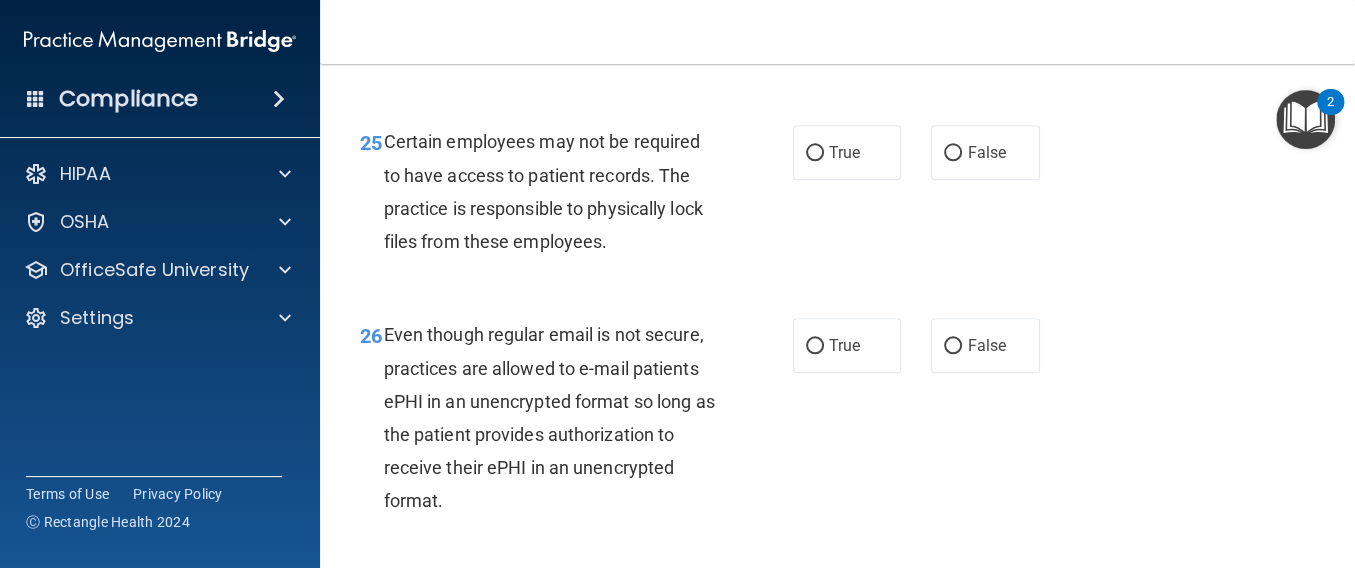 scroll, scrollTop: 5173, scrollLeft: 0, axis: vertical 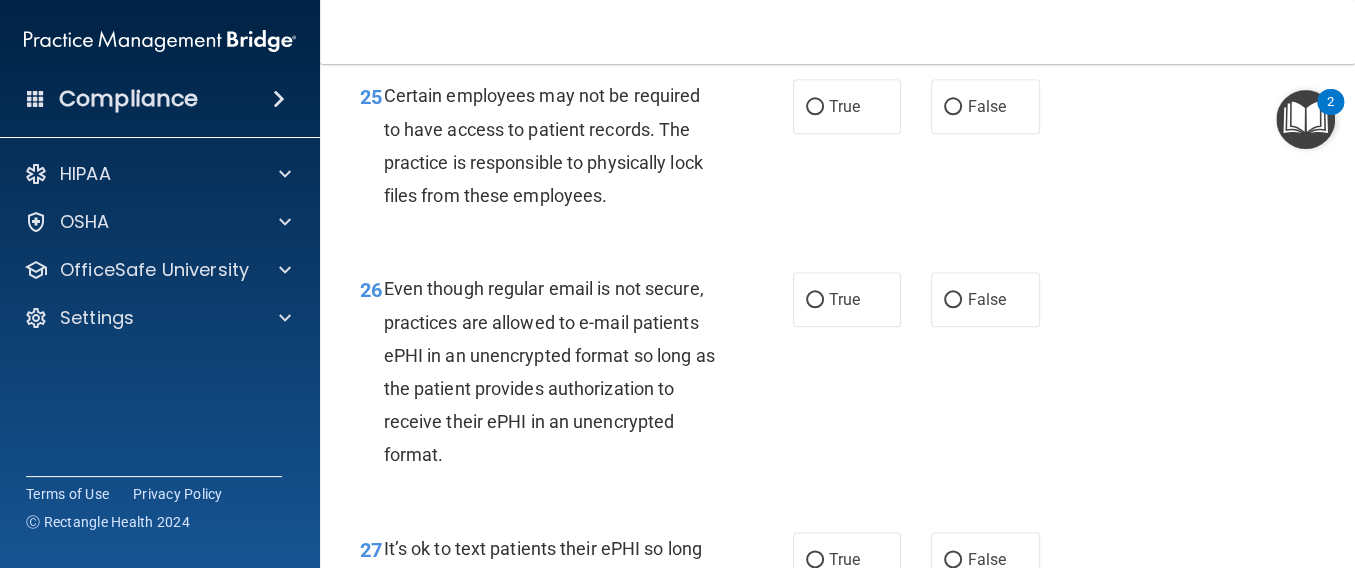 click on "False" at bounding box center [986, -53] 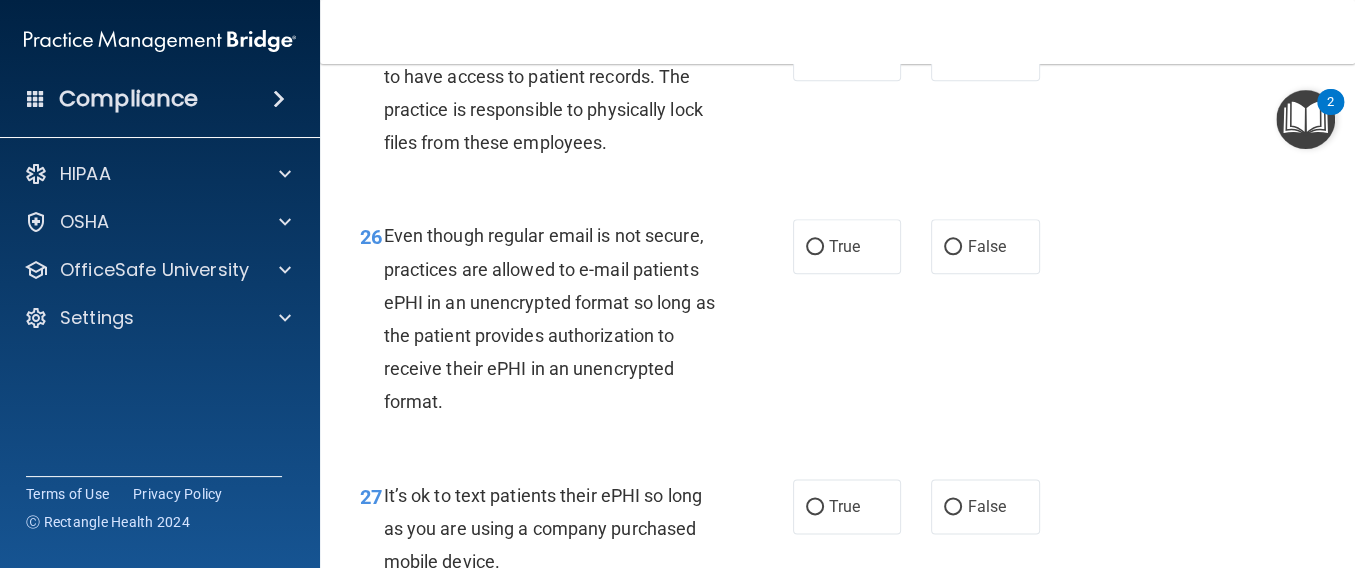 scroll, scrollTop: 5280, scrollLeft: 0, axis: vertical 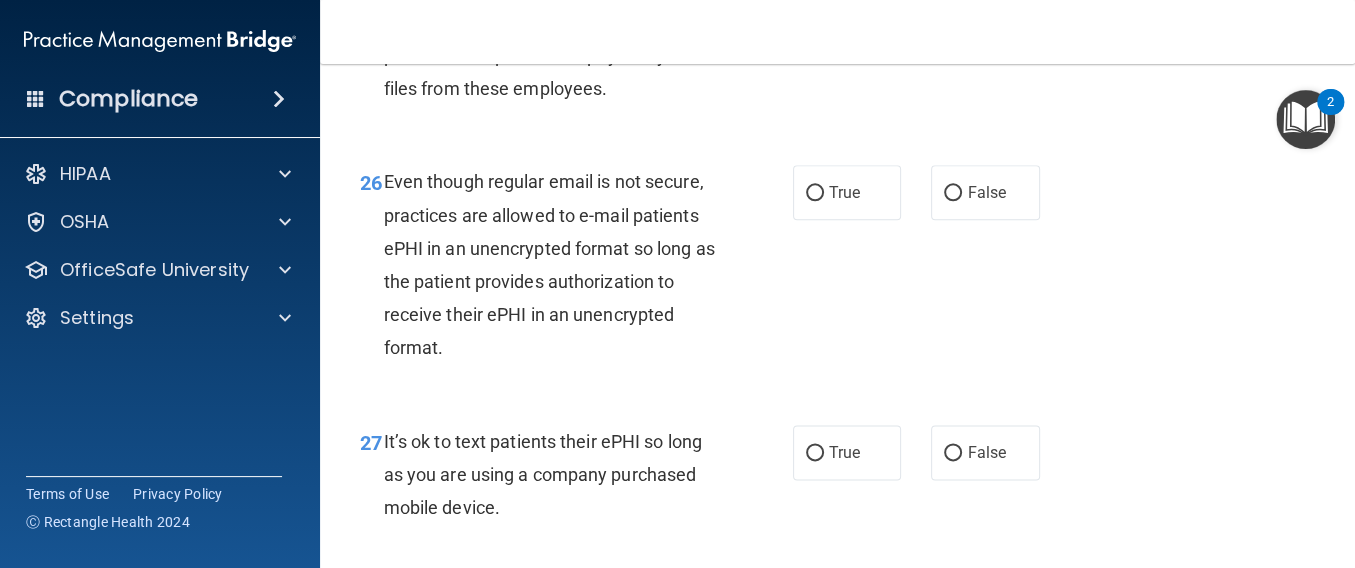 click on "True" at bounding box center [844, -1] 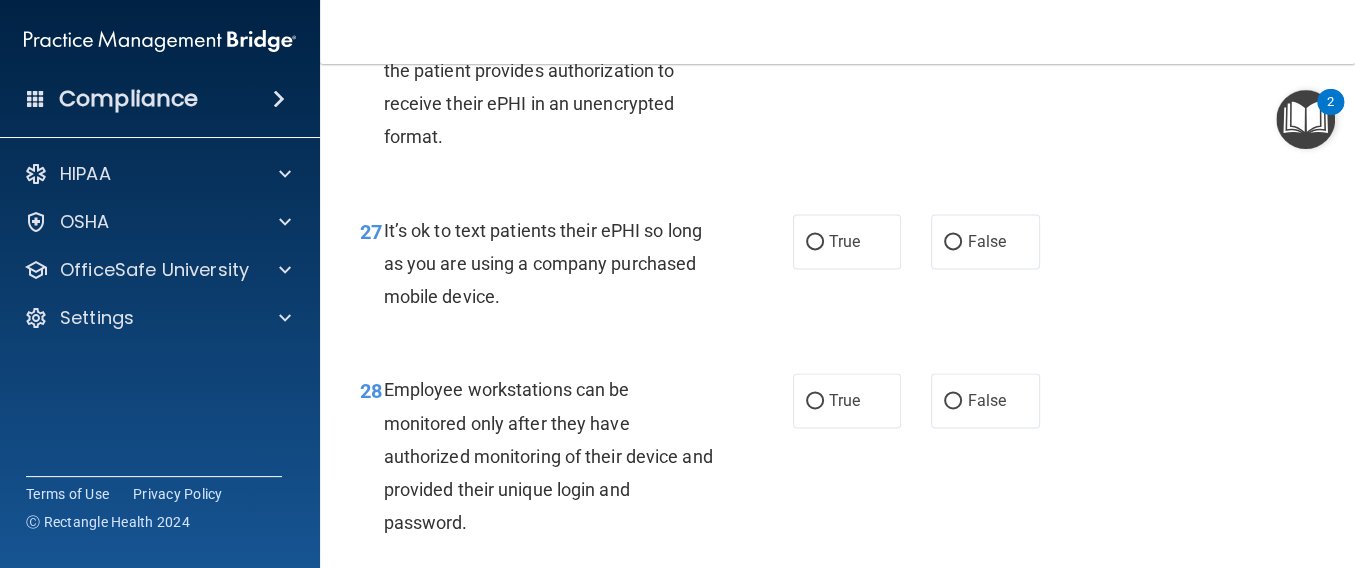 scroll, scrollTop: 5493, scrollLeft: 0, axis: vertical 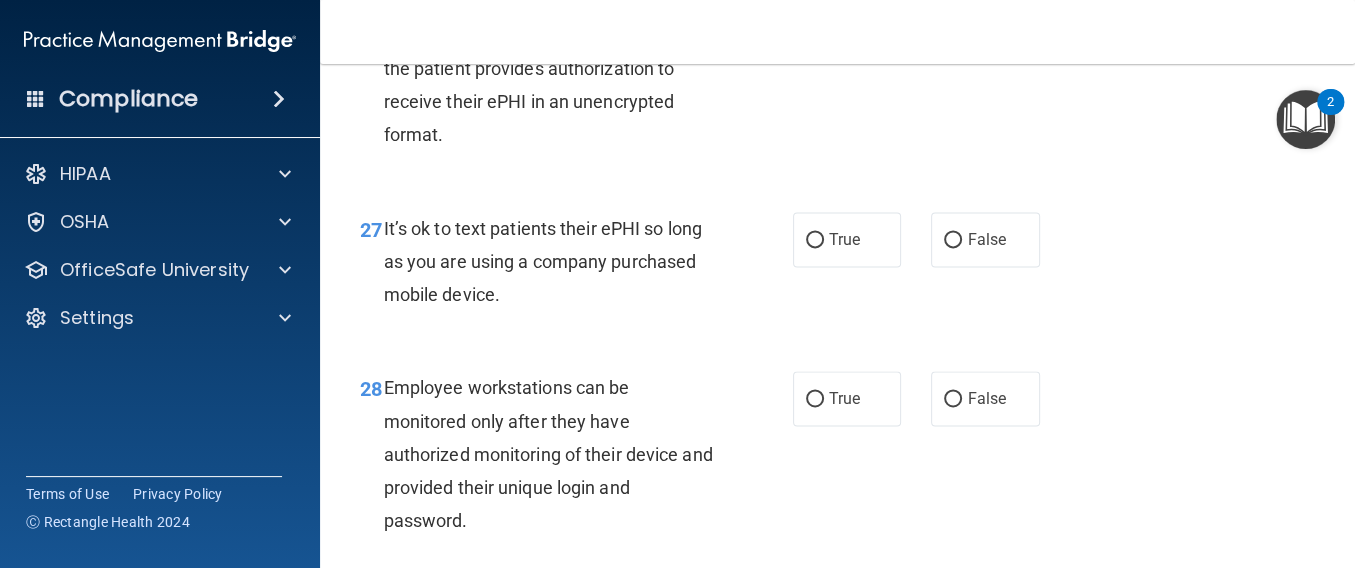 click on "True" at bounding box center (847, -21) 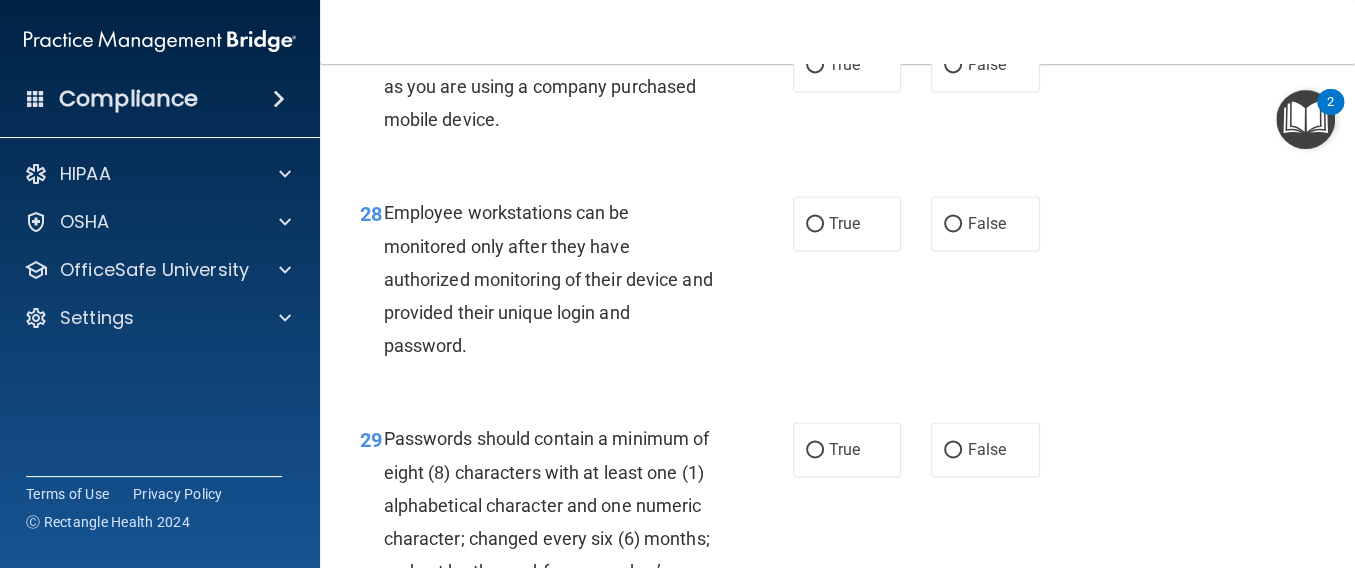 scroll, scrollTop: 5706, scrollLeft: 0, axis: vertical 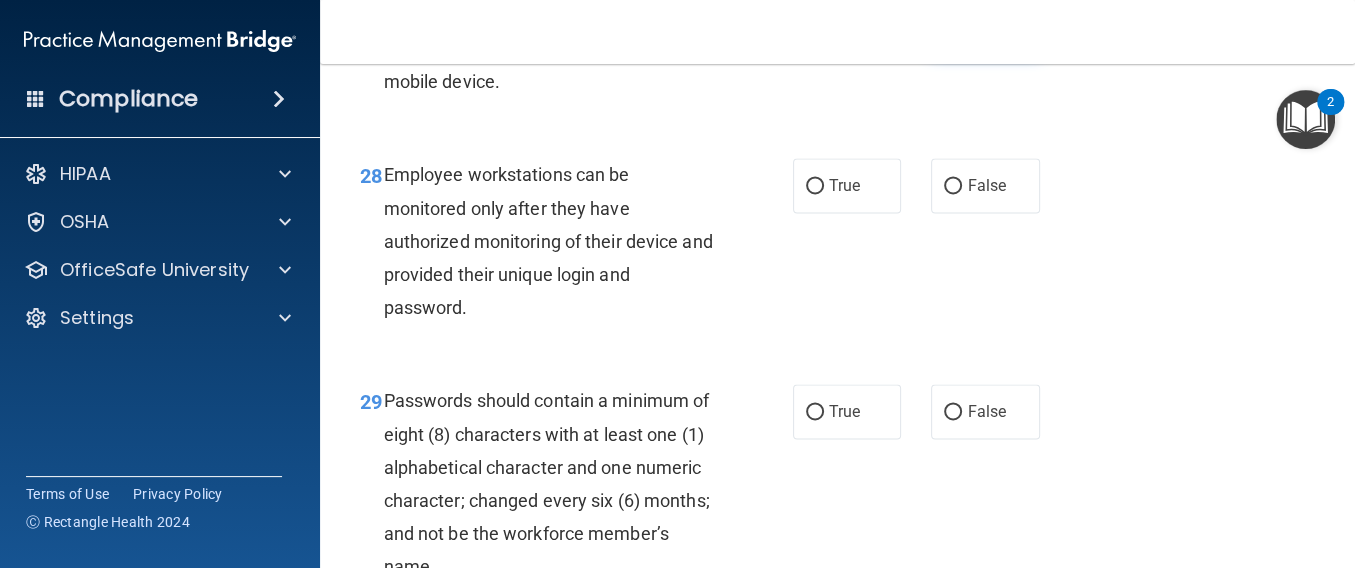 click on "False" at bounding box center [986, 26] 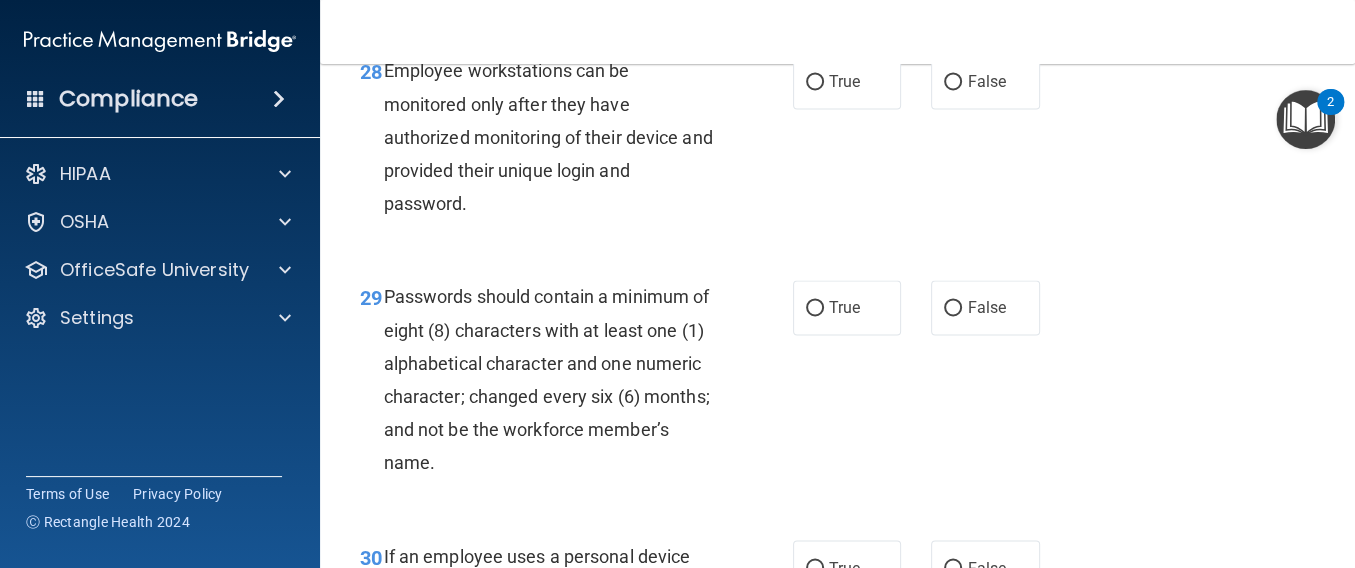 scroll, scrollTop: 5813, scrollLeft: 0, axis: vertical 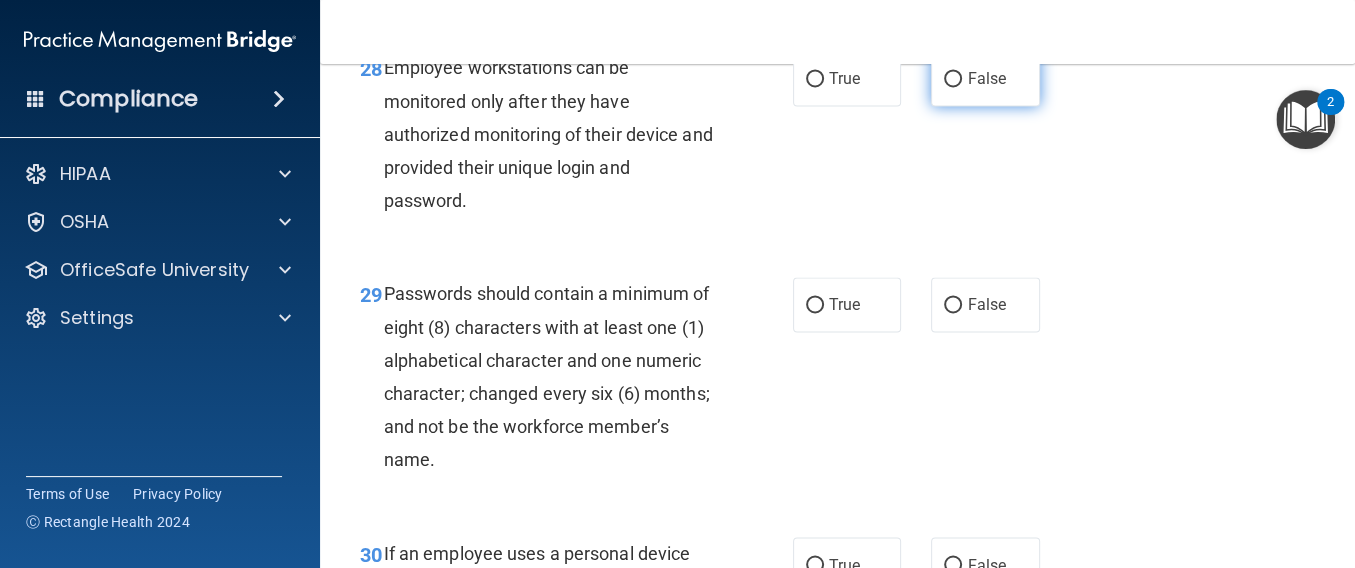 click on "False" at bounding box center [986, 78] 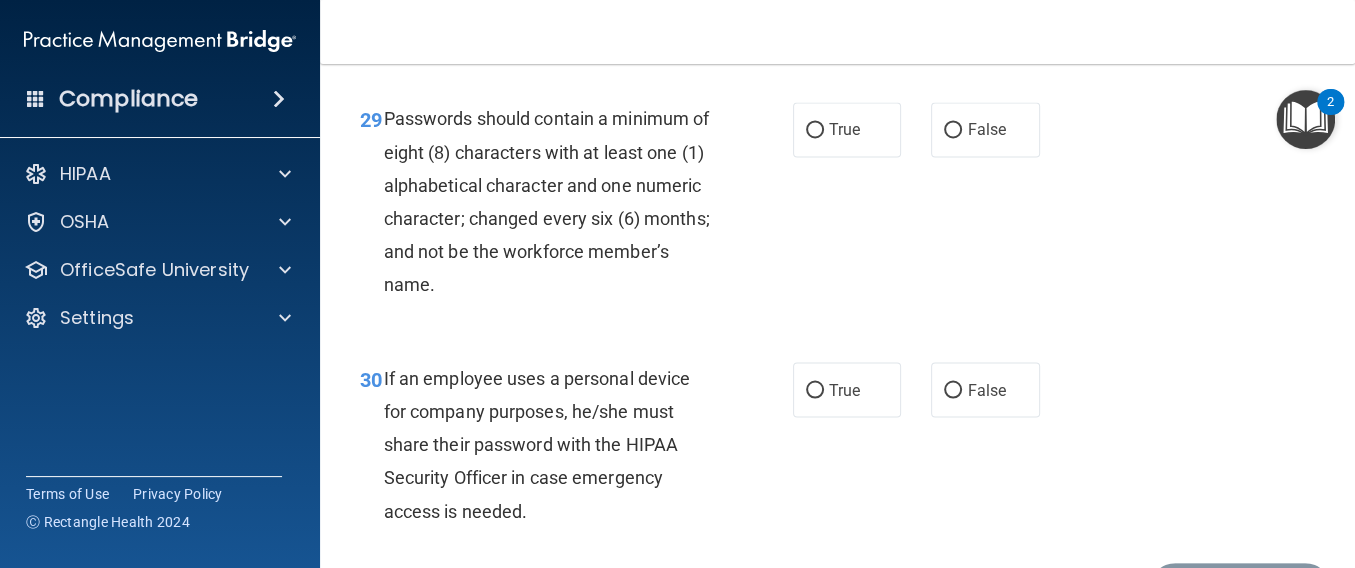 scroll, scrollTop: 6026, scrollLeft: 0, axis: vertical 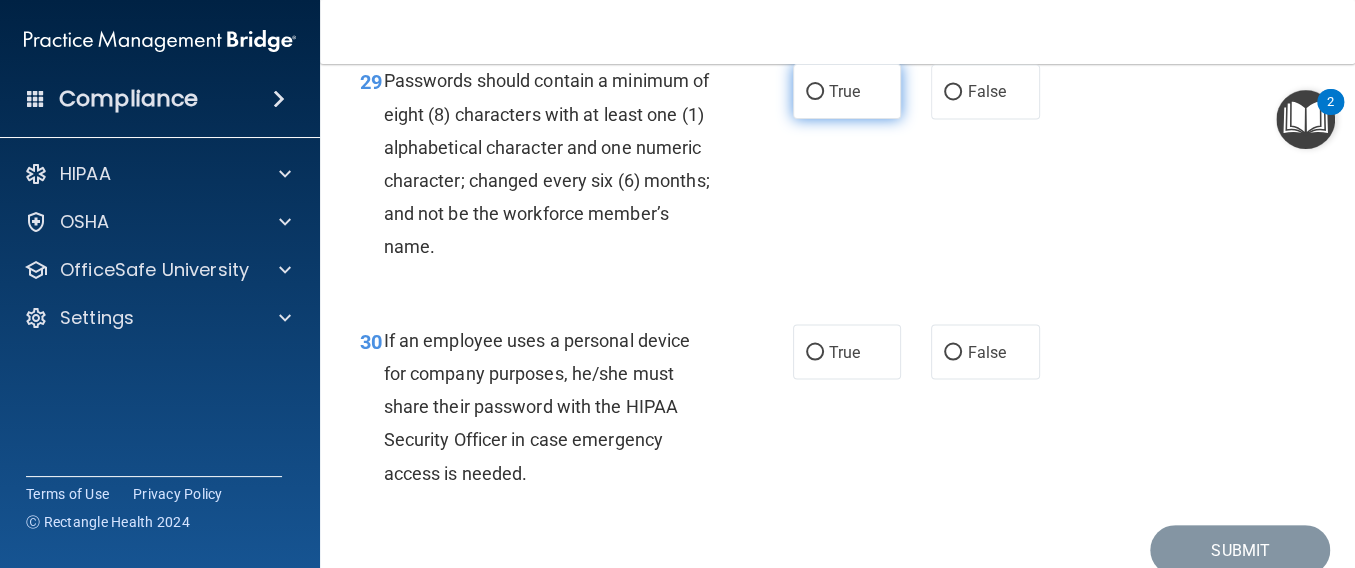 click on "True" at bounding box center [844, 91] 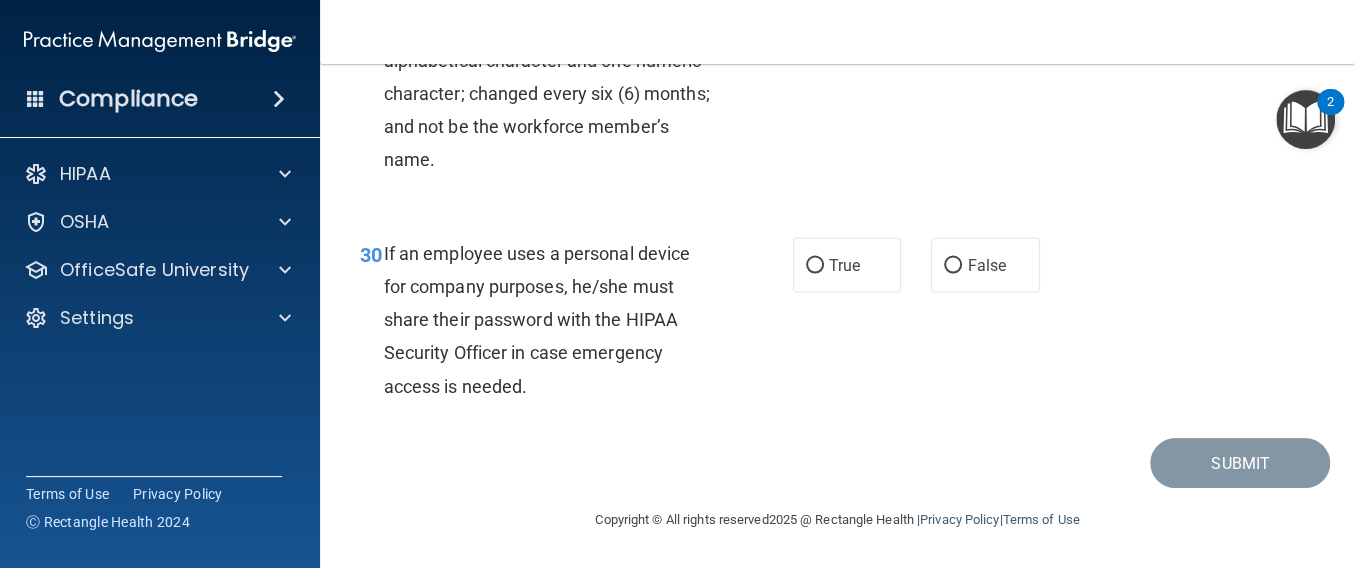 scroll, scrollTop: 6279, scrollLeft: 0, axis: vertical 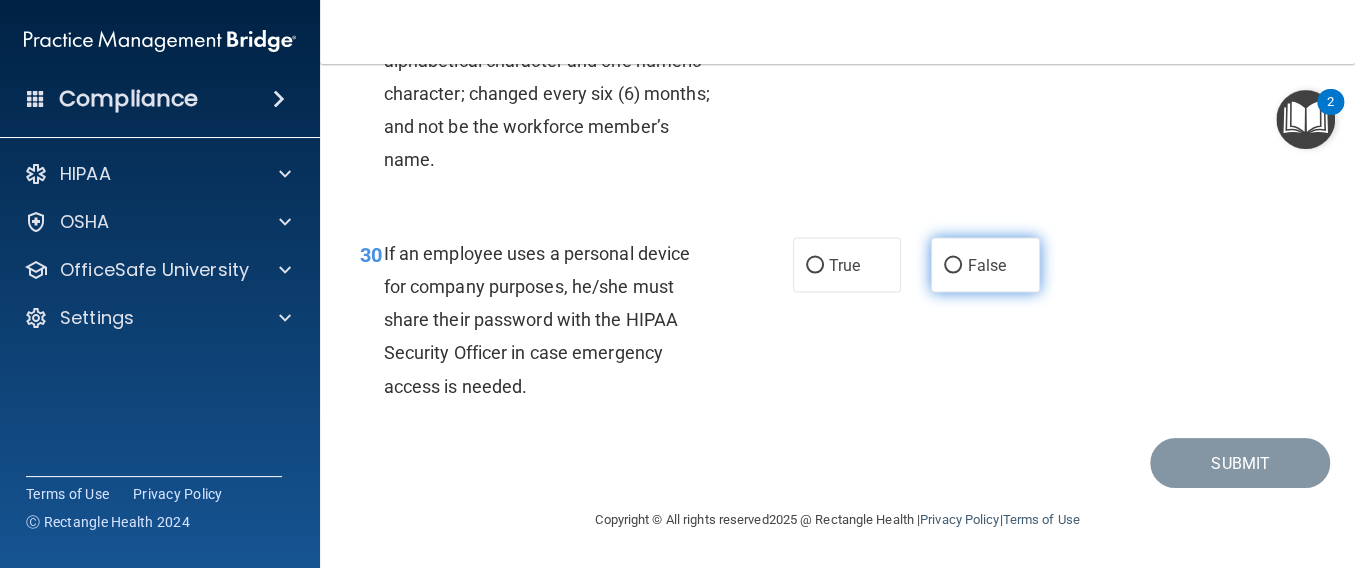 click on "False" at bounding box center [985, 264] 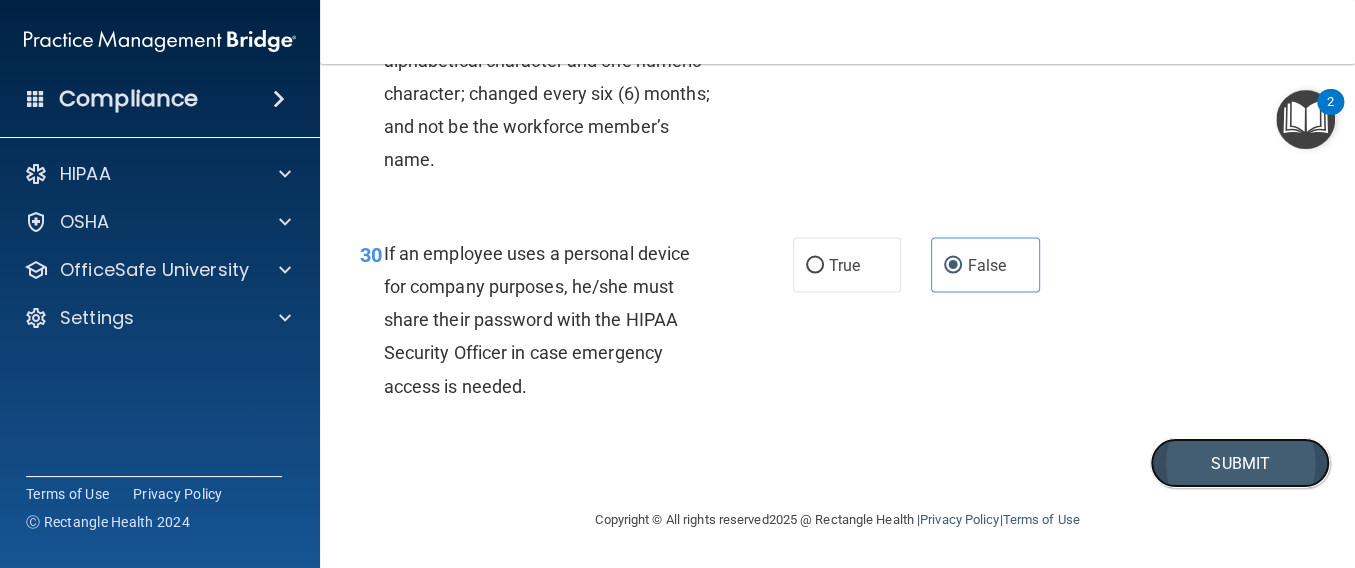 click on "Submit" at bounding box center [1240, 463] 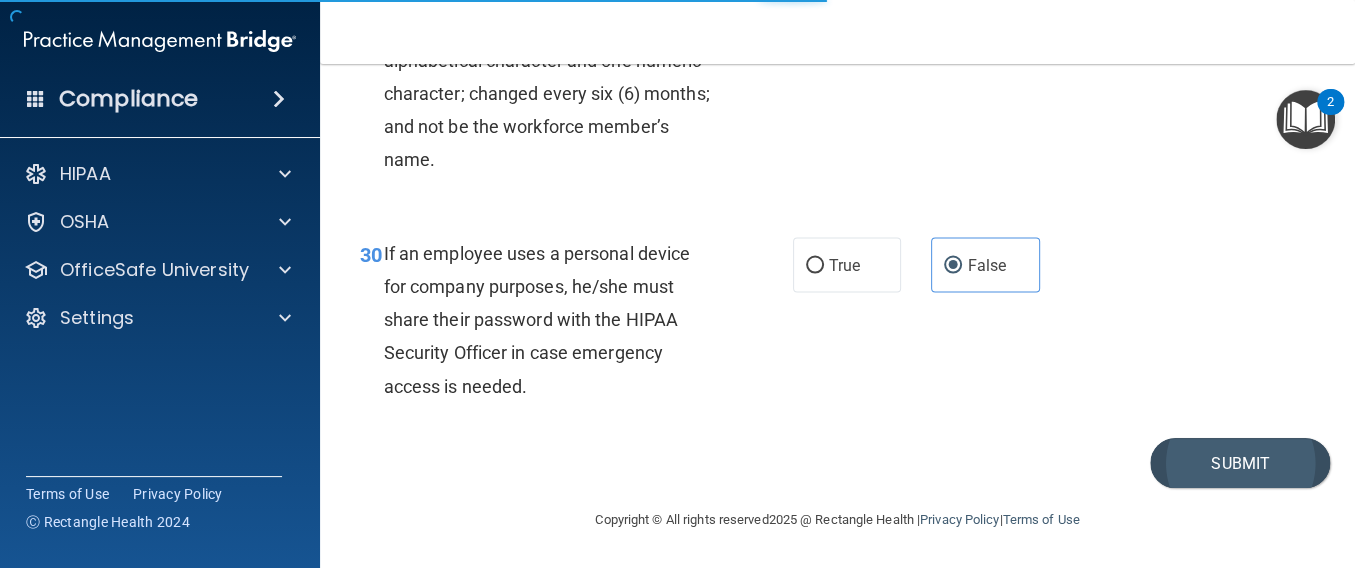 scroll, scrollTop: 0, scrollLeft: 0, axis: both 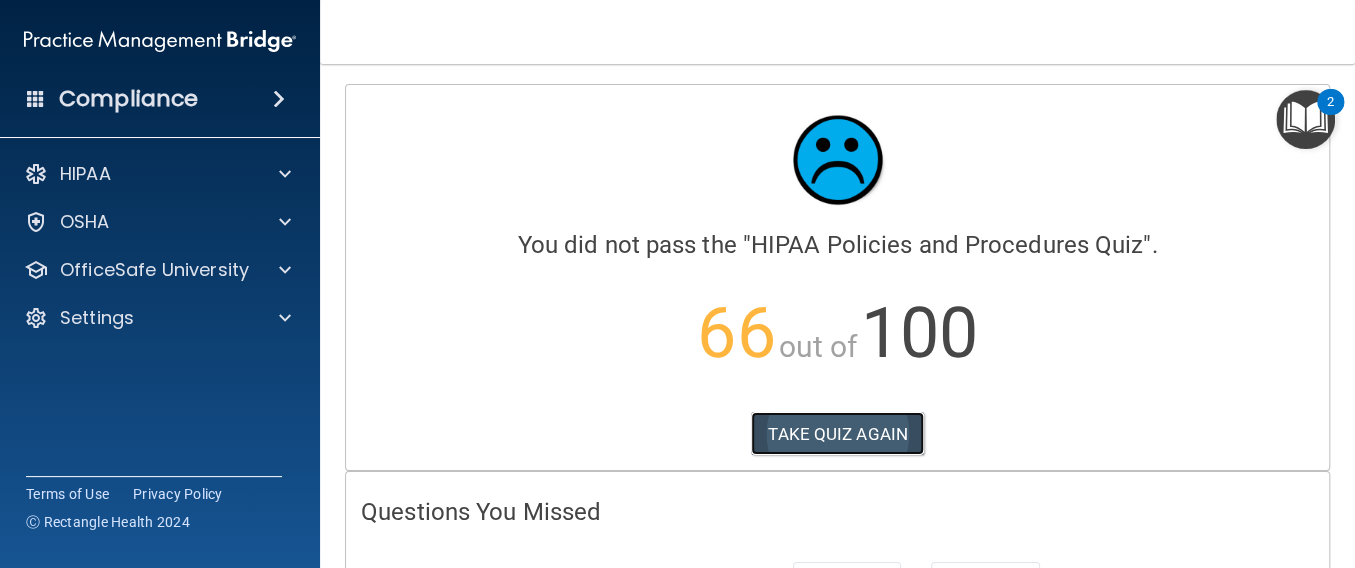 click on "TAKE QUIZ AGAIN" at bounding box center [837, 434] 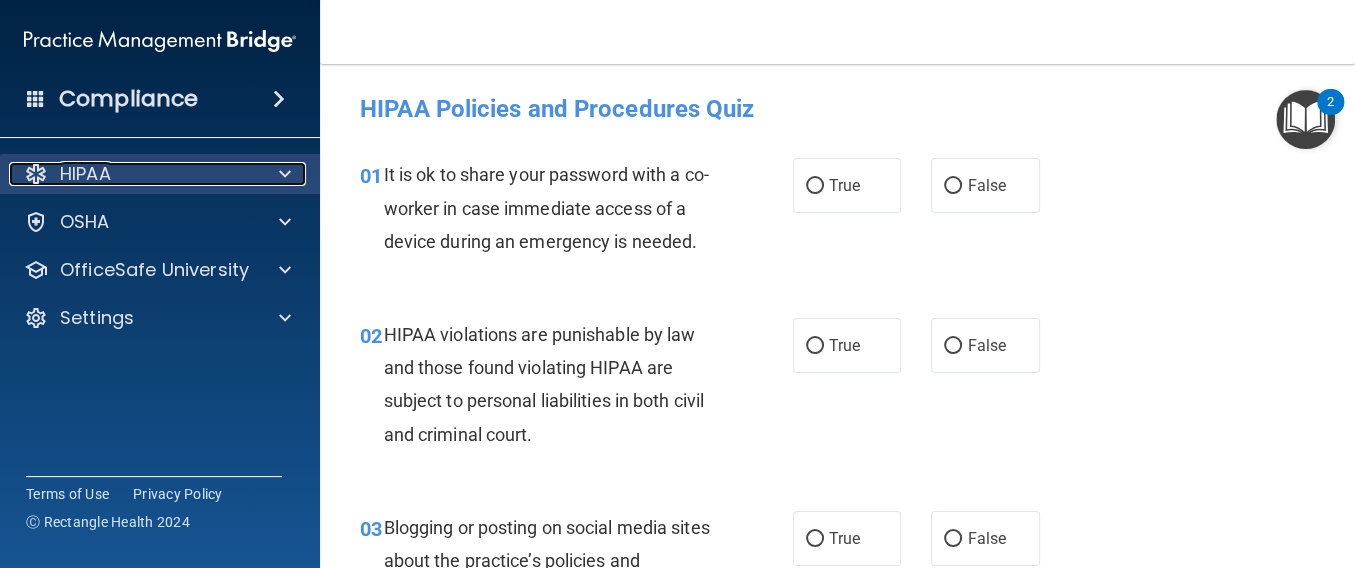 click on "HIPAA" at bounding box center (133, 174) 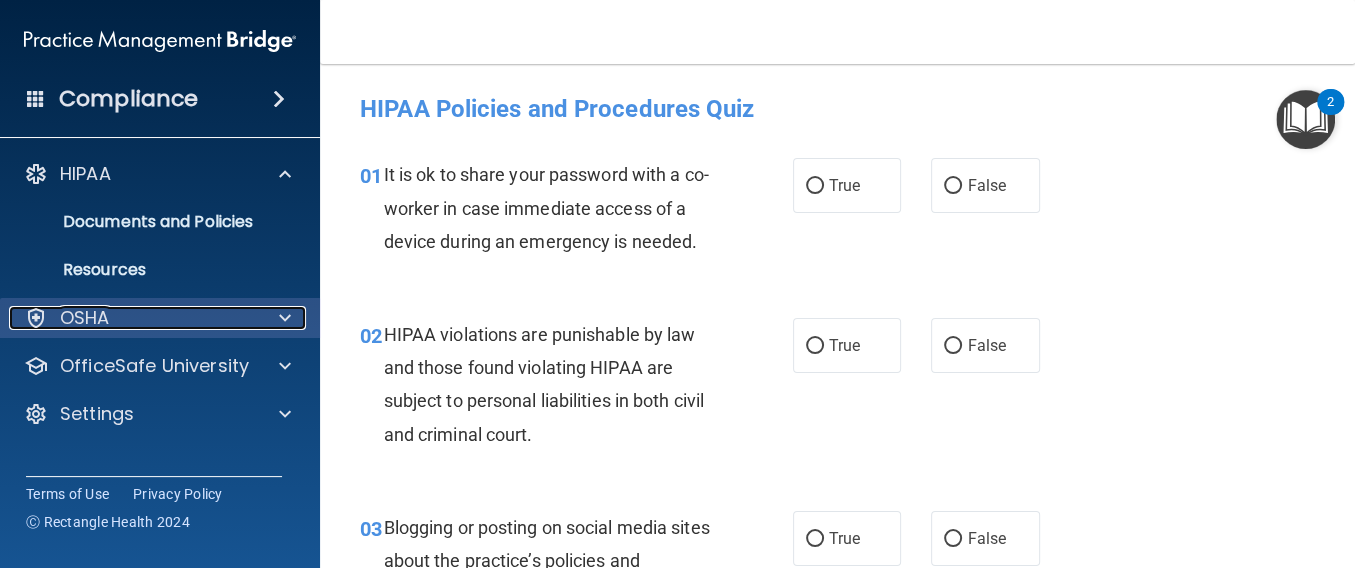 click on "OSHA" at bounding box center (133, 318) 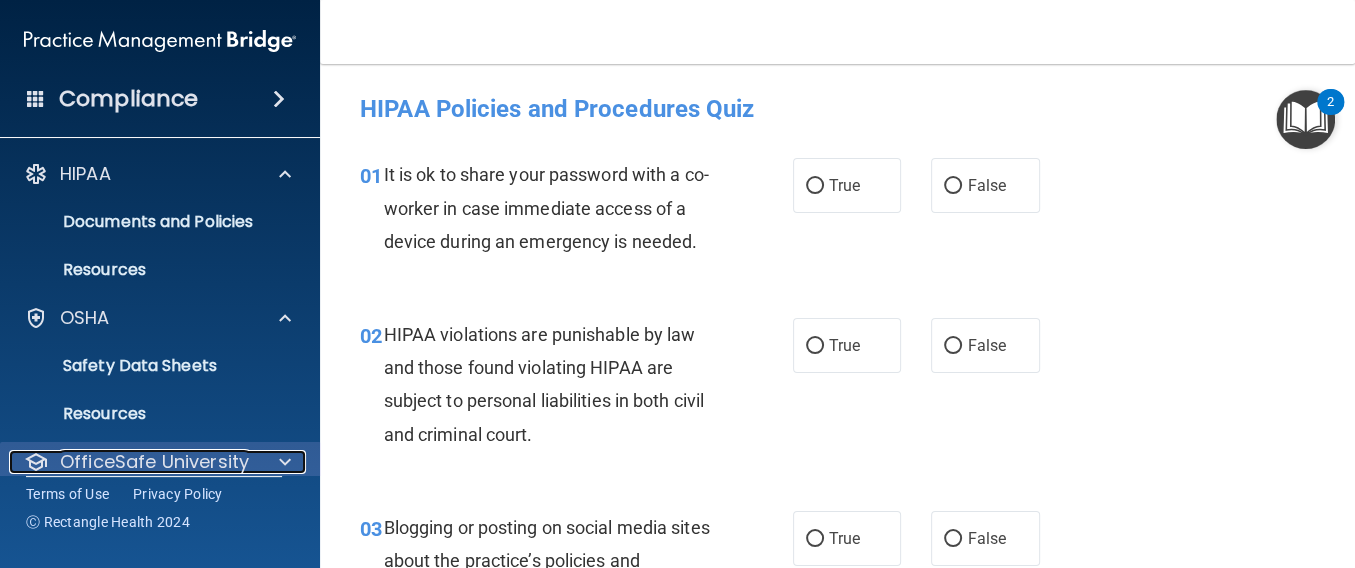click on "OfficeSafe University" at bounding box center (154, 462) 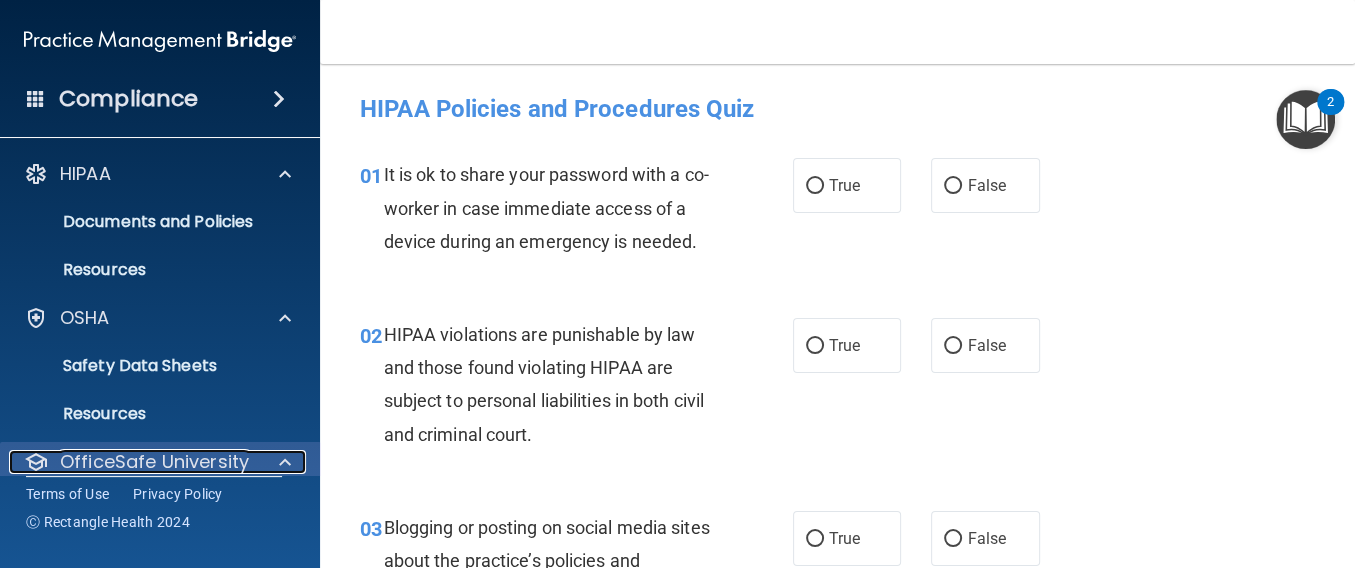 click on "OfficeSafe University" at bounding box center (154, 462) 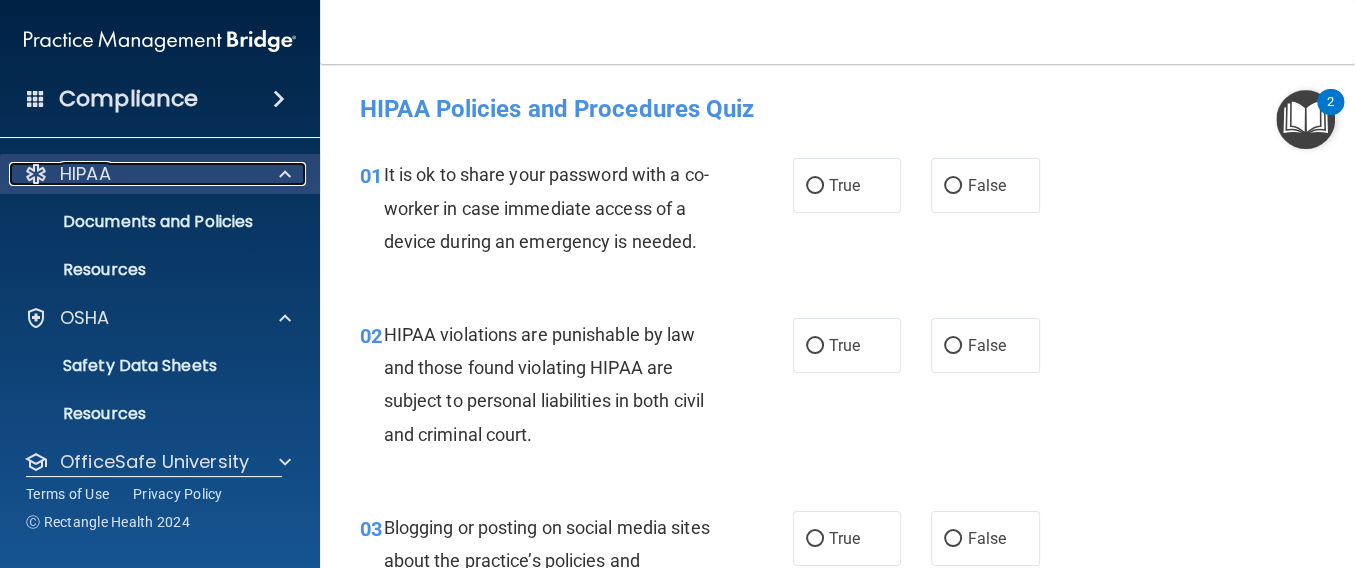 click on "HIPAA" at bounding box center (85, 174) 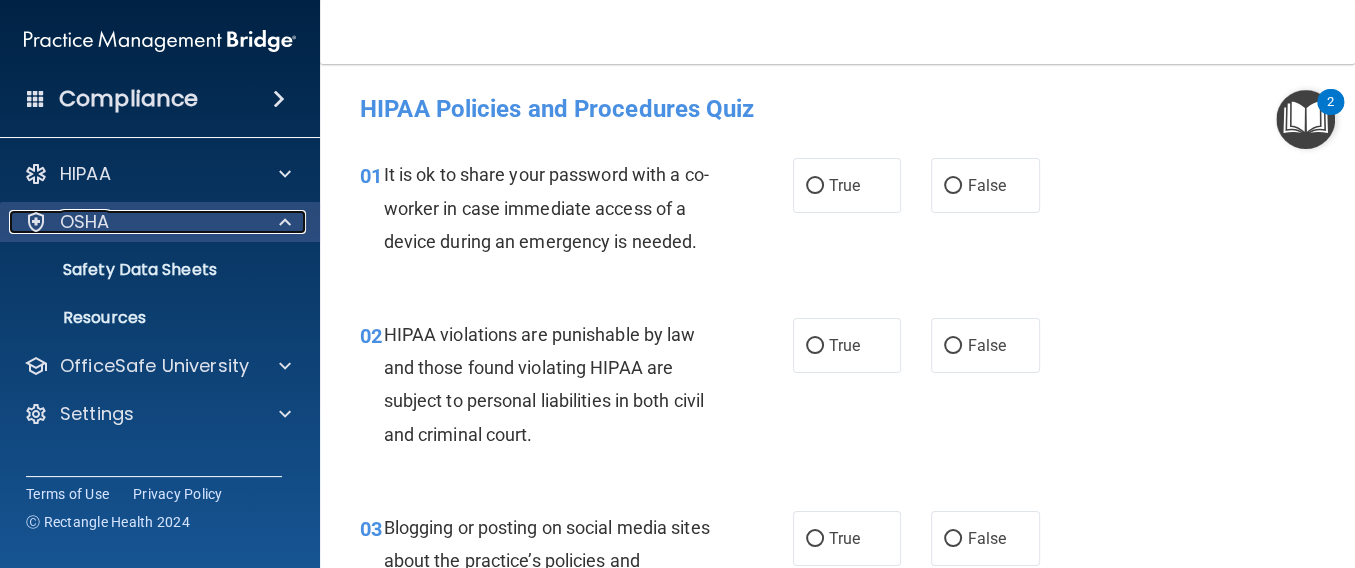 click on "OSHA" at bounding box center (85, 222) 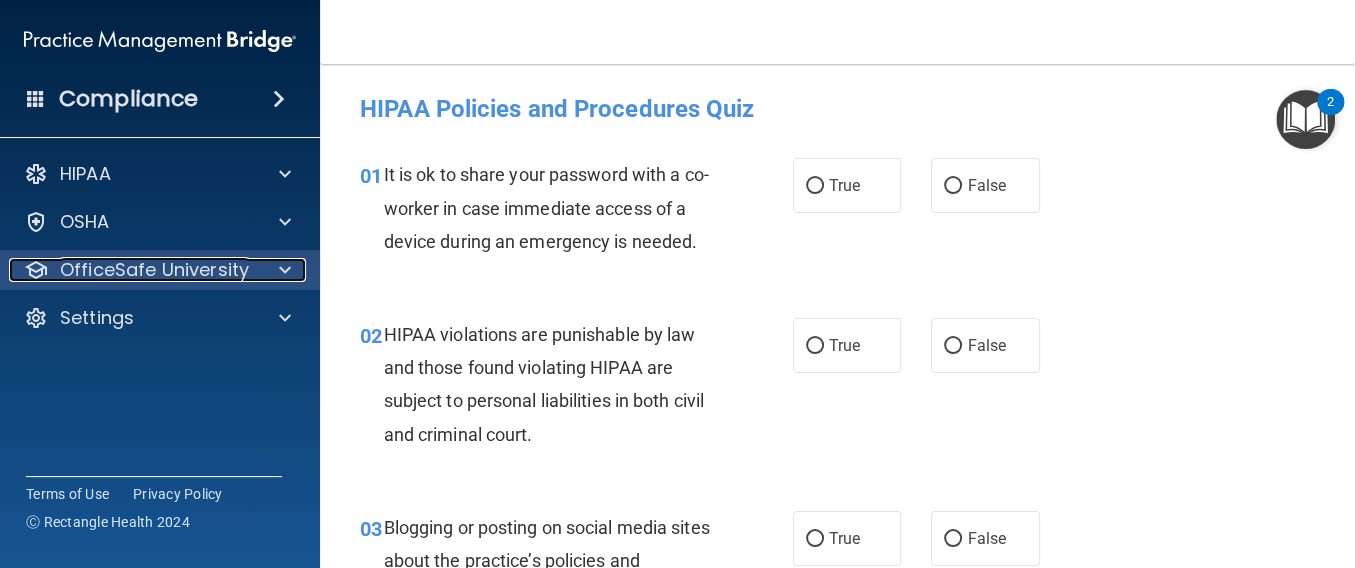 click on "OfficeSafe University" at bounding box center (154, 270) 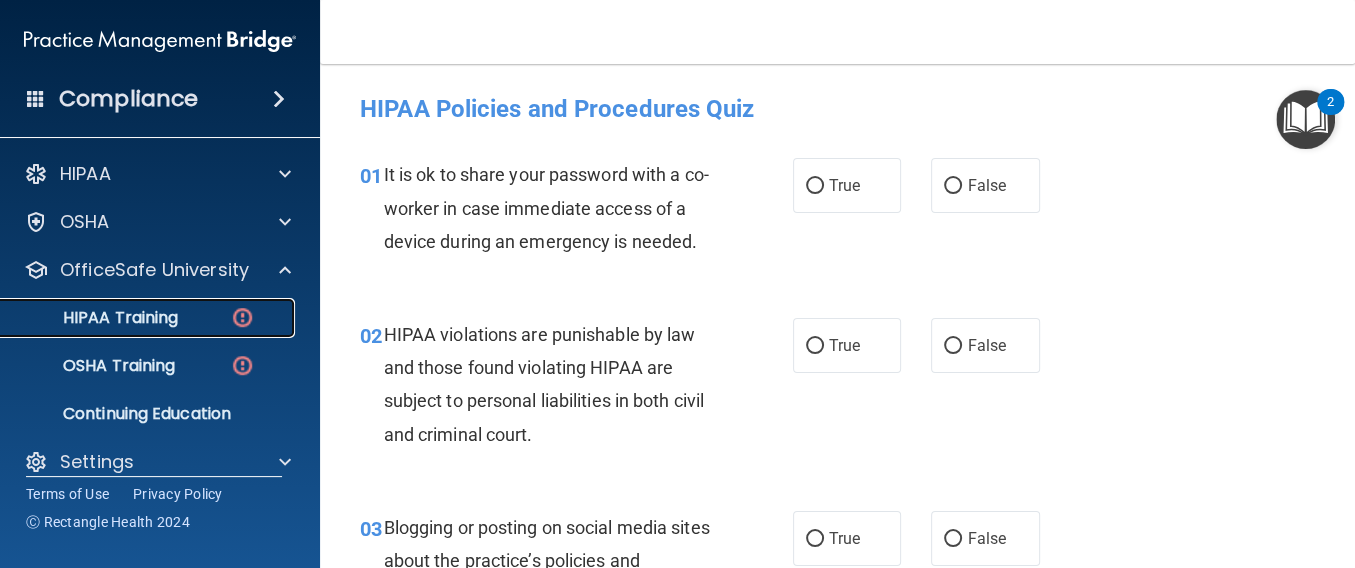 click on "HIPAA Training" at bounding box center (95, 318) 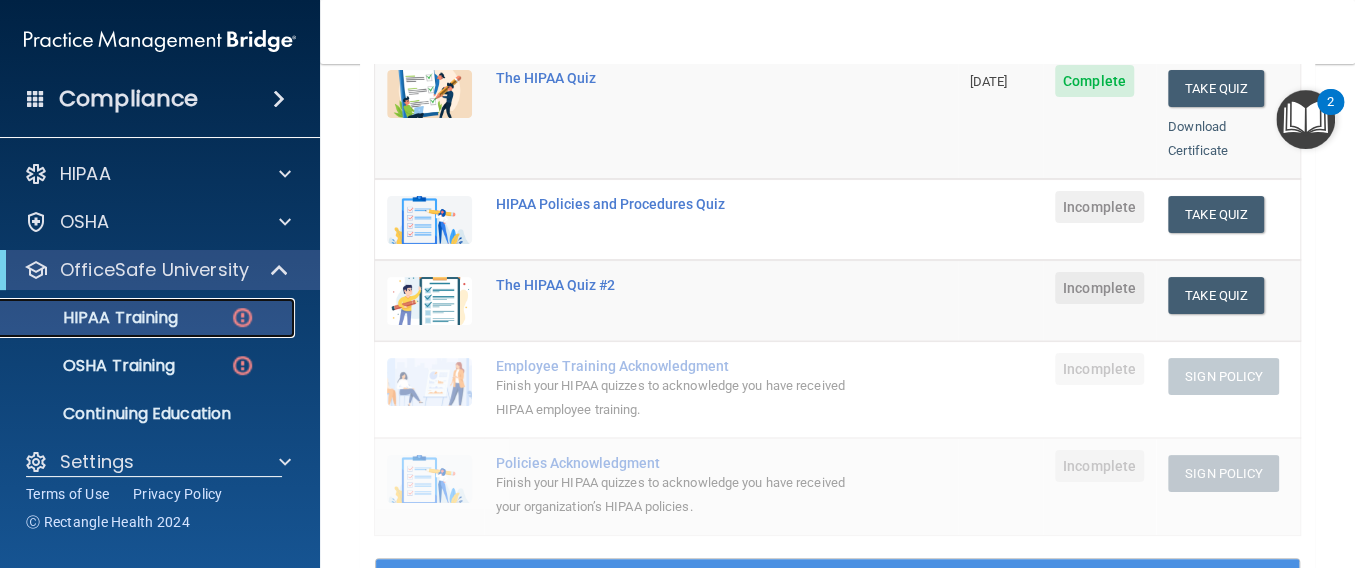 scroll, scrollTop: 332, scrollLeft: 0, axis: vertical 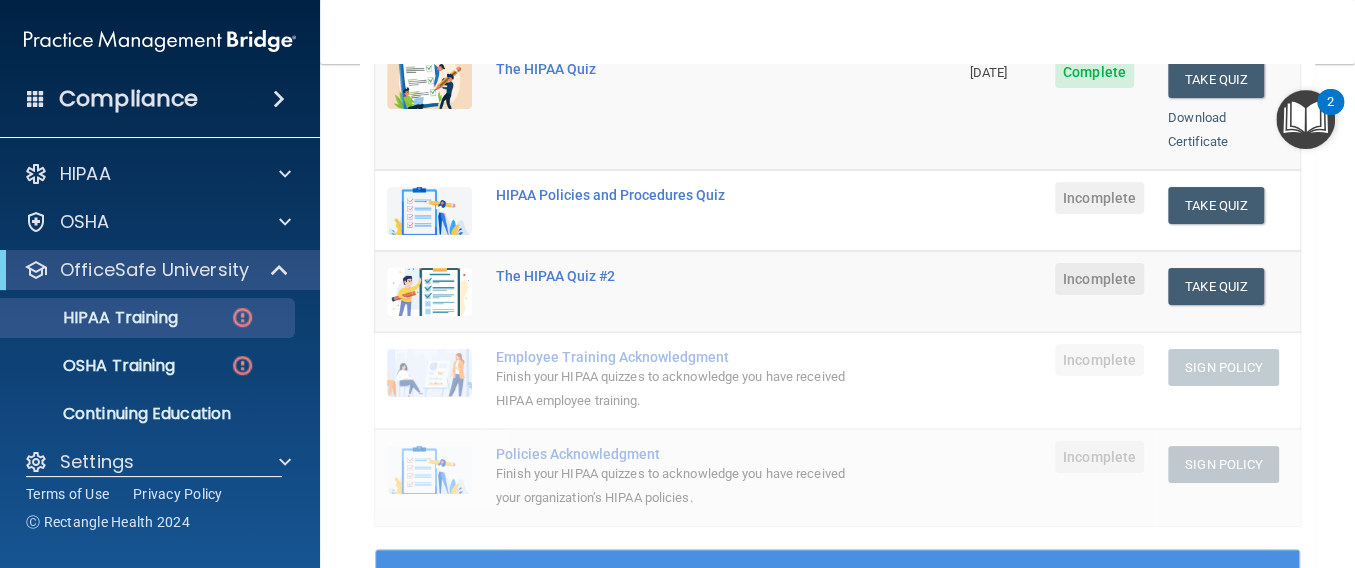 click on "Incomplete" at bounding box center [1099, 198] 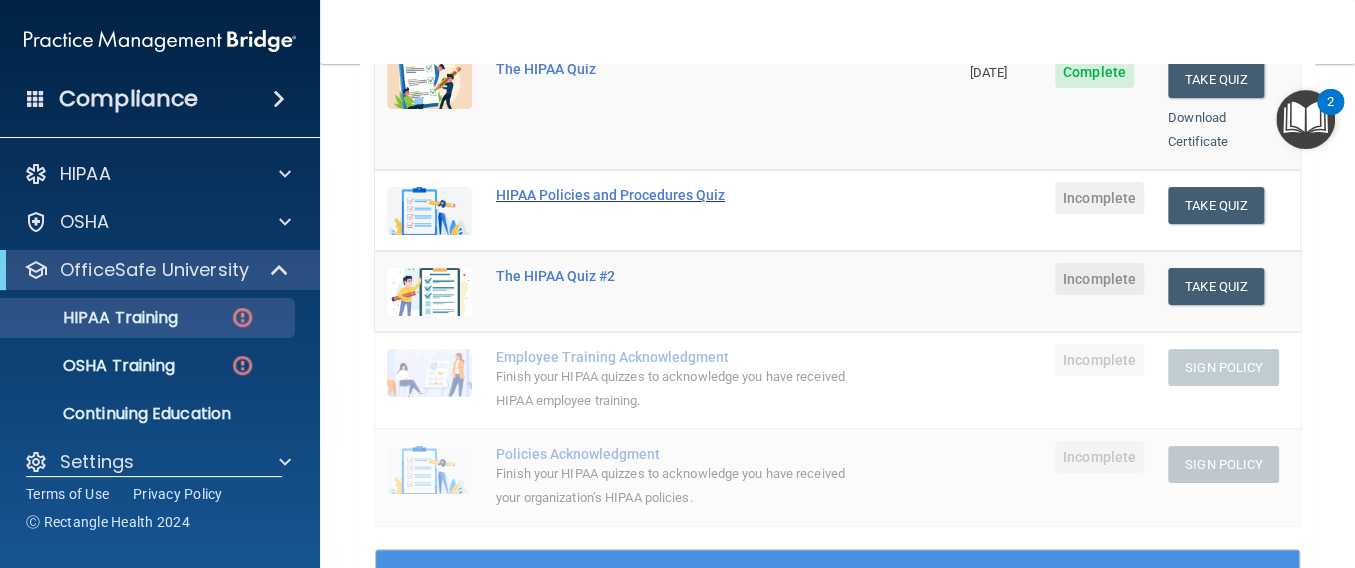 click on "HIPAA Policies and Procedures Quiz" at bounding box center [677, 195] 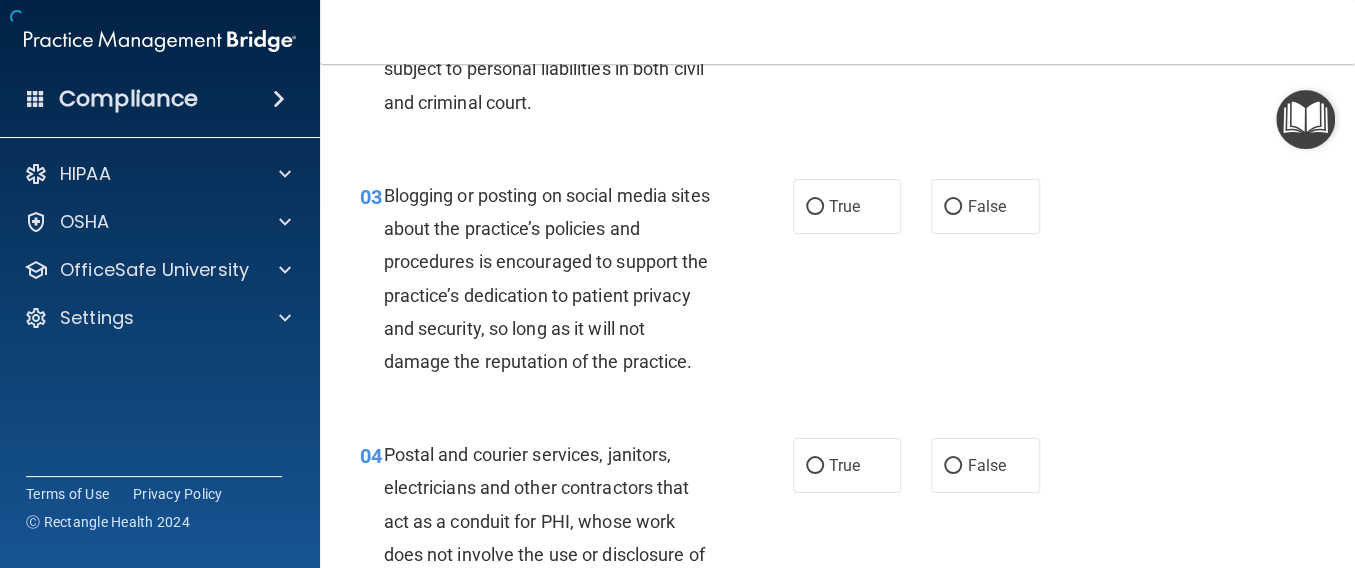 scroll, scrollTop: 365, scrollLeft: 0, axis: vertical 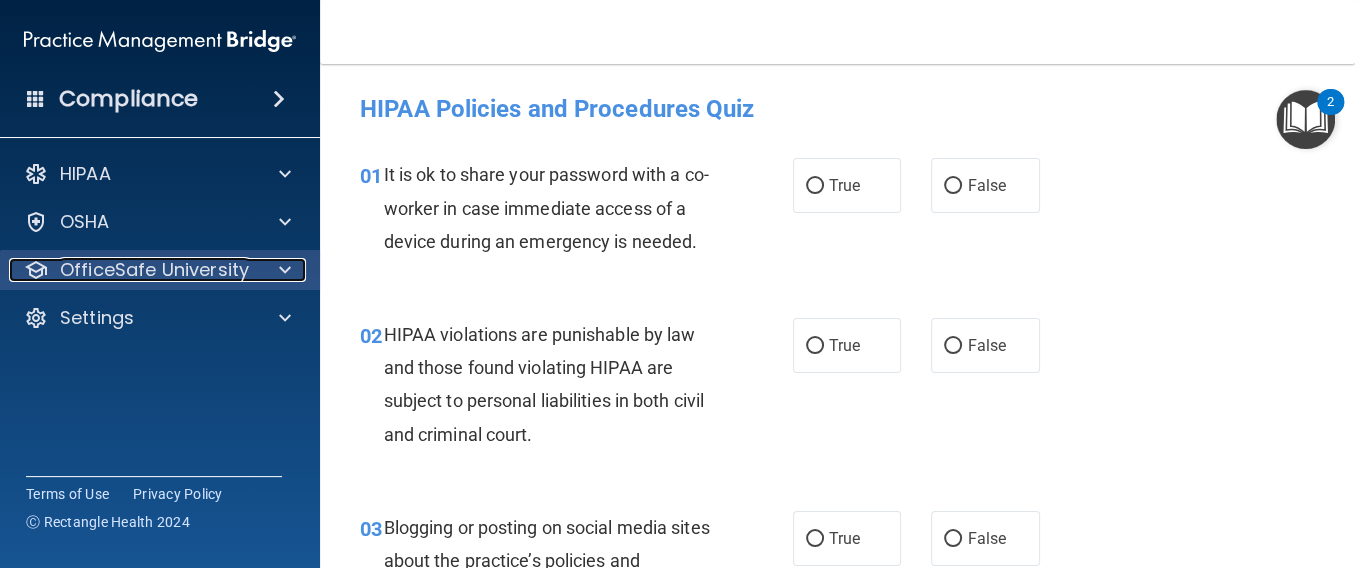 click on "OfficeSafe University" at bounding box center (154, 270) 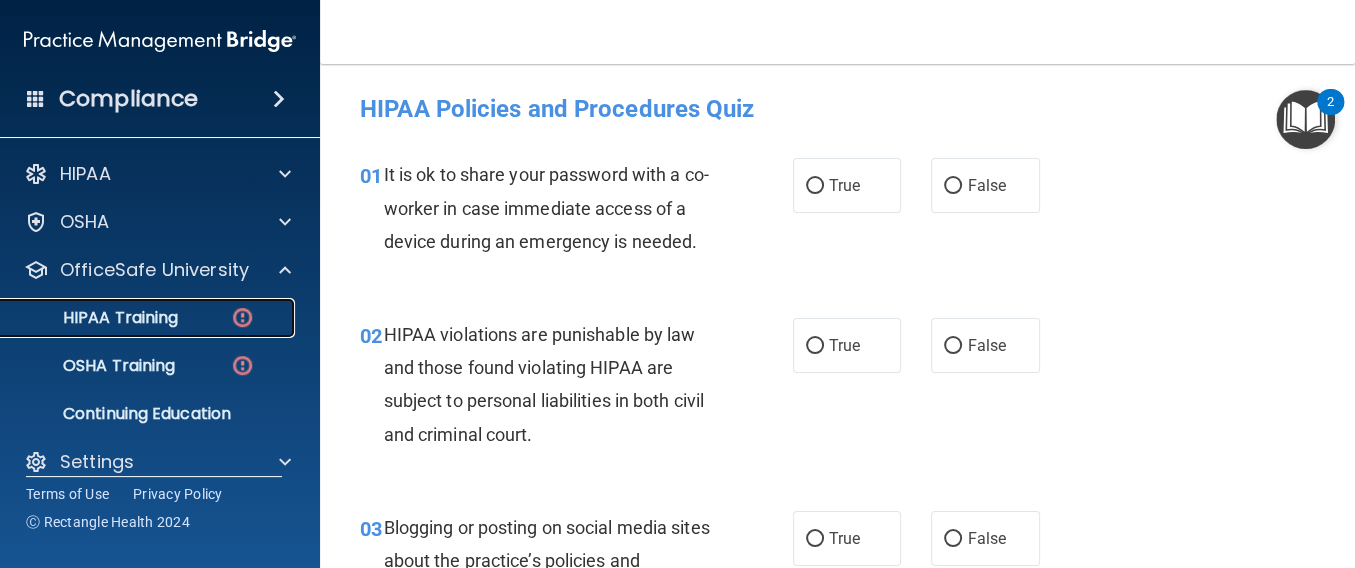 click on "HIPAA Training" at bounding box center [95, 318] 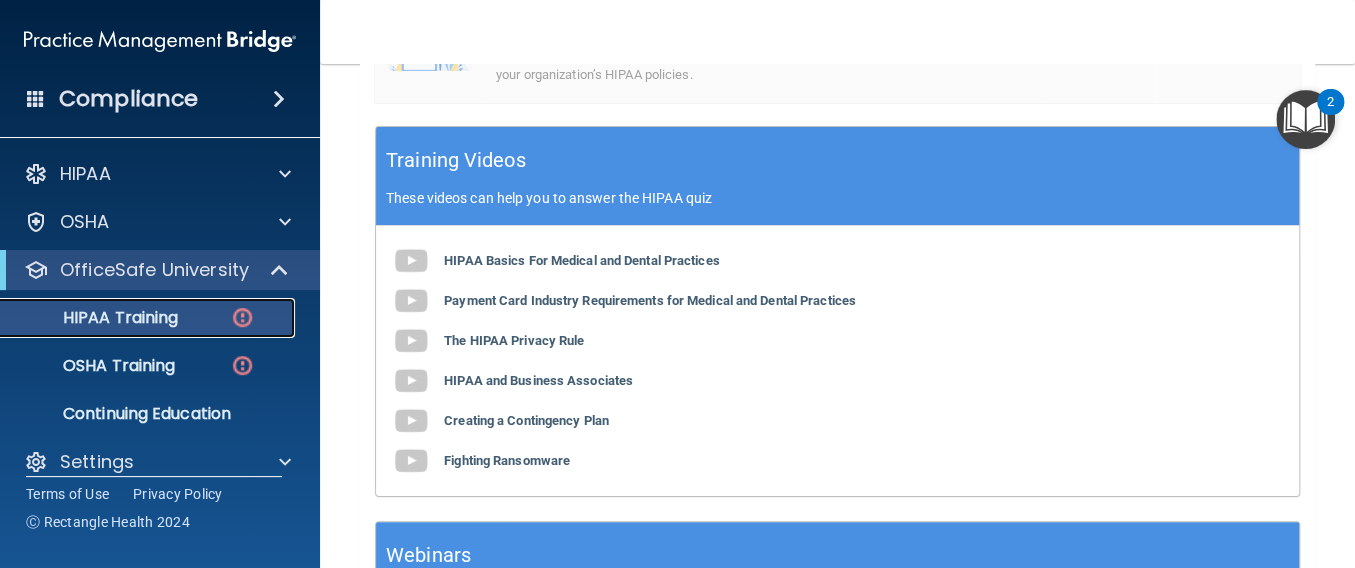 scroll, scrollTop: 758, scrollLeft: 0, axis: vertical 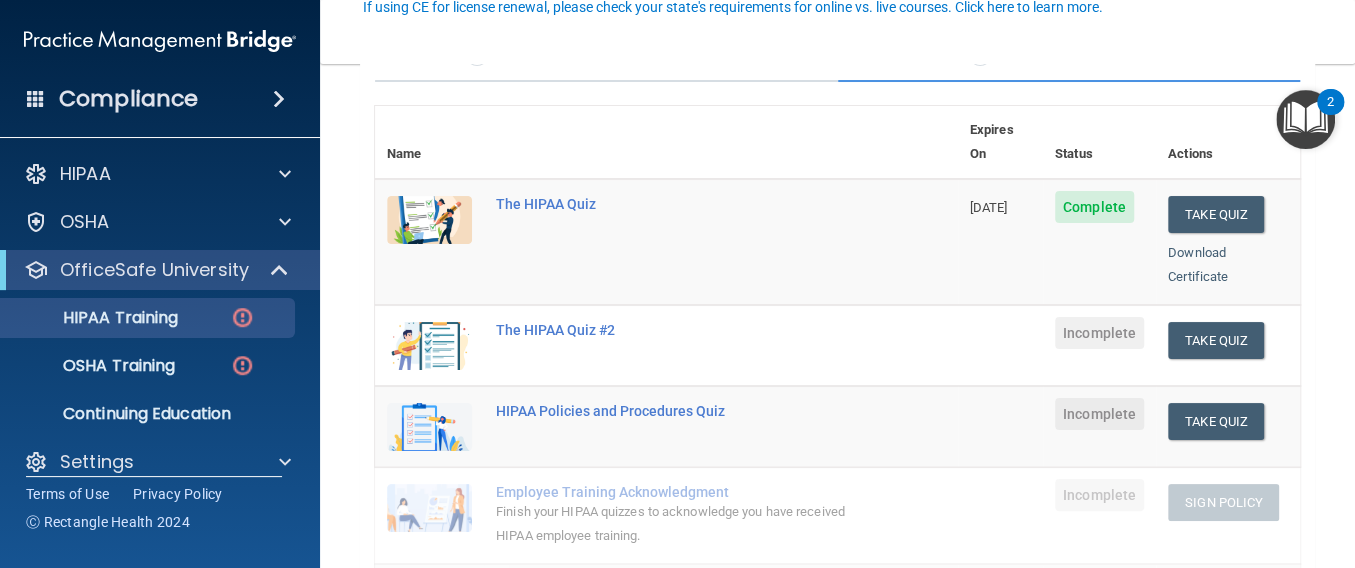 click on "Incomplete" at bounding box center (1099, 333) 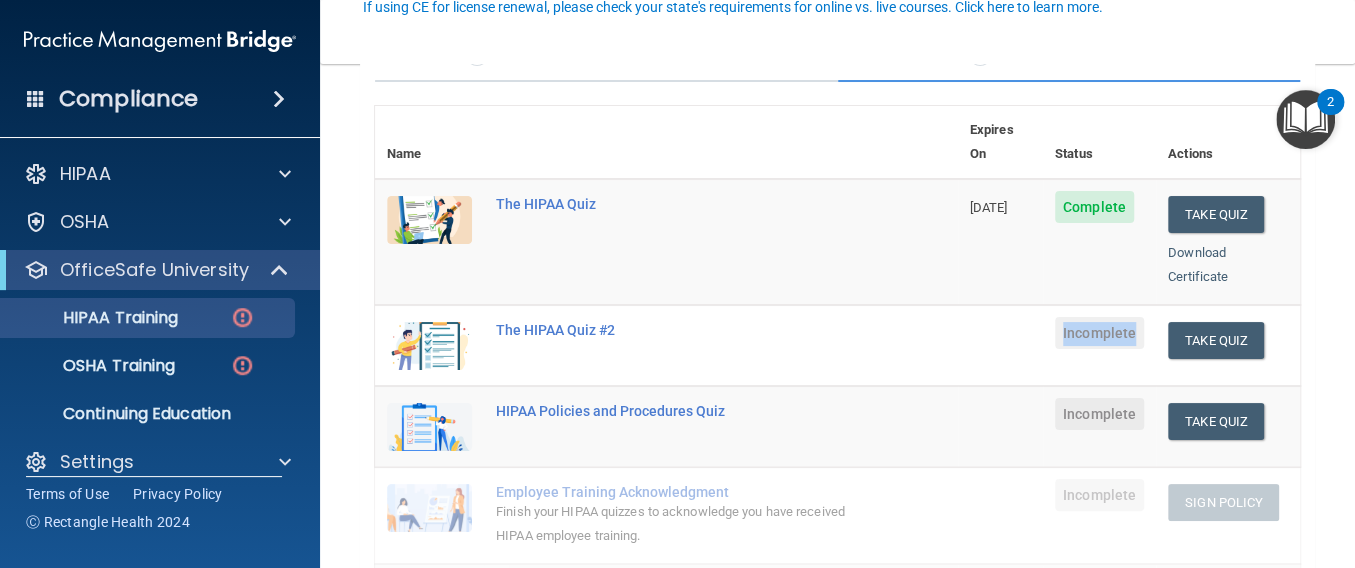click on "Incomplete" at bounding box center (1099, 333) 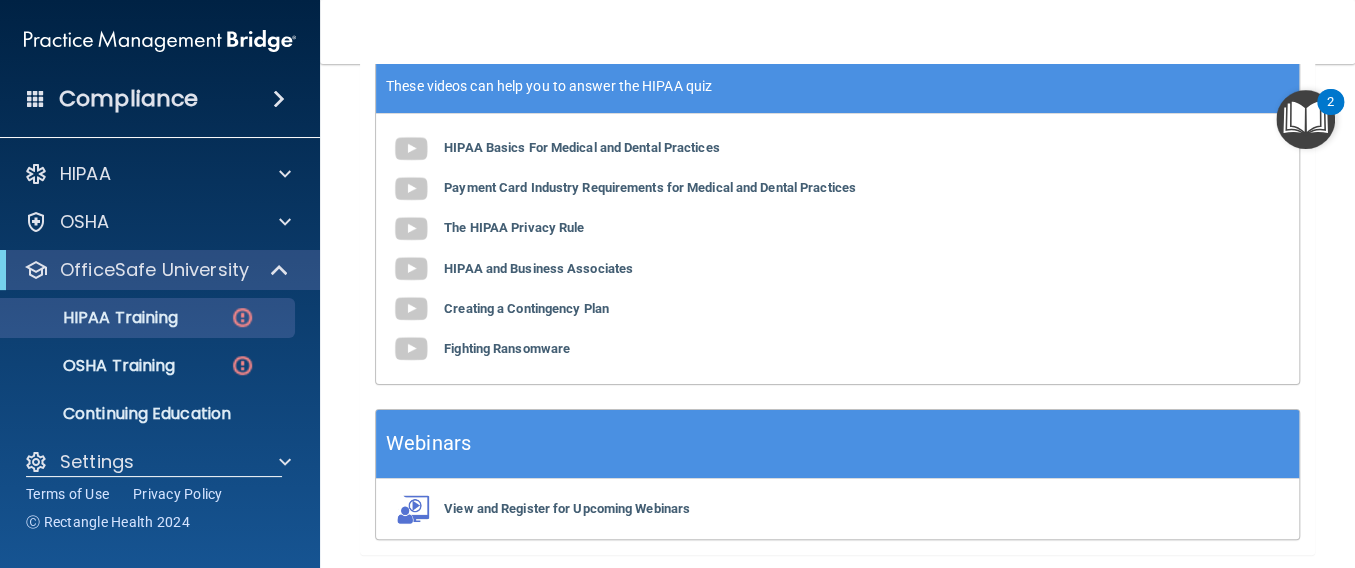scroll, scrollTop: 907, scrollLeft: 0, axis: vertical 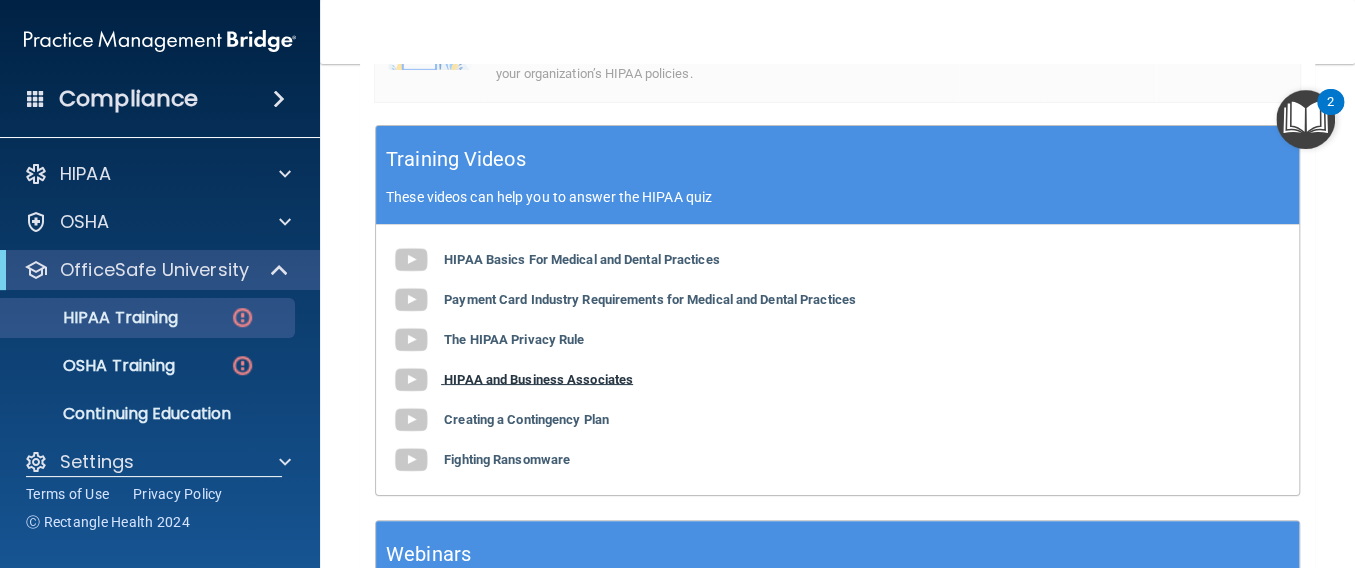 click on "HIPAA and Business Associates" at bounding box center (538, 378) 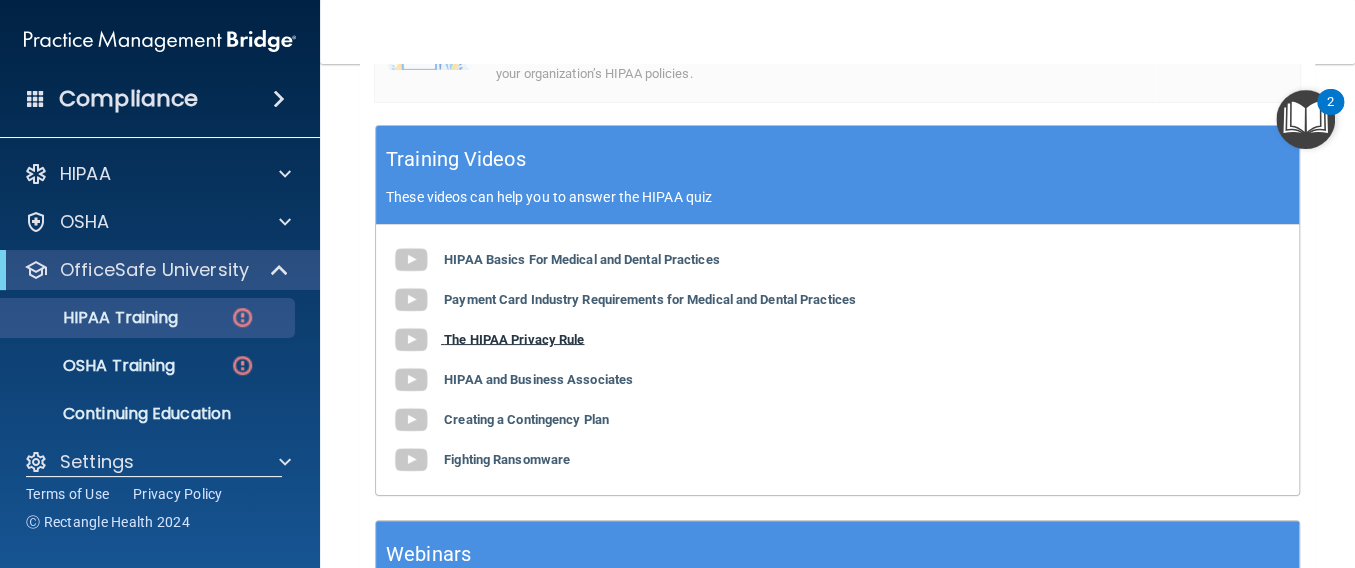 click on "The HIPAA Privacy Rule" at bounding box center (514, 338) 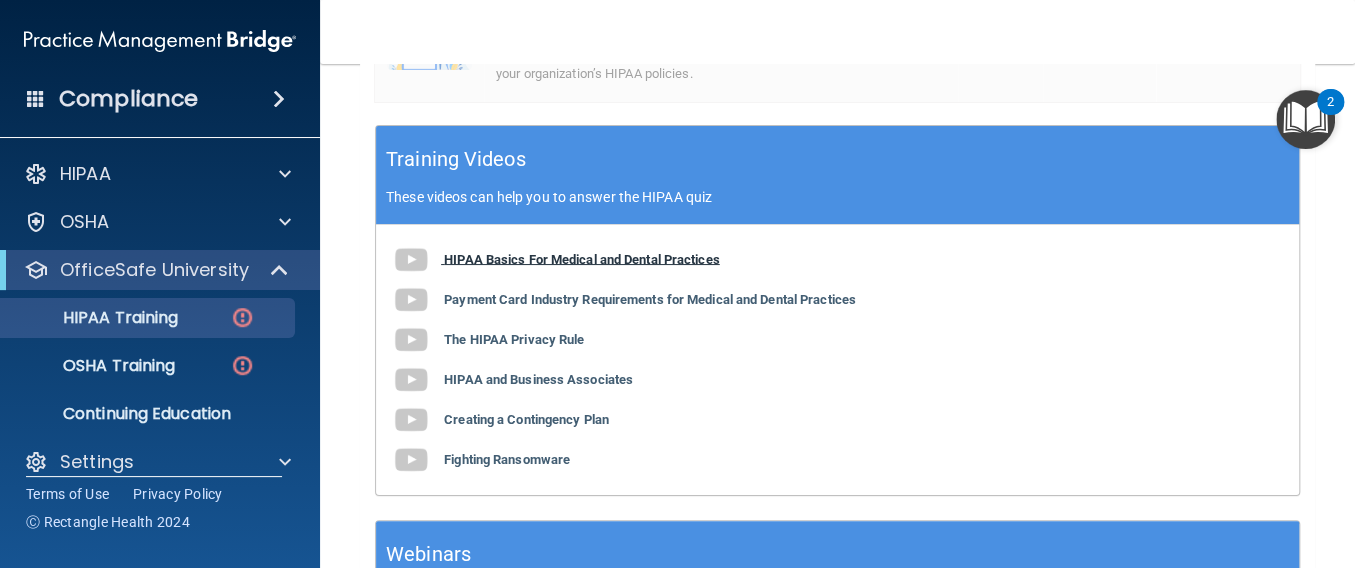 click on "HIPAA Basics For Medical and Dental Practices" at bounding box center (582, 258) 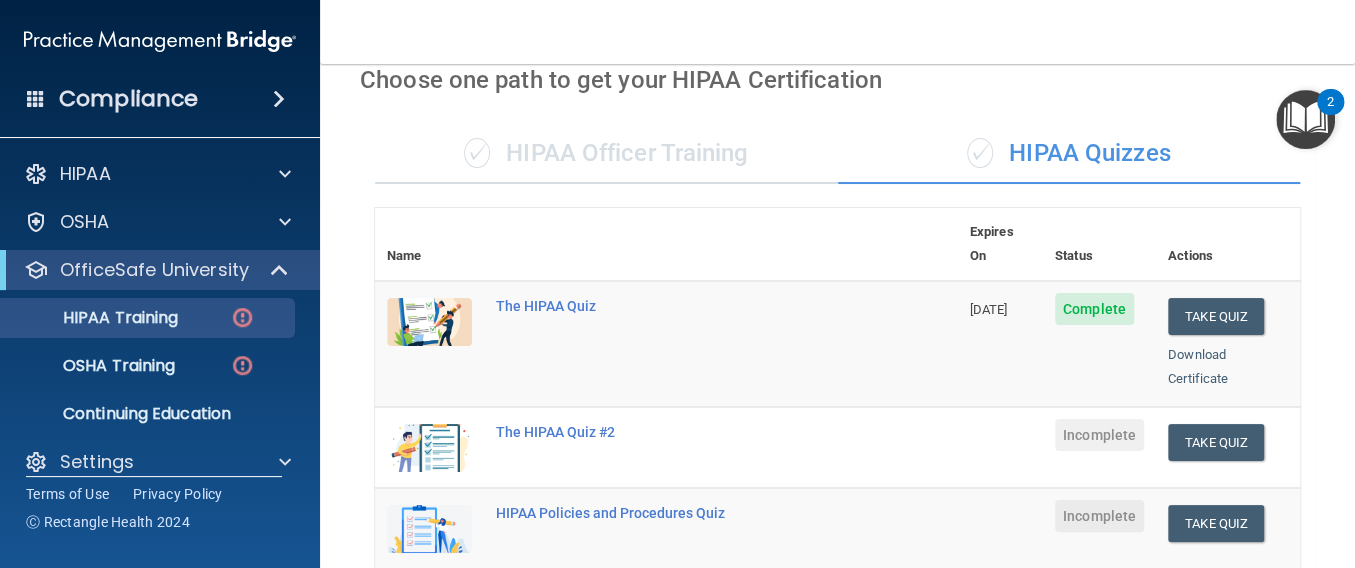 scroll, scrollTop: 93, scrollLeft: 0, axis: vertical 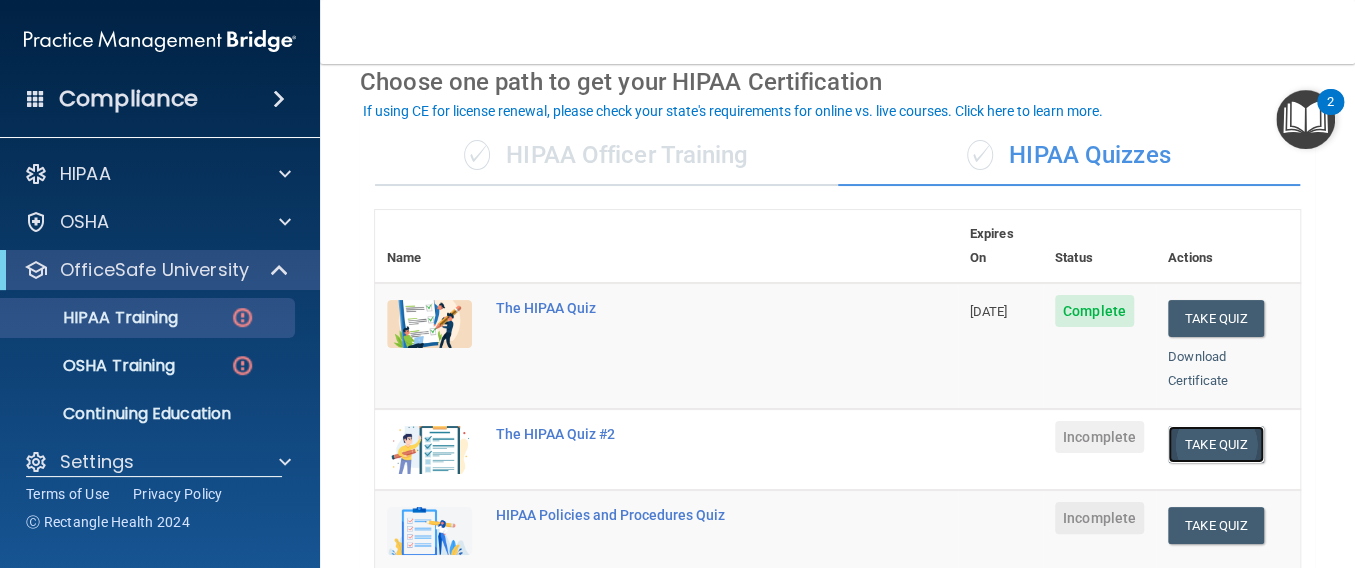 click on "Take Quiz" at bounding box center (1216, 444) 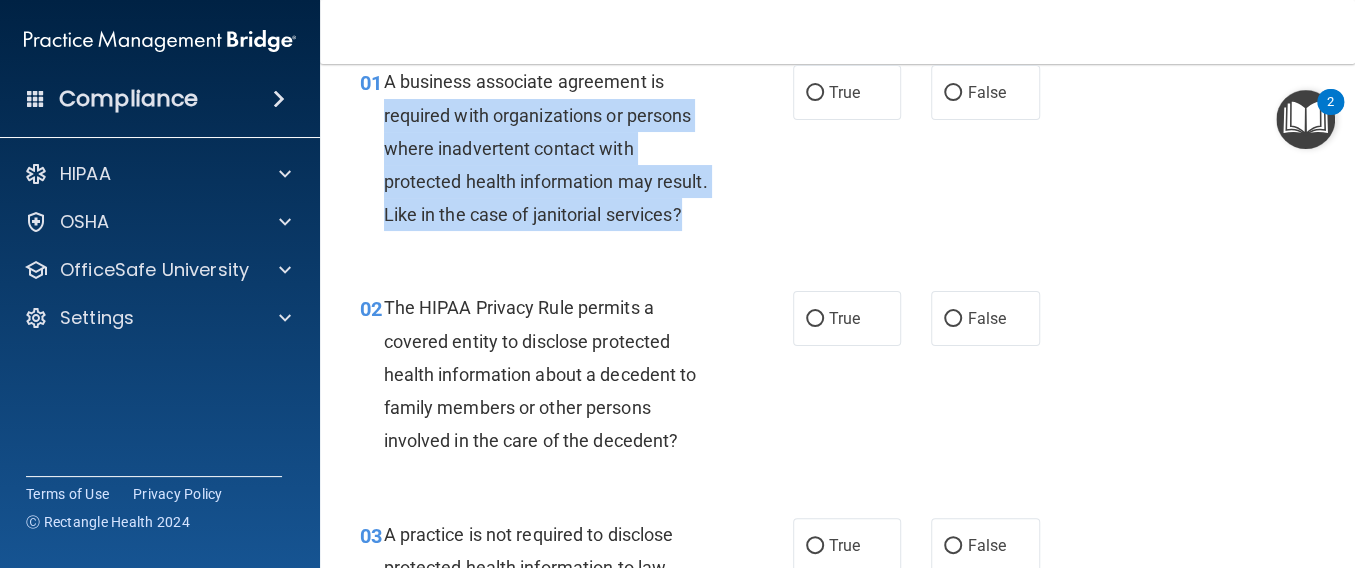 drag, startPoint x: 456, startPoint y: 240, endPoint x: 382, endPoint y: 104, distance: 154.82893 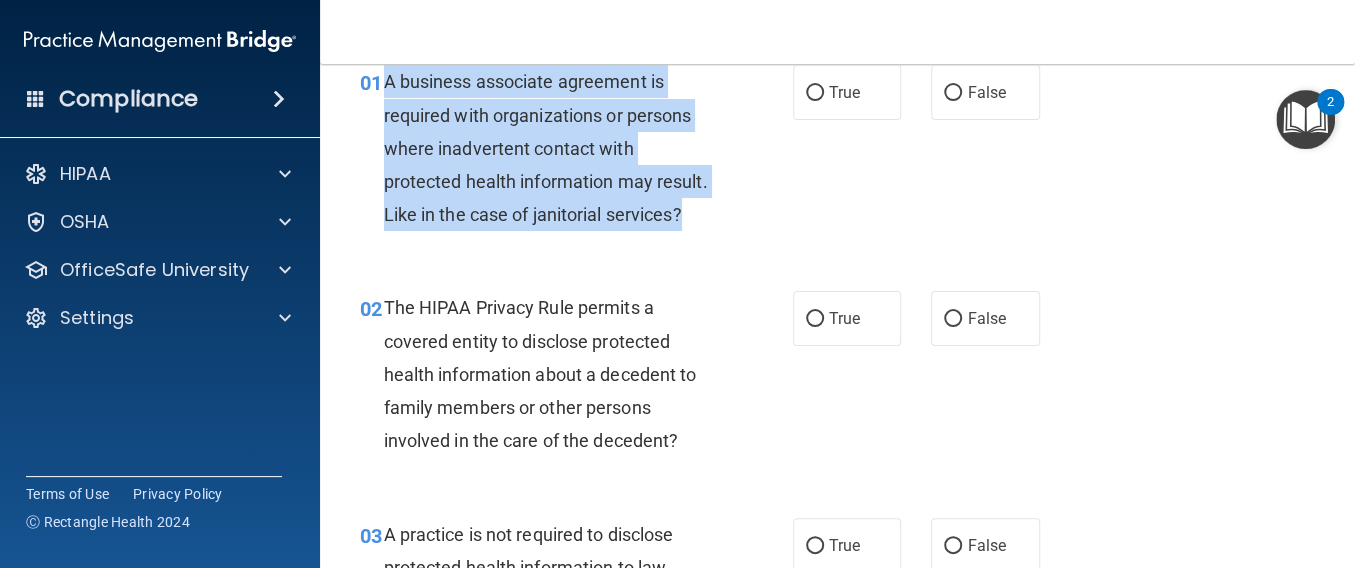 drag, startPoint x: 382, startPoint y: 104, endPoint x: 491, endPoint y: 259, distance: 189.48878 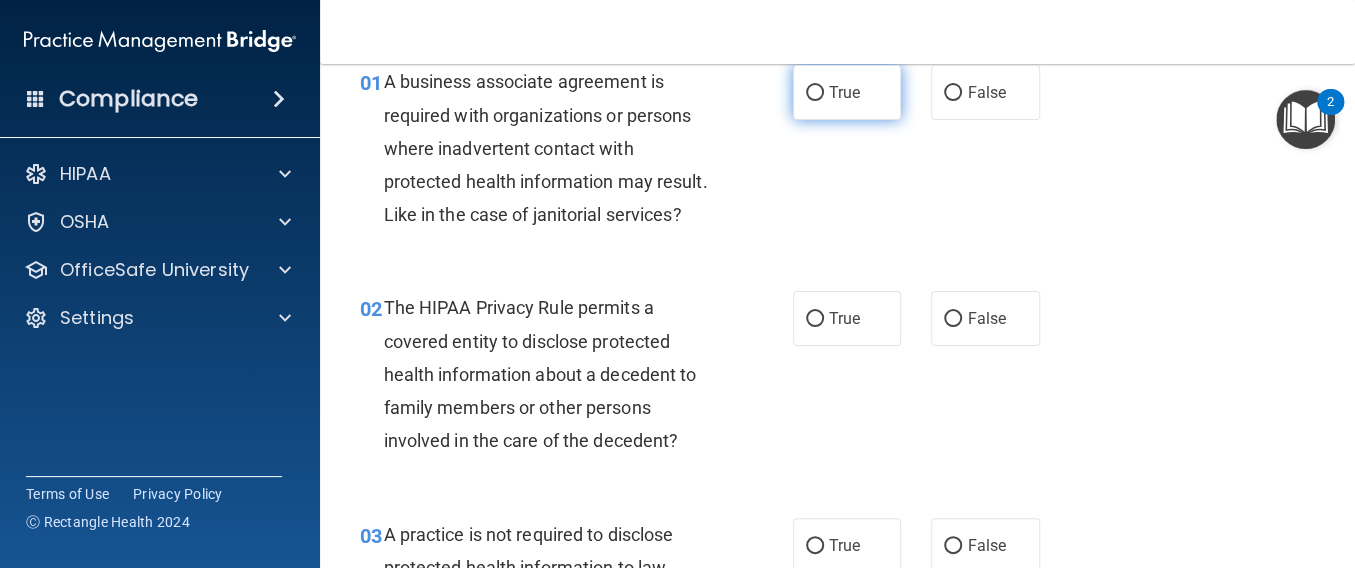 click on "True" at bounding box center [844, 92] 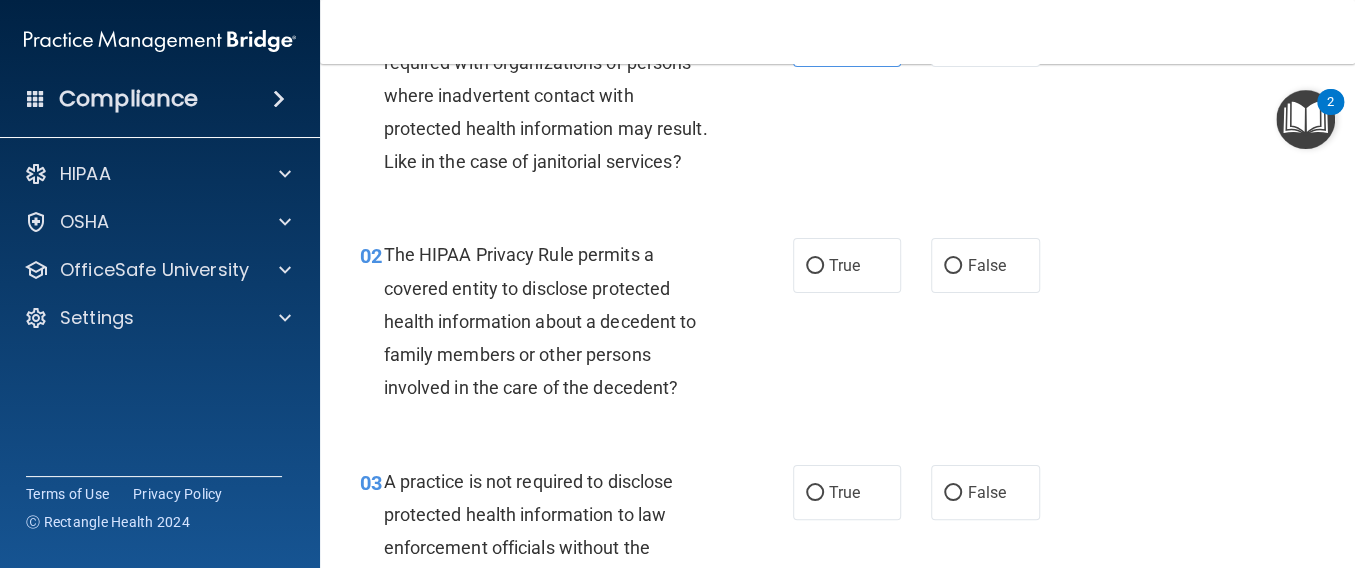 scroll, scrollTop: 199, scrollLeft: 0, axis: vertical 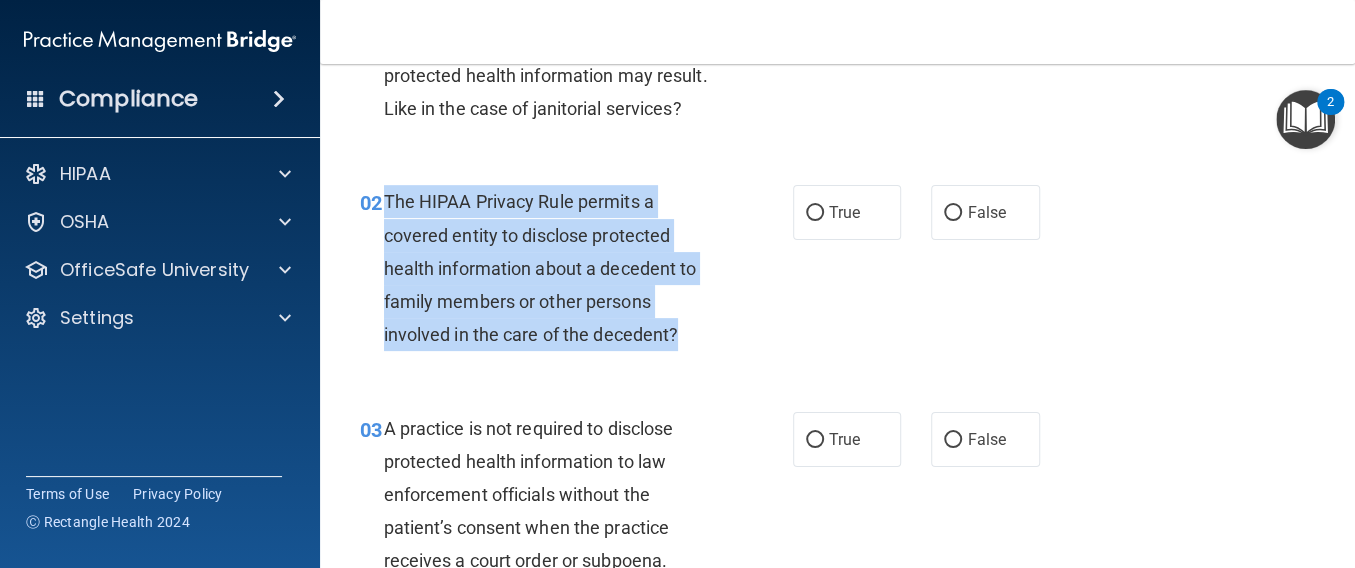 drag, startPoint x: 386, startPoint y: 230, endPoint x: 705, endPoint y: 367, distance: 347.17432 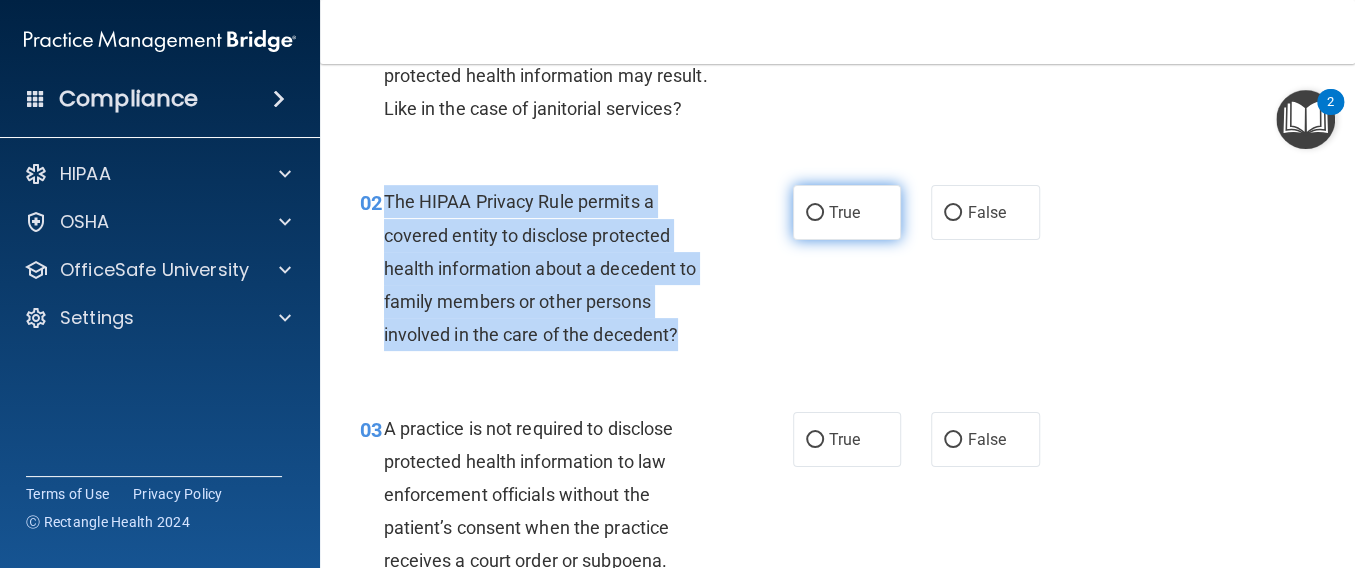 click on "True" at bounding box center [815, 213] 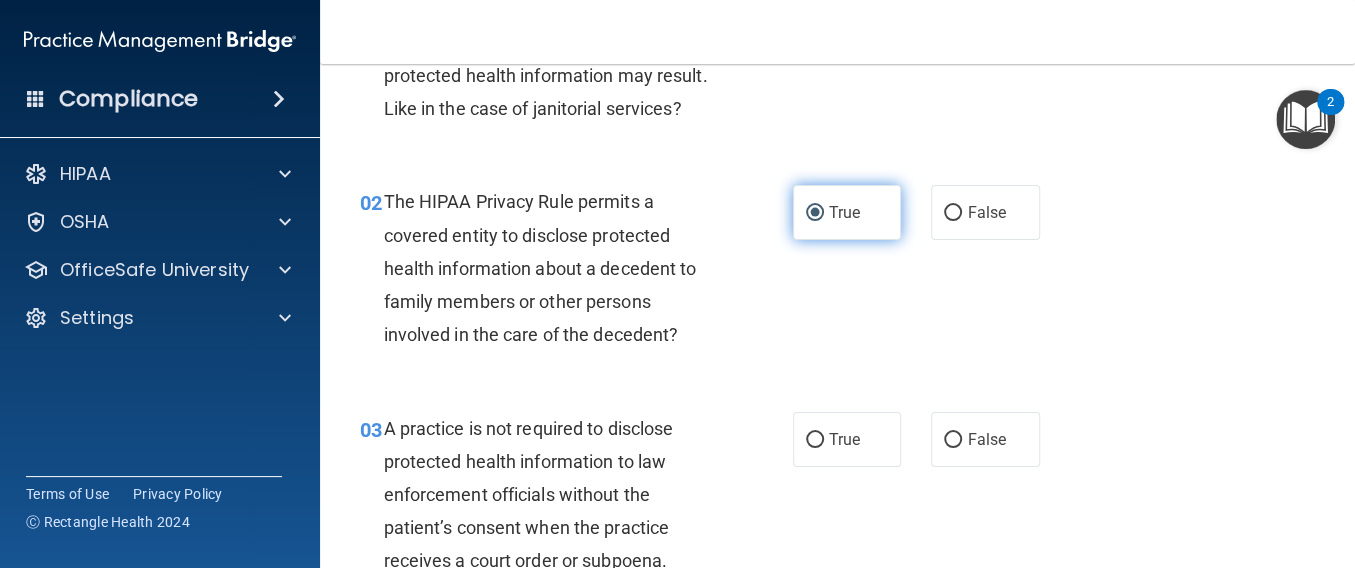 click on "True" at bounding box center [847, 212] 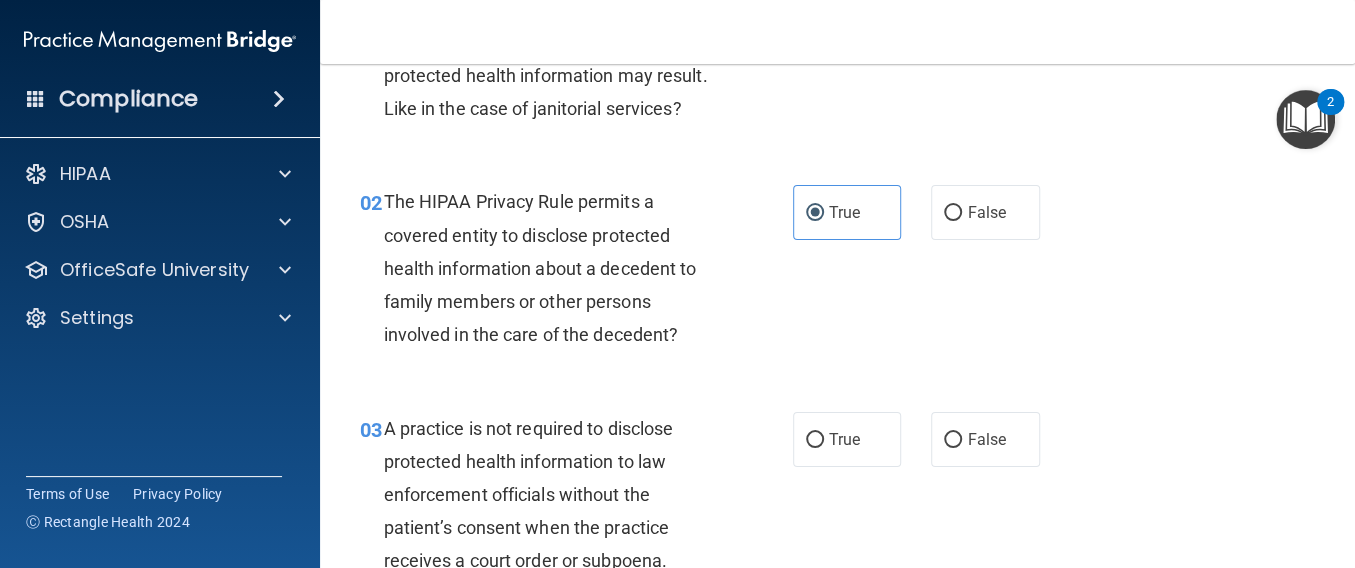 click on "02       The HIPAA Privacy Rule permits a covered entity to disclose protected health information about a decedent to family members or other persons involved in the care of the decedent?" at bounding box center (576, 273) 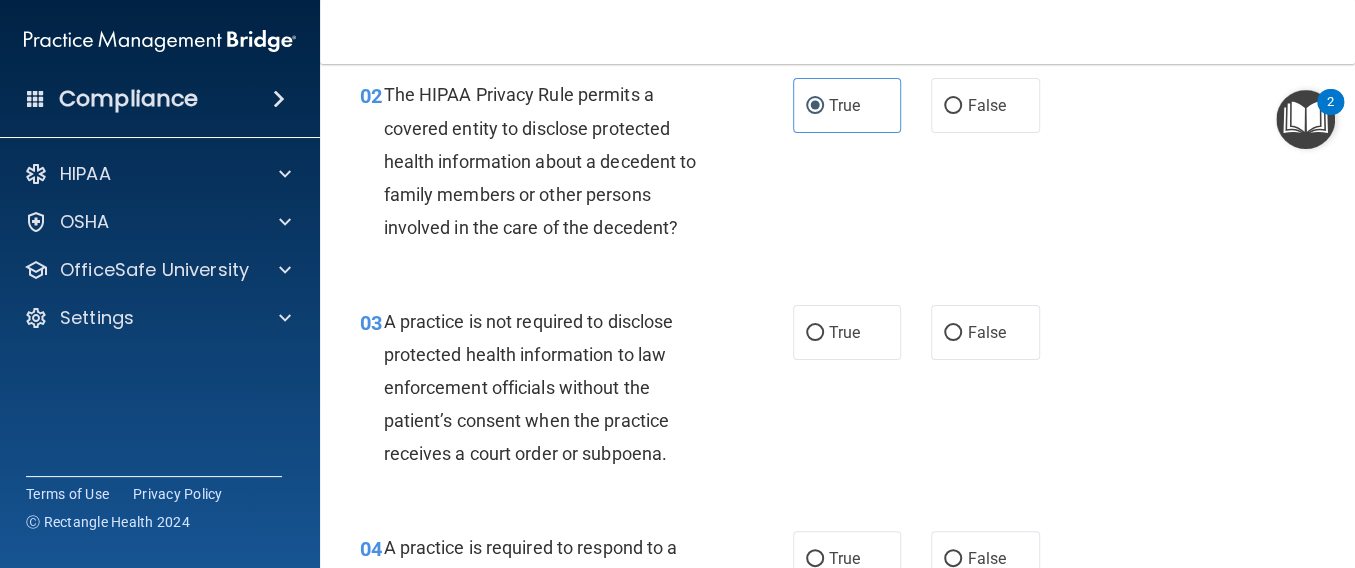 scroll, scrollTop: 359, scrollLeft: 0, axis: vertical 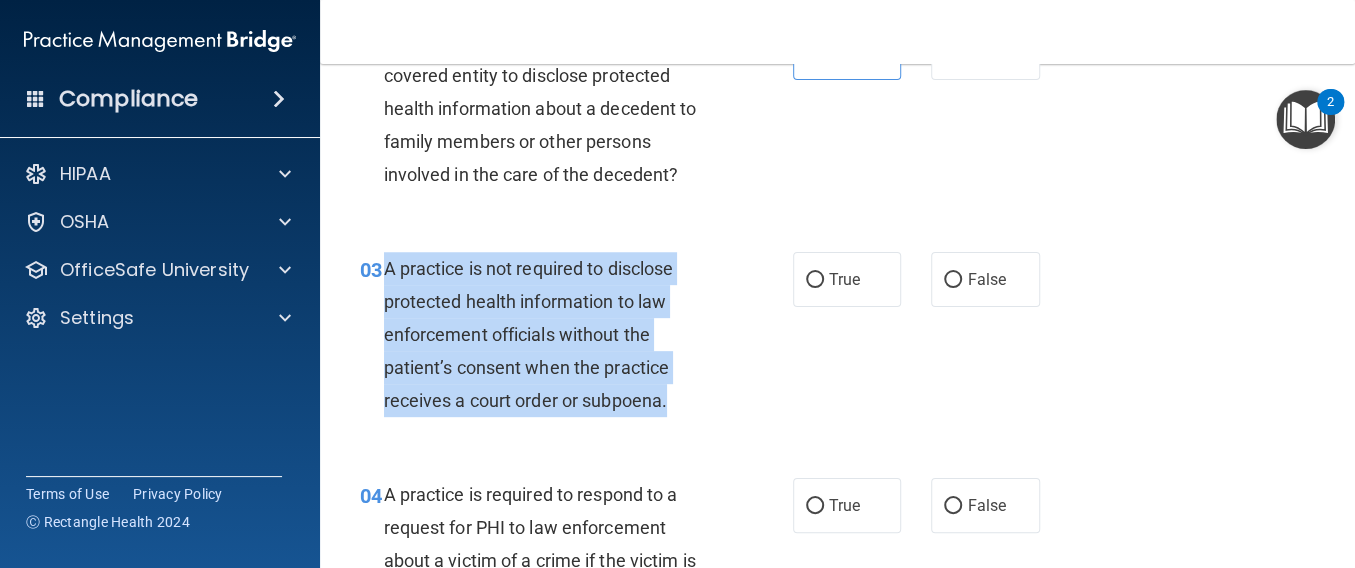 drag, startPoint x: 384, startPoint y: 296, endPoint x: 669, endPoint y: 458, distance: 327.82465 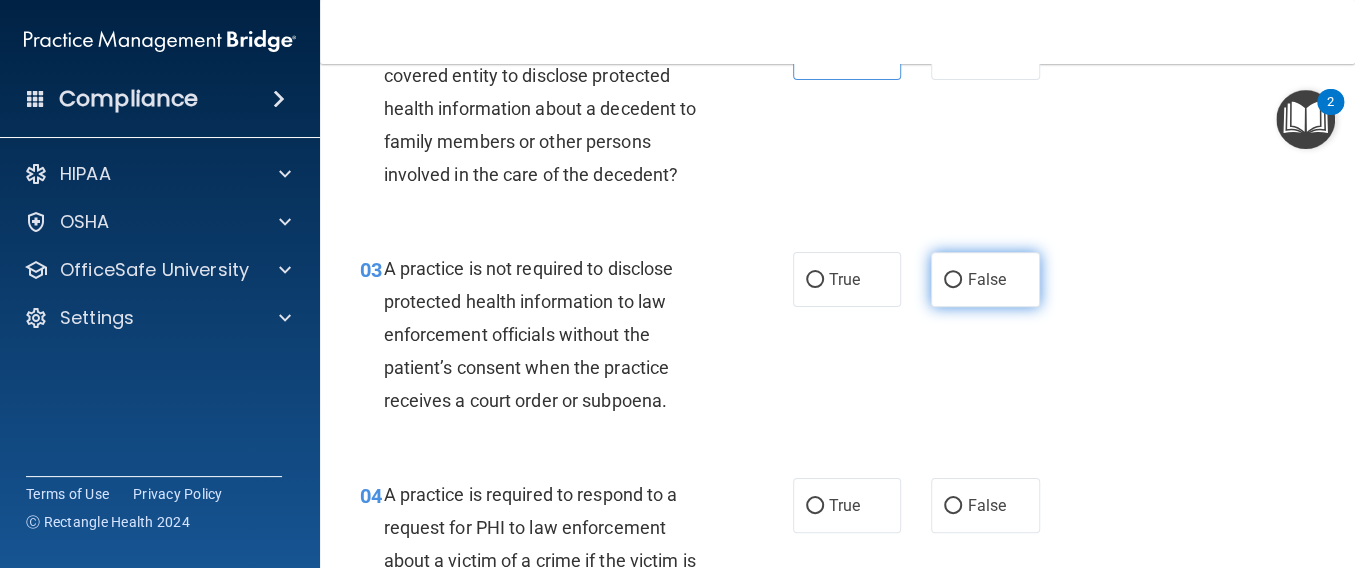 click on "False" at bounding box center [985, 279] 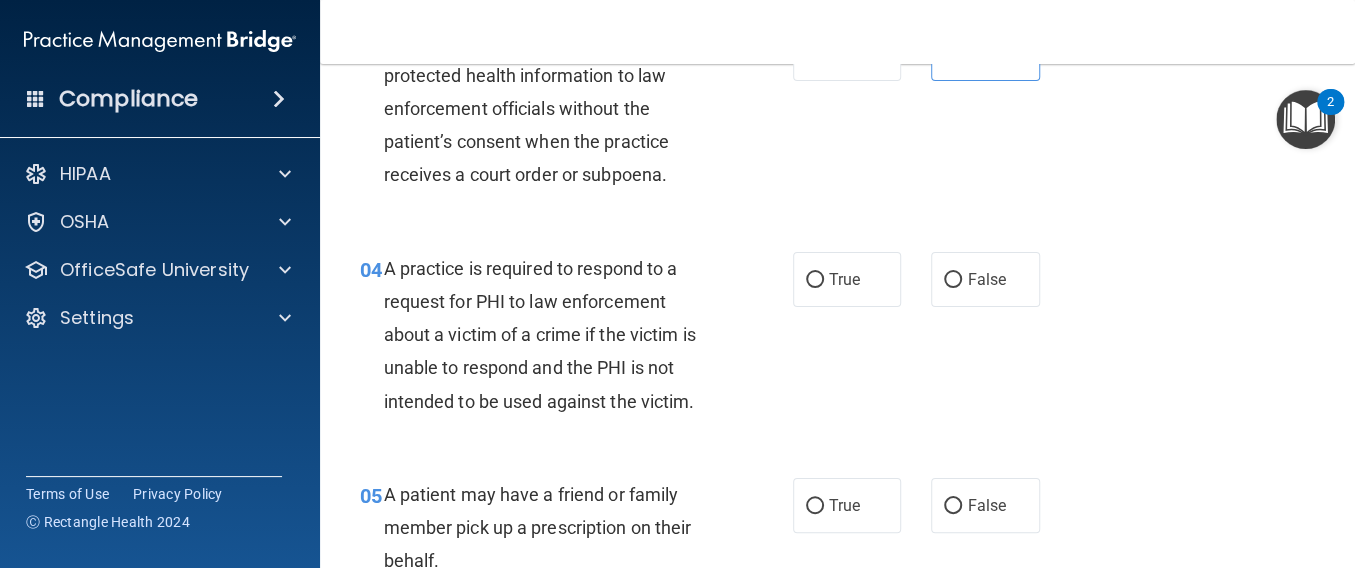 scroll, scrollTop: 626, scrollLeft: 0, axis: vertical 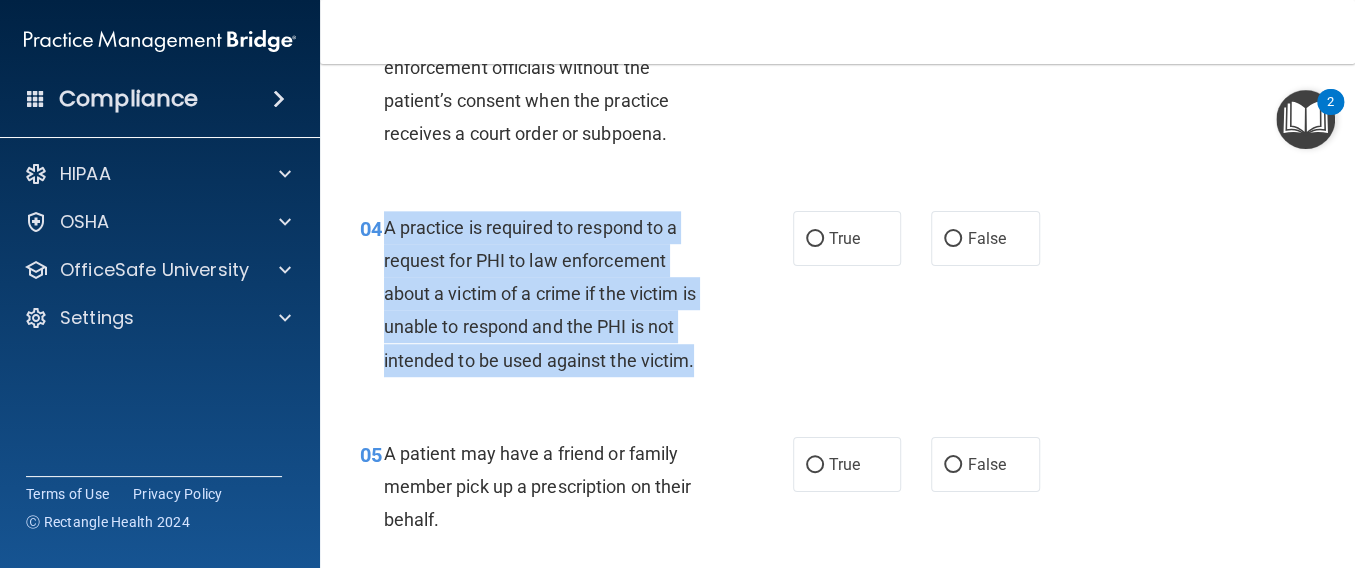 drag, startPoint x: 712, startPoint y: 406, endPoint x: 385, endPoint y: 263, distance: 356.90054 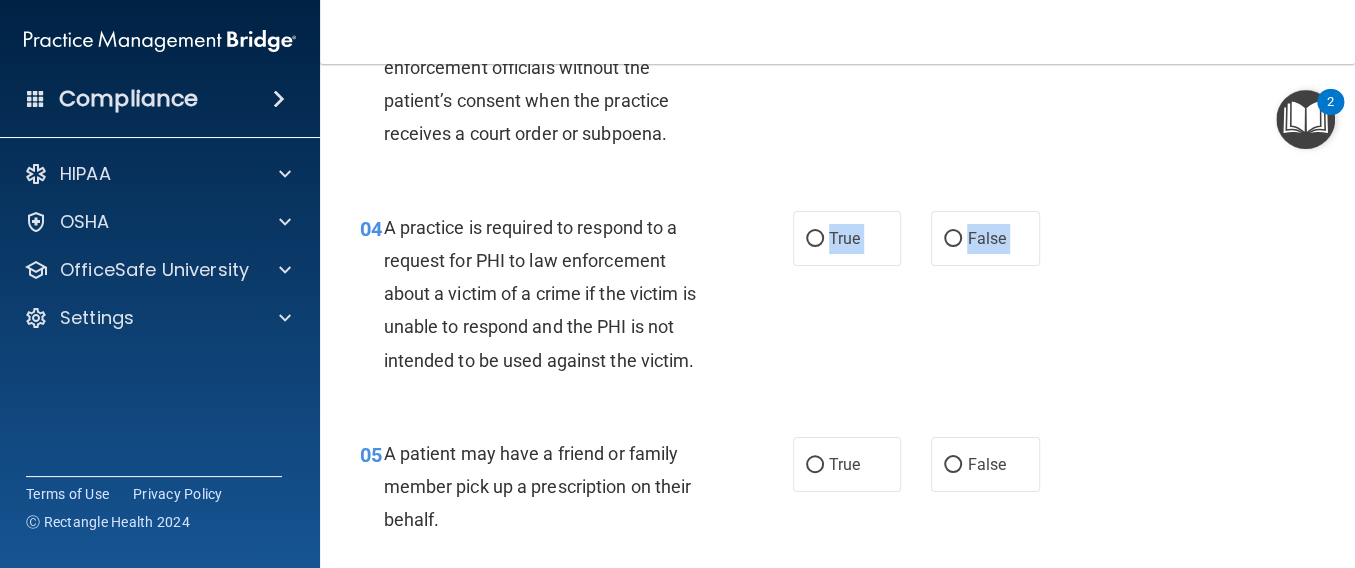 drag, startPoint x: 385, startPoint y: 263, endPoint x: 331, endPoint y: 395, distance: 142.61838 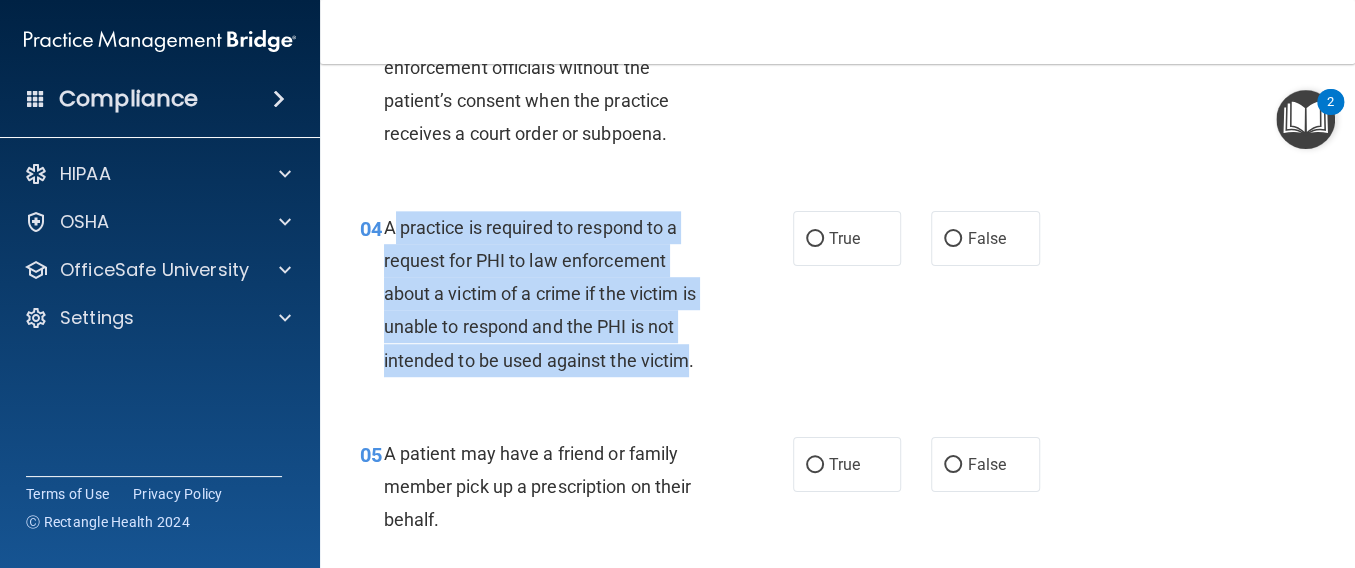 drag, startPoint x: 391, startPoint y: 254, endPoint x: 692, endPoint y: 411, distance: 339.4849 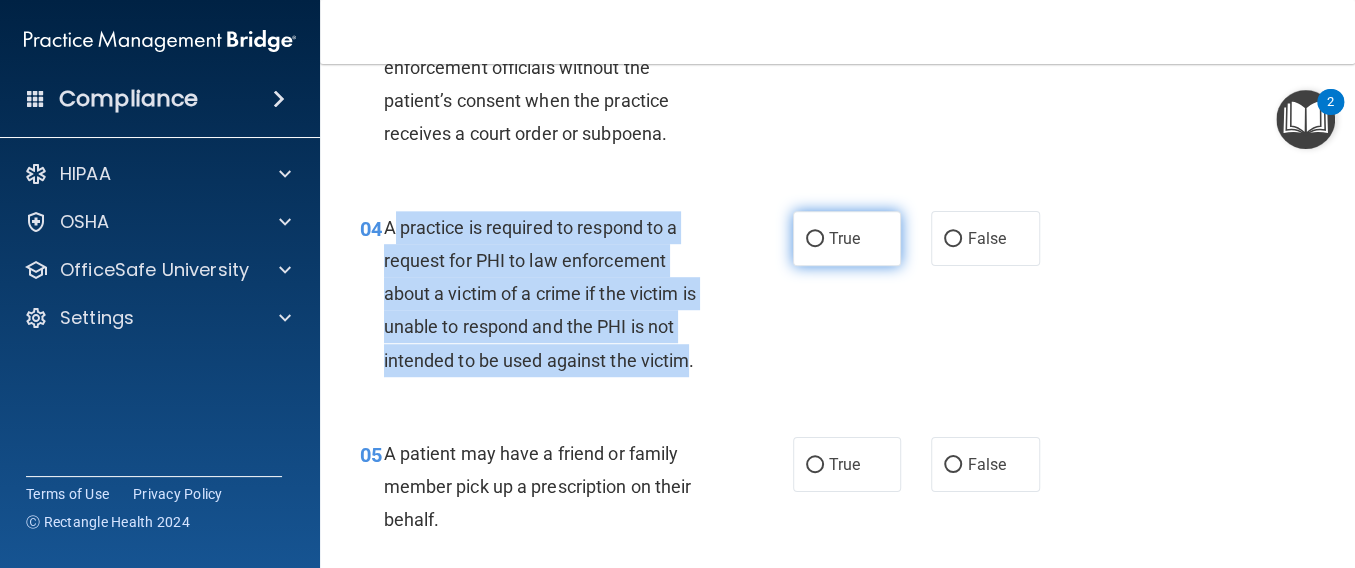 click on "True" at bounding box center (815, 239) 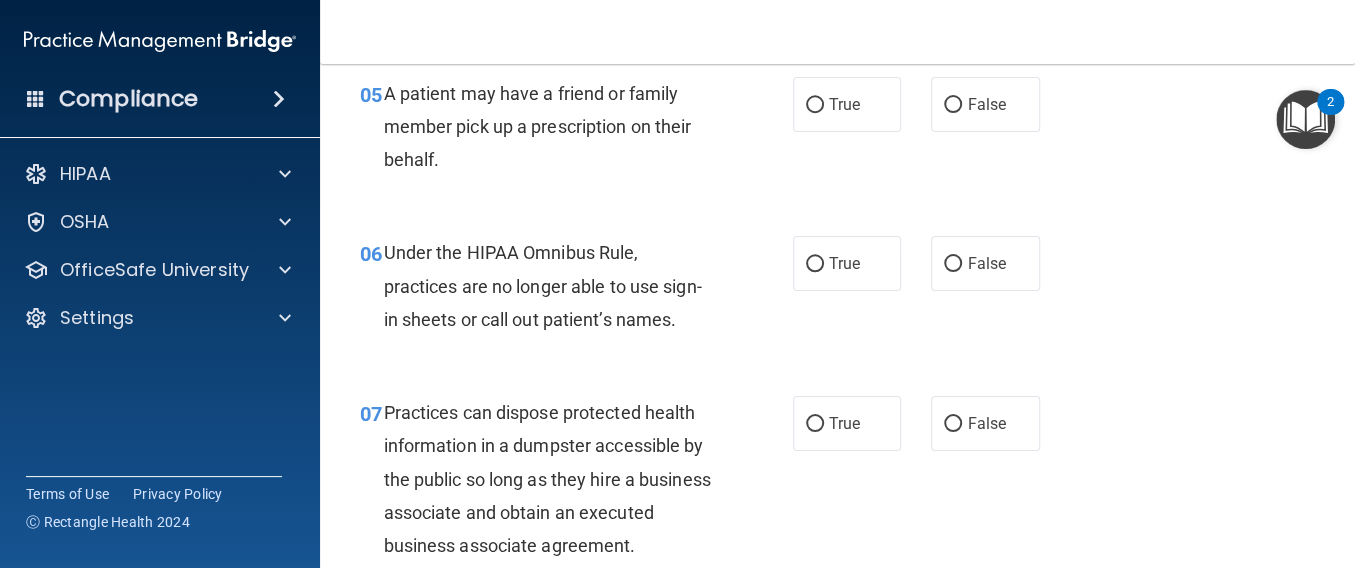 scroll, scrollTop: 999, scrollLeft: 0, axis: vertical 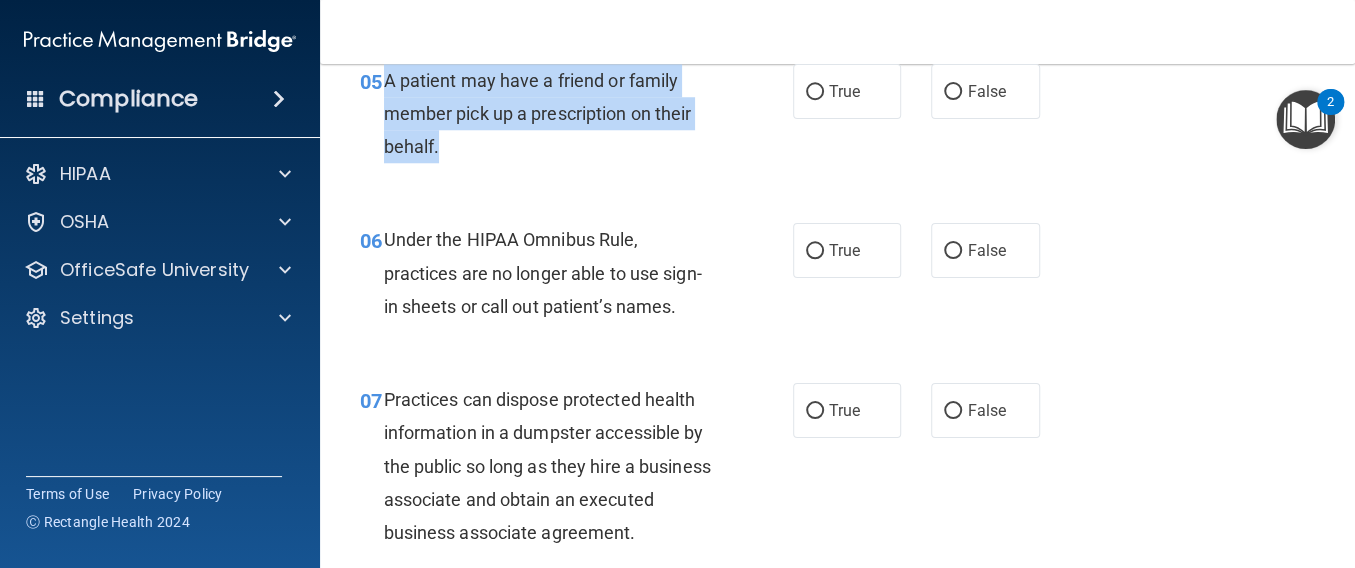 drag, startPoint x: 386, startPoint y: 112, endPoint x: 565, endPoint y: 203, distance: 200.80339 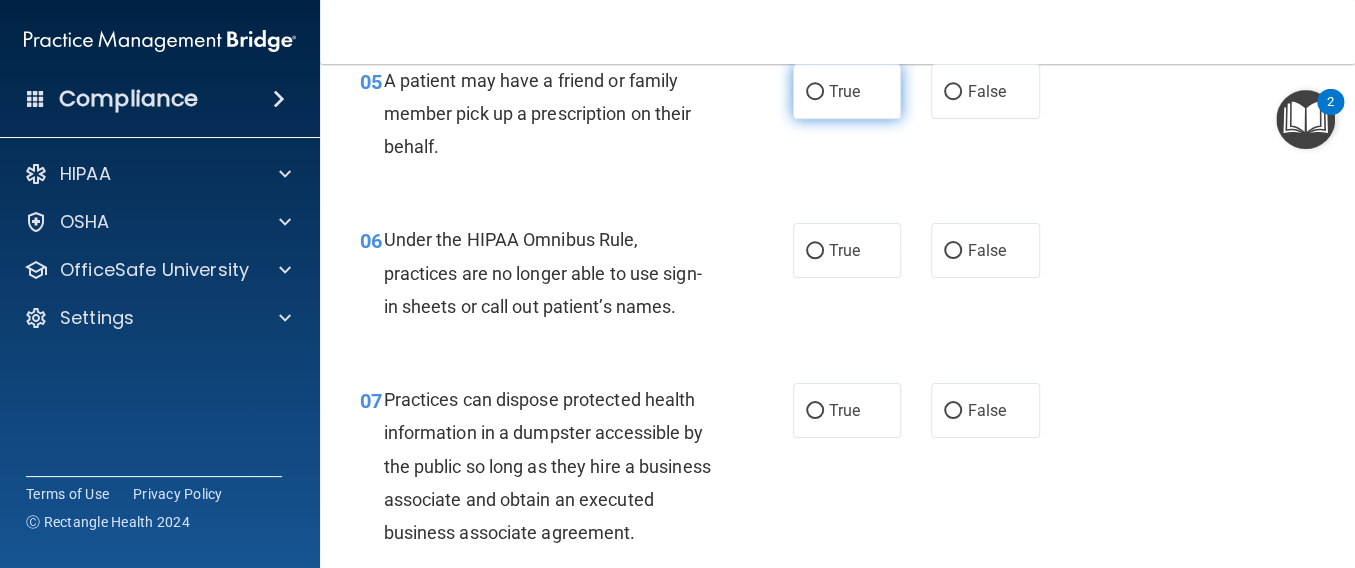 click on "True" at bounding box center (847, 91) 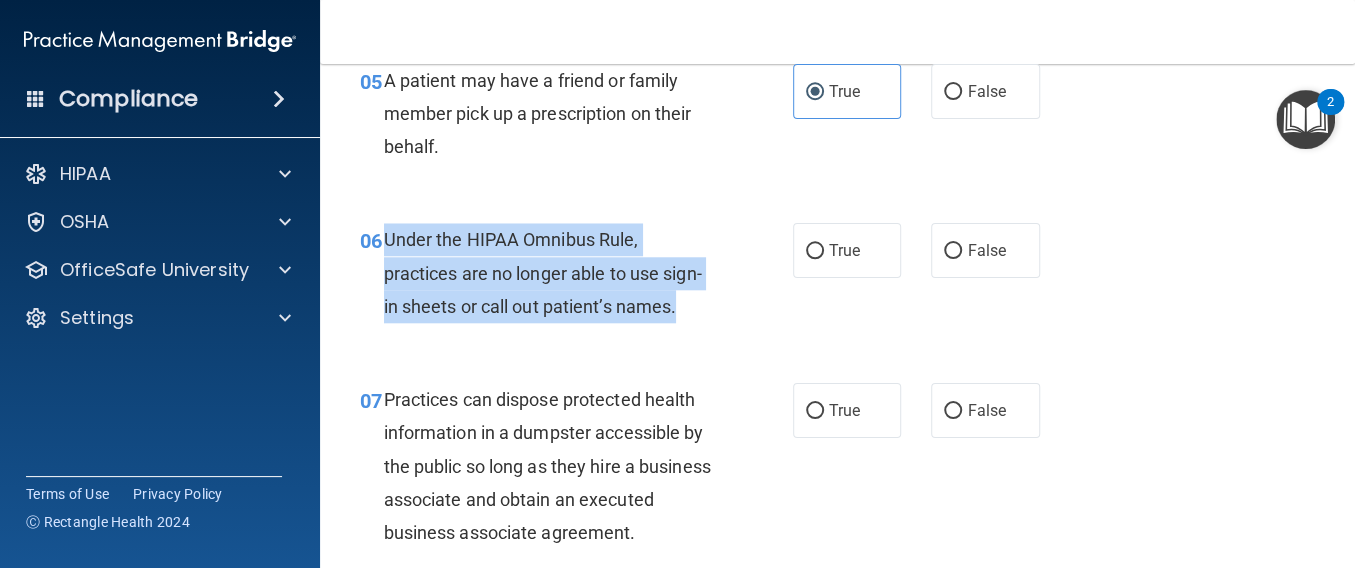 drag, startPoint x: 384, startPoint y: 269, endPoint x: 690, endPoint y: 346, distance: 315.5392 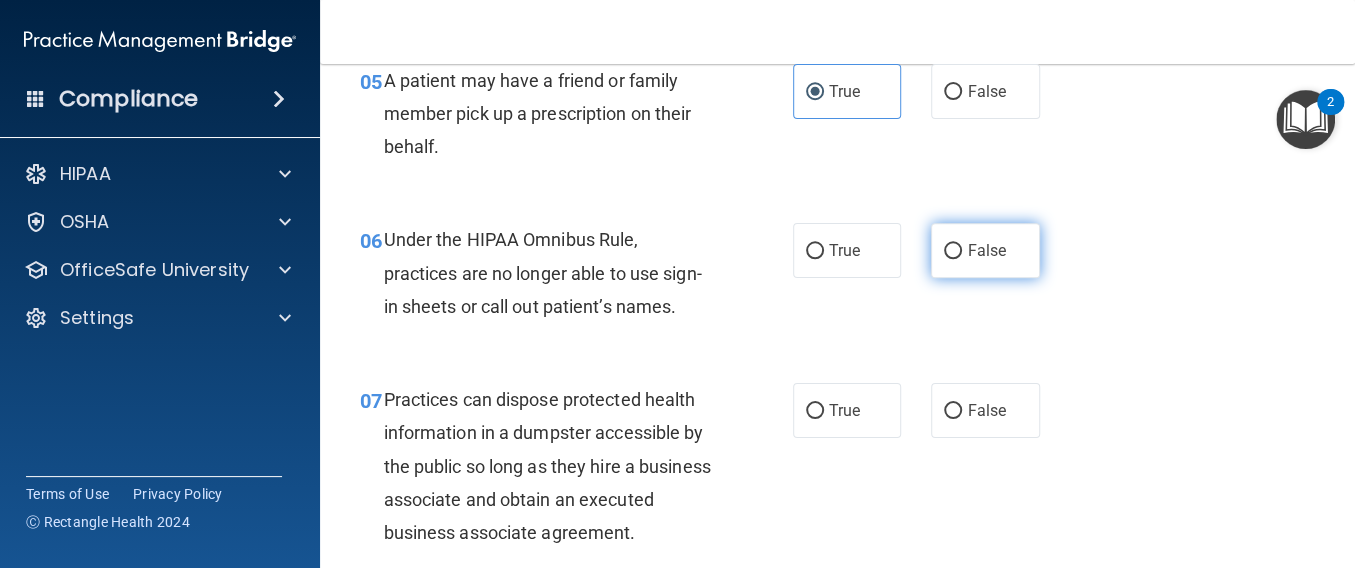 click on "False" at bounding box center (986, 250) 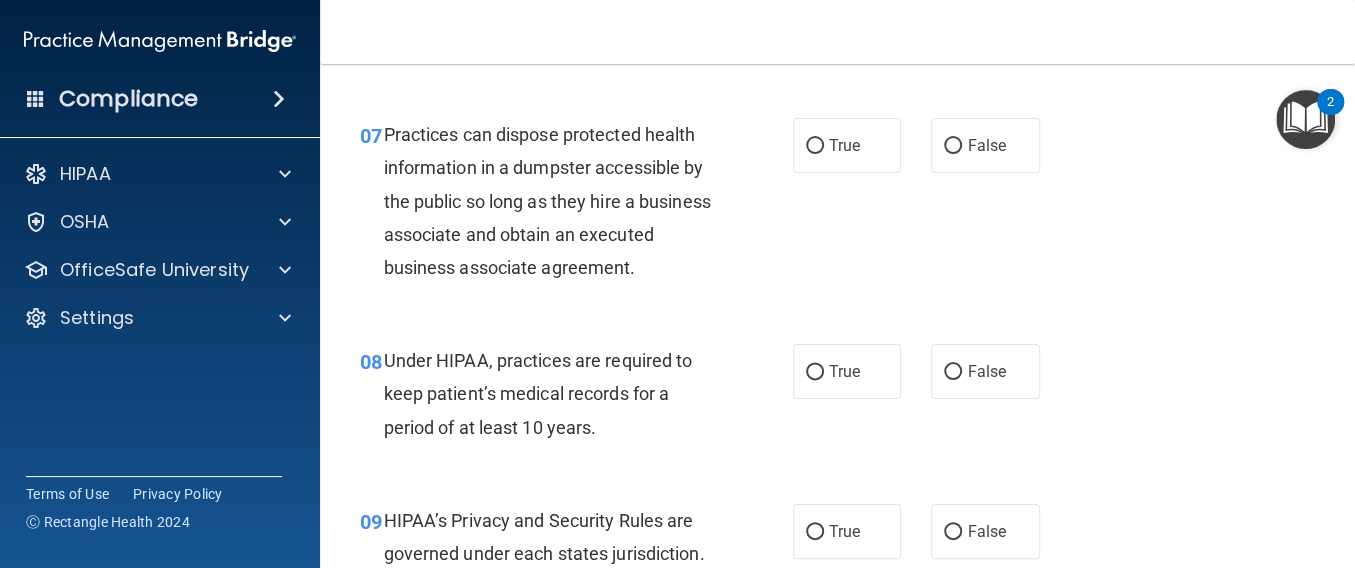 scroll, scrollTop: 1266, scrollLeft: 0, axis: vertical 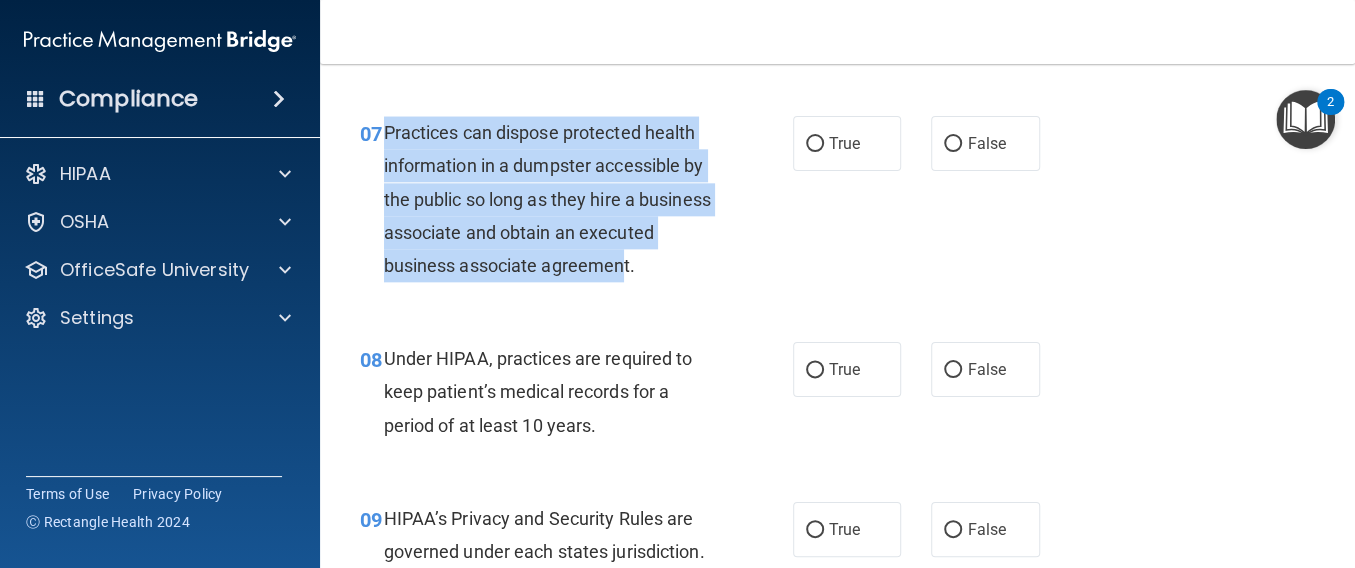 drag, startPoint x: 378, startPoint y: 168, endPoint x: 462, endPoint y: 341, distance: 192.31485 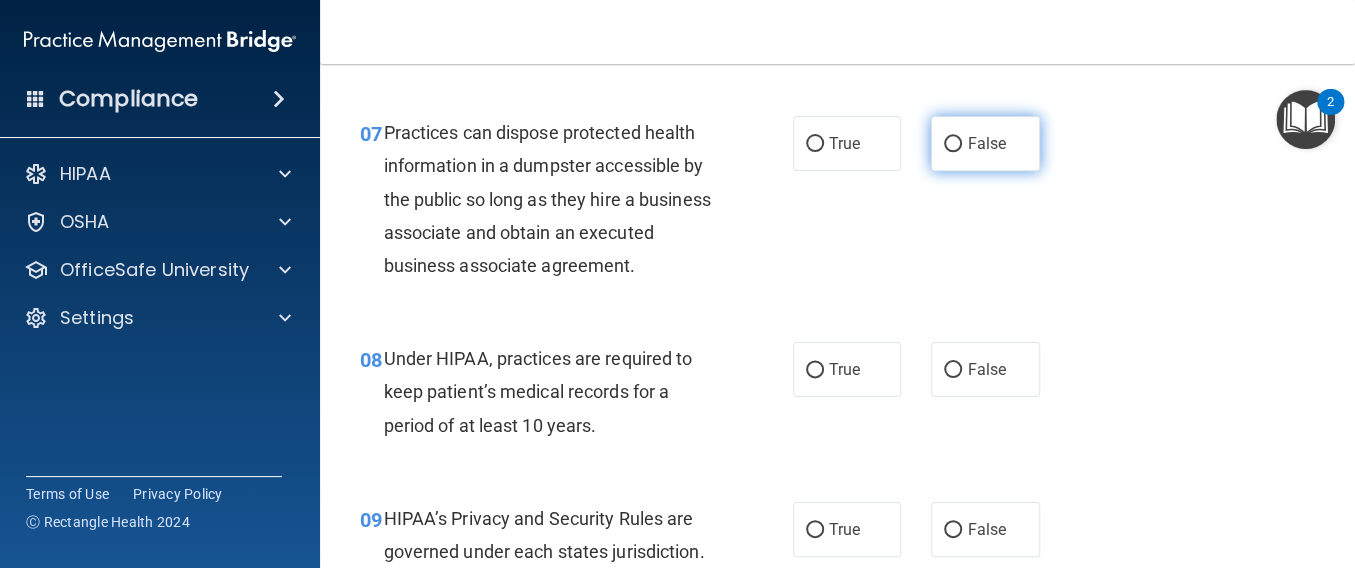 click on "False" at bounding box center [985, 143] 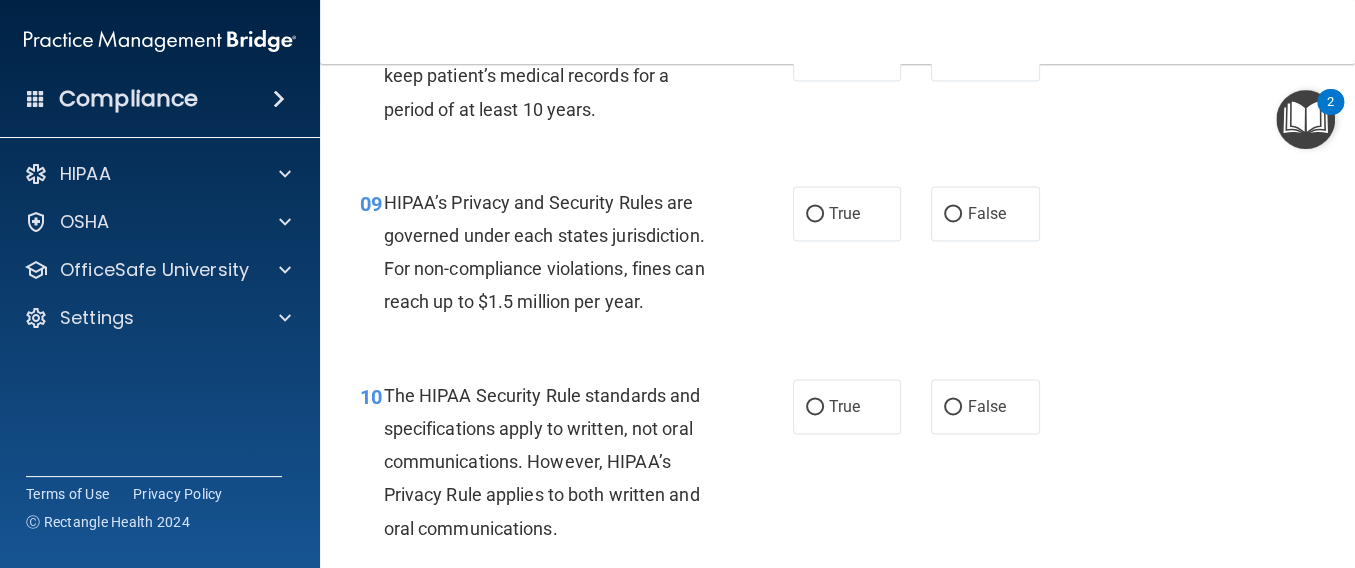 scroll, scrollTop: 1586, scrollLeft: 0, axis: vertical 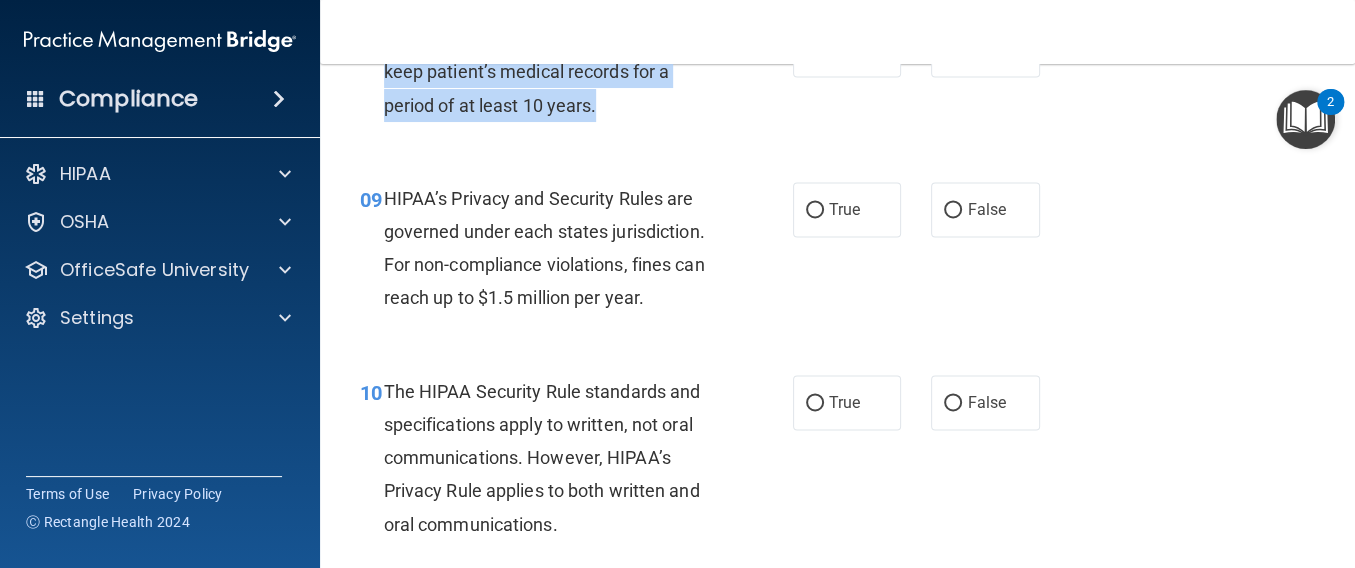 drag, startPoint x: 383, startPoint y: 100, endPoint x: 614, endPoint y: 178, distance: 243.81345 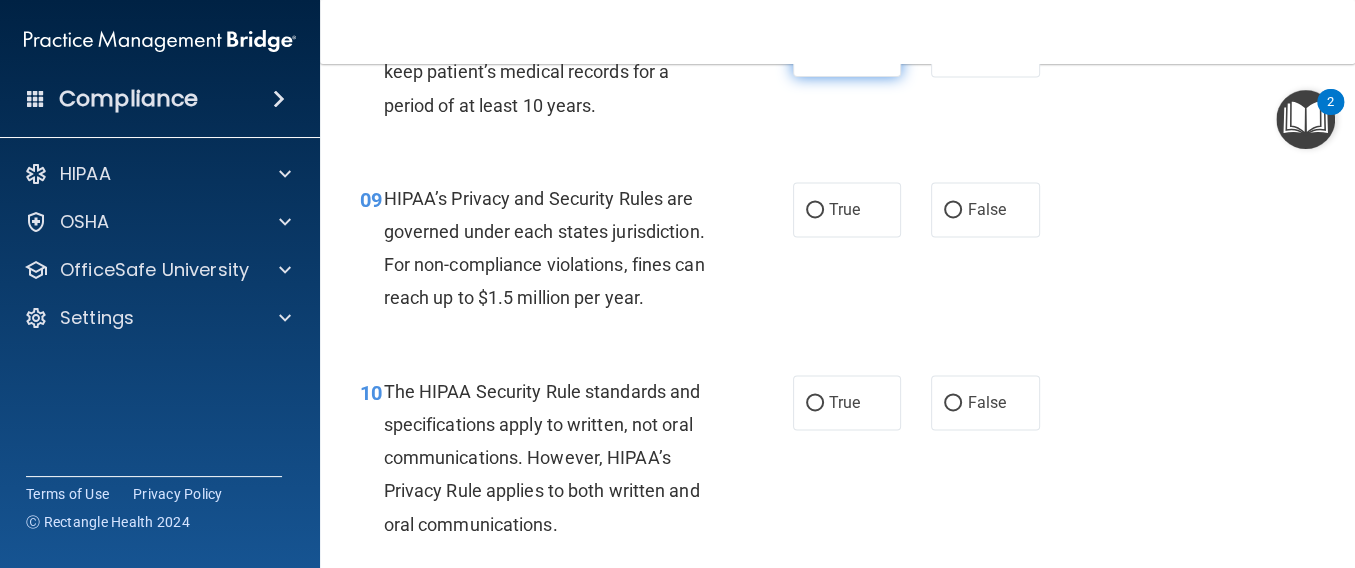 click on "True" at bounding box center [844, 49] 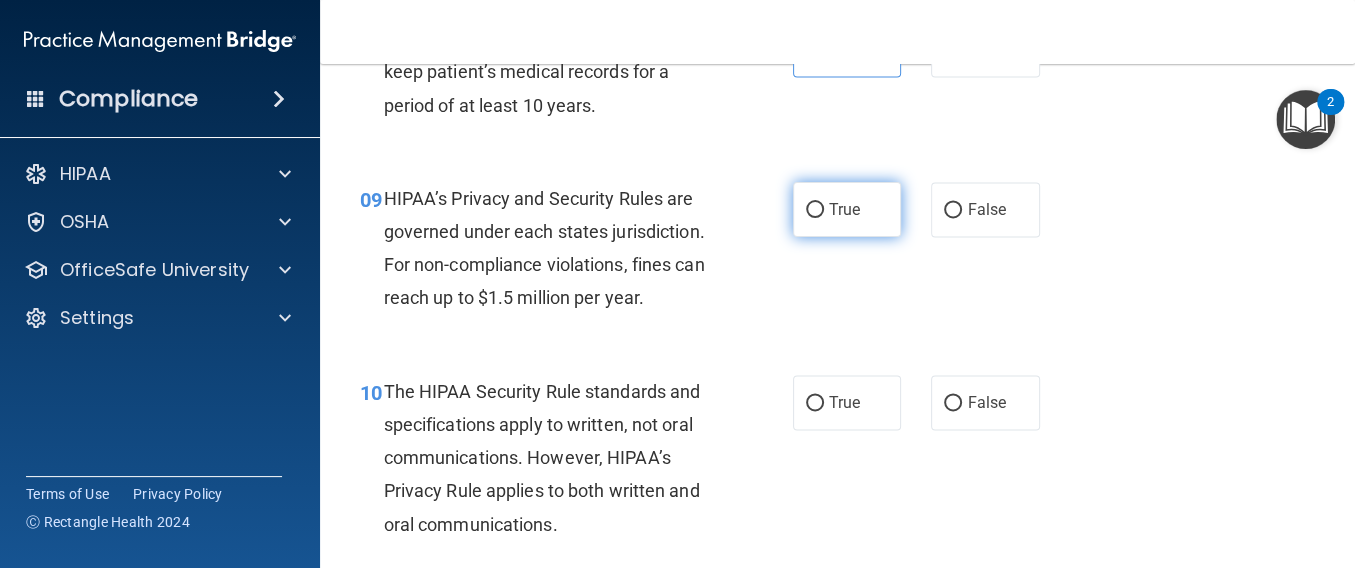 click on "True" at bounding box center [844, 209] 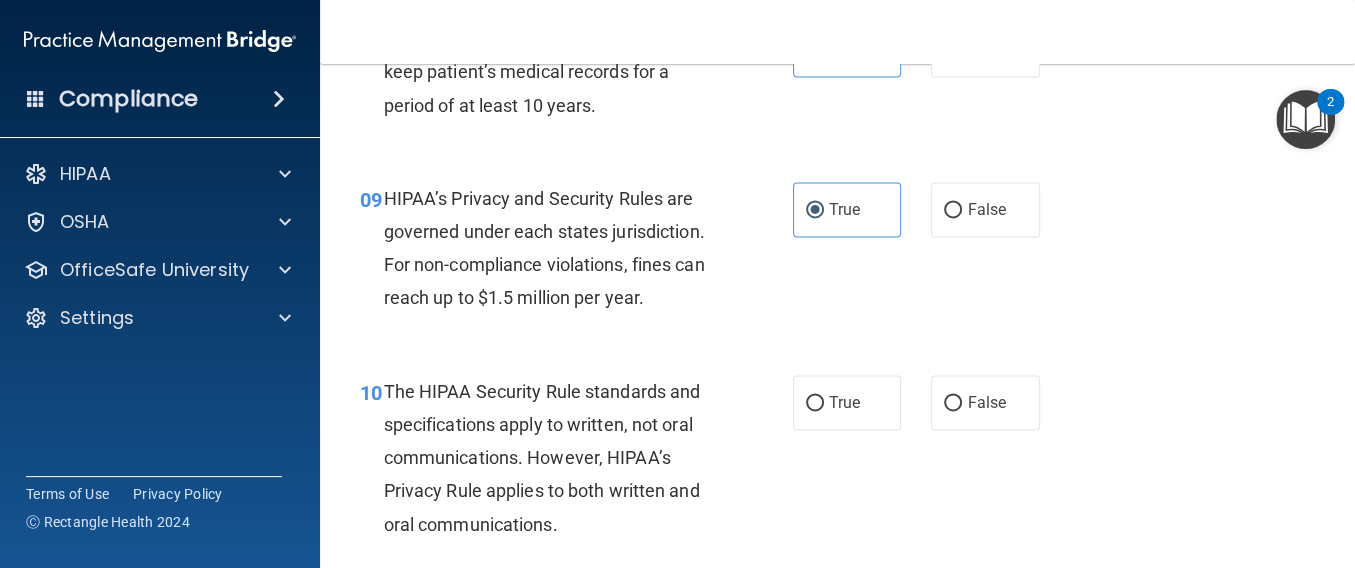 click on "10       The HIPAA Security Rule standards and specifications apply to written, not oral communications. However, HIPAA’s Privacy Rule applies to both written and oral communications.                 True           False" at bounding box center [837, 463] 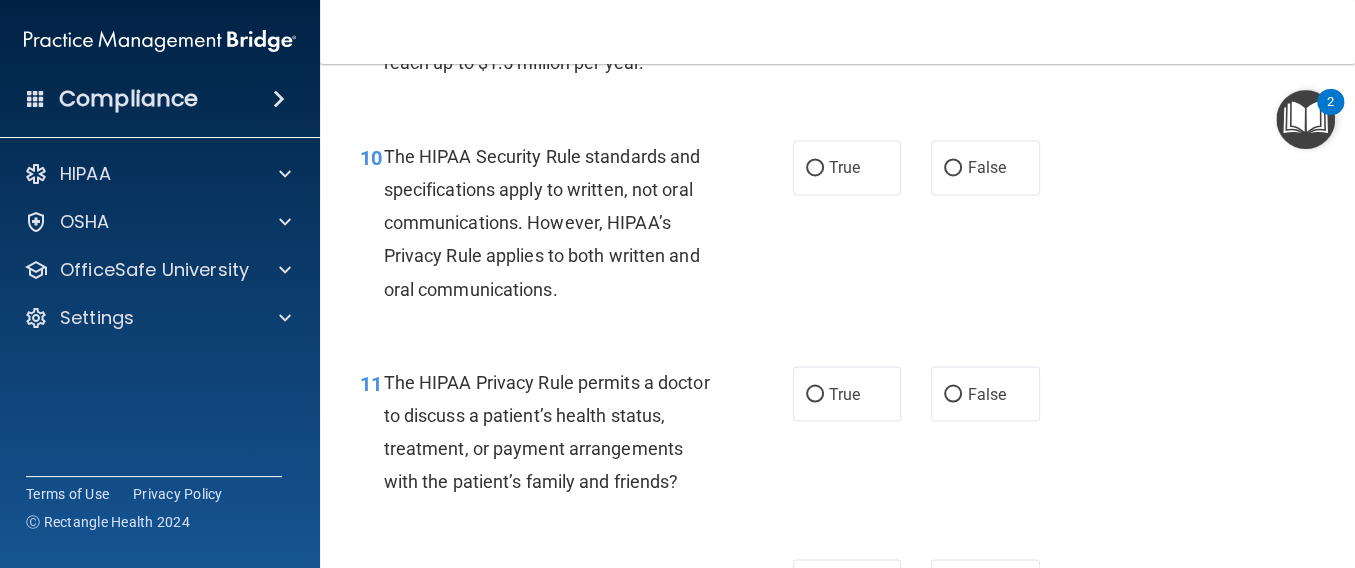 scroll, scrollTop: 1853, scrollLeft: 0, axis: vertical 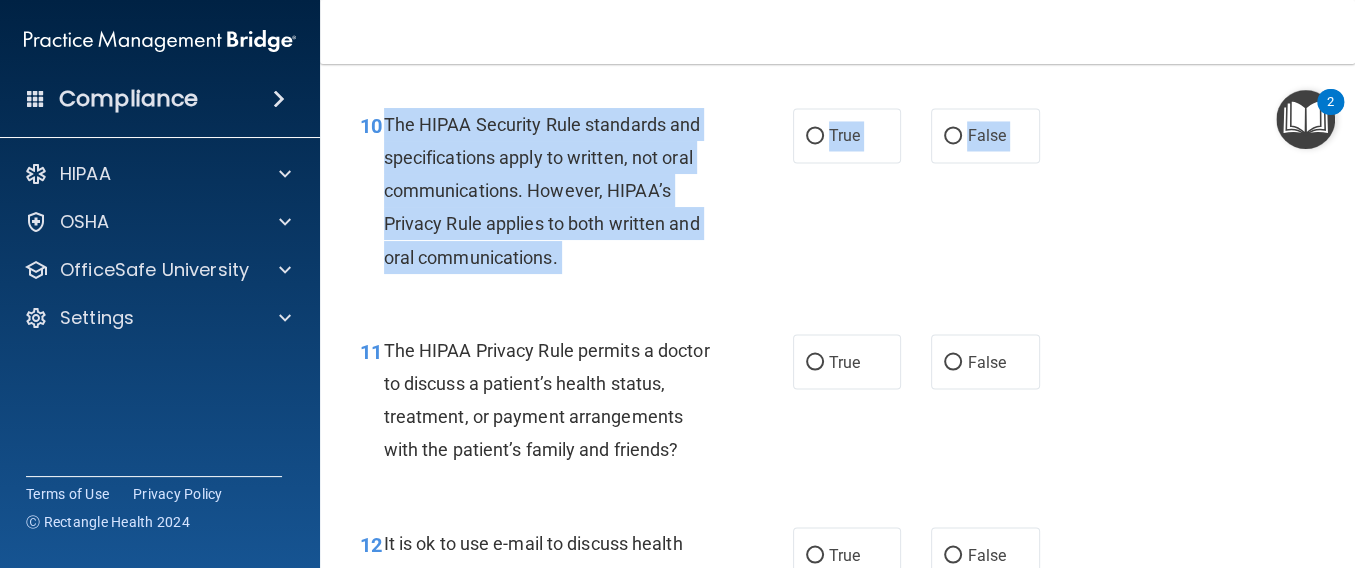drag, startPoint x: 386, startPoint y: 186, endPoint x: 519, endPoint y: 392, distance: 245.204 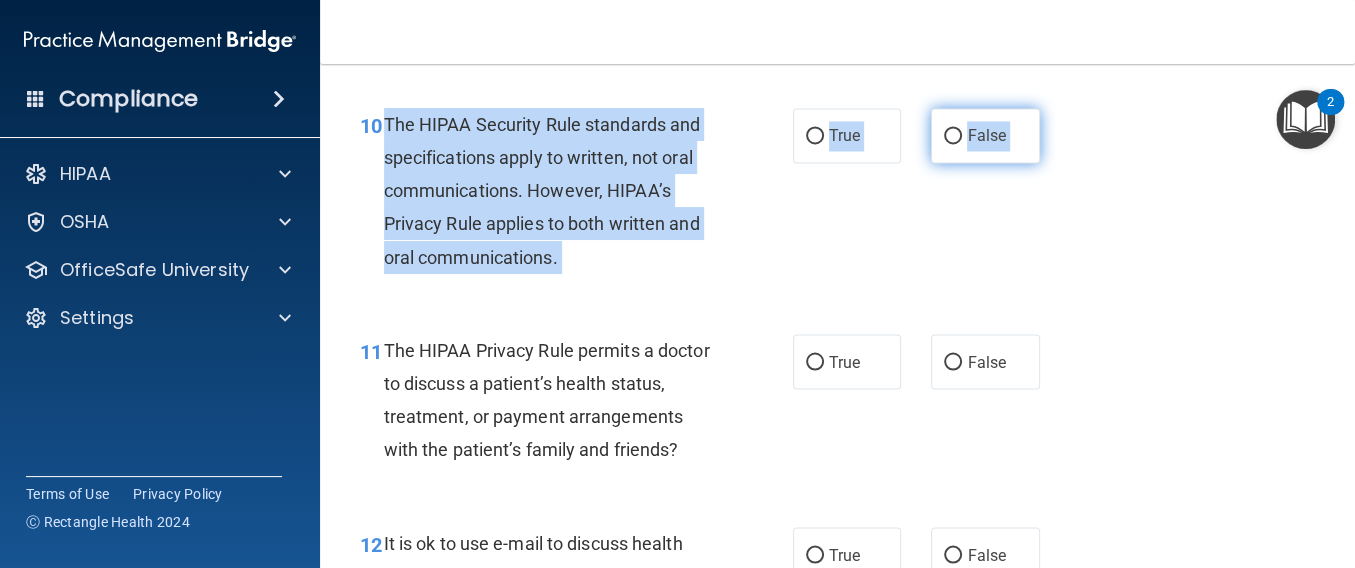 click on "False" at bounding box center [953, 136] 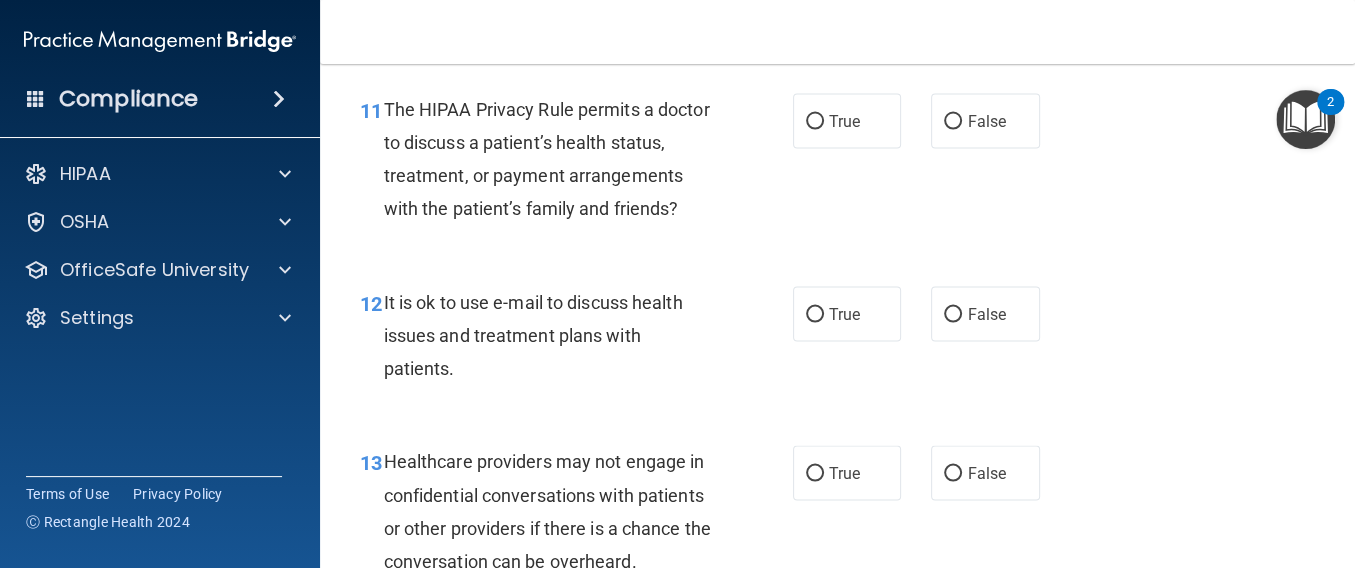 scroll, scrollTop: 2119, scrollLeft: 0, axis: vertical 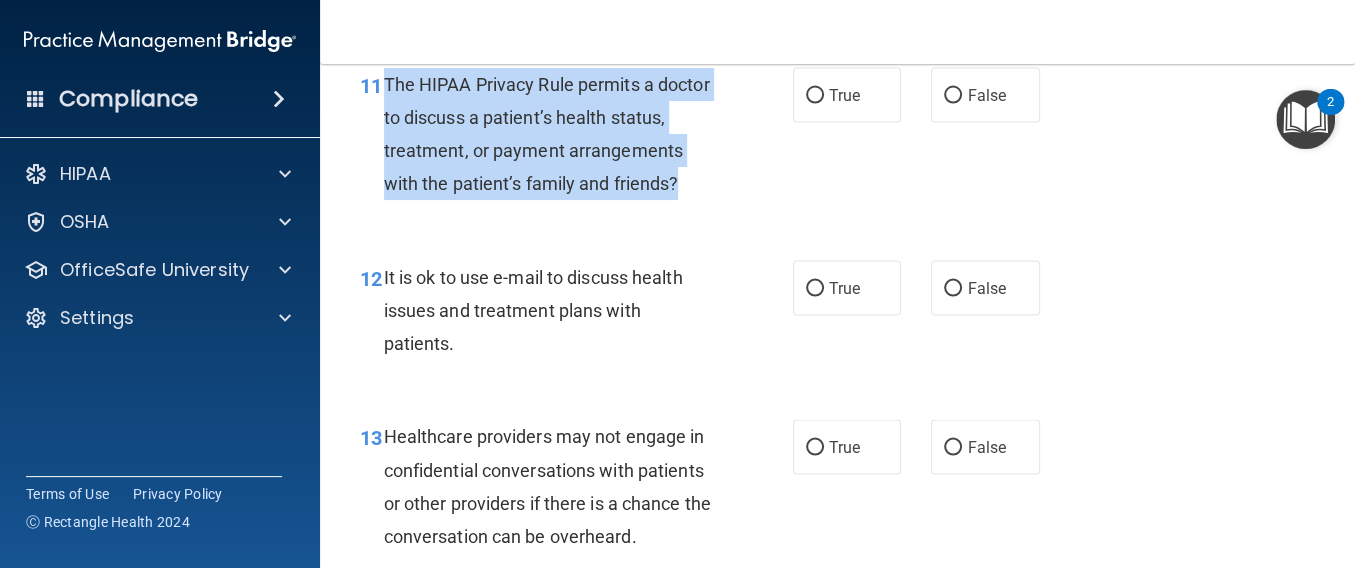 drag, startPoint x: 380, startPoint y: 141, endPoint x: 496, endPoint y: 289, distance: 188.04254 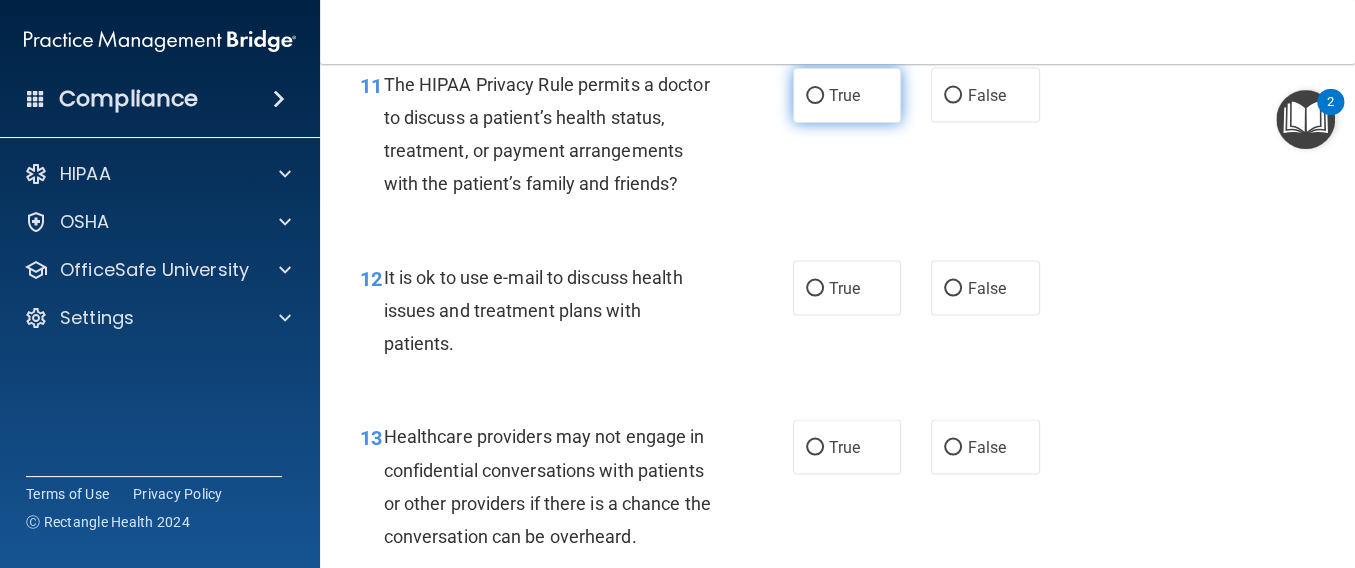 click on "True" at bounding box center [847, 95] 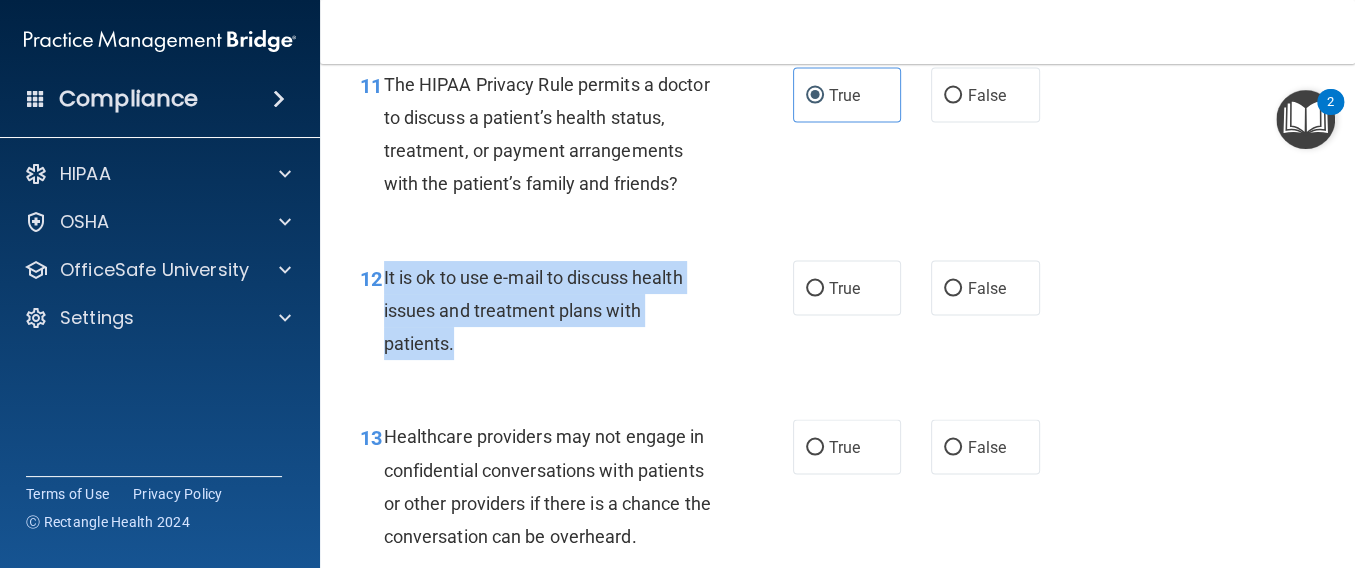 drag, startPoint x: 385, startPoint y: 368, endPoint x: 523, endPoint y: 468, distance: 170.423 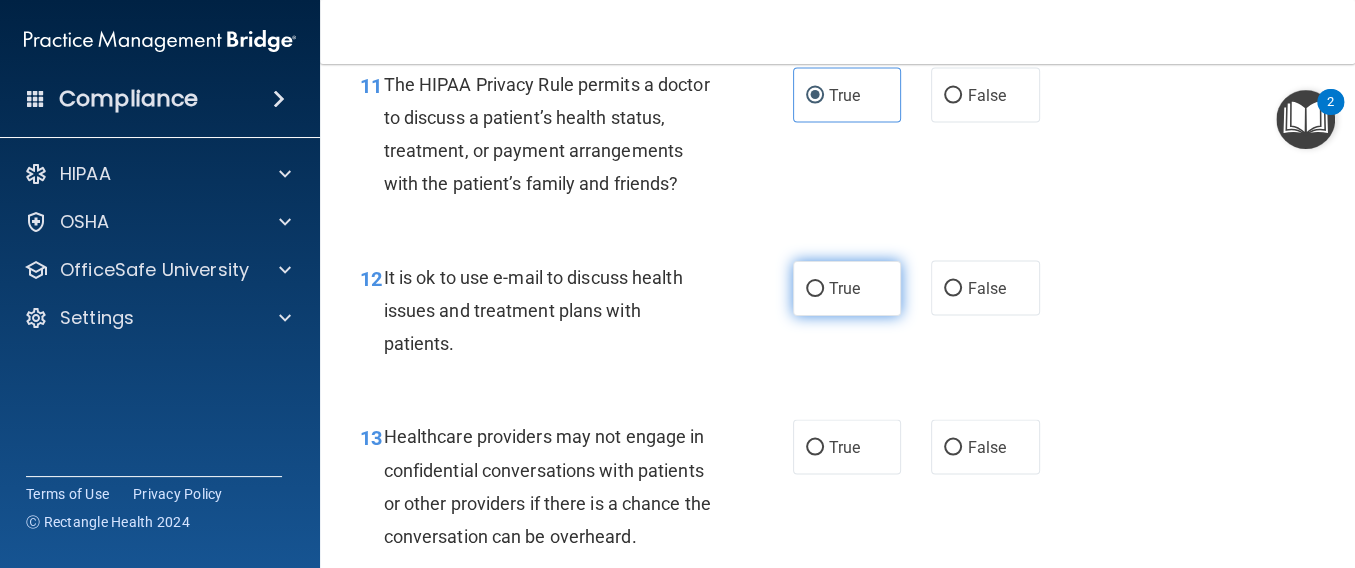 click on "True" at bounding box center [847, 288] 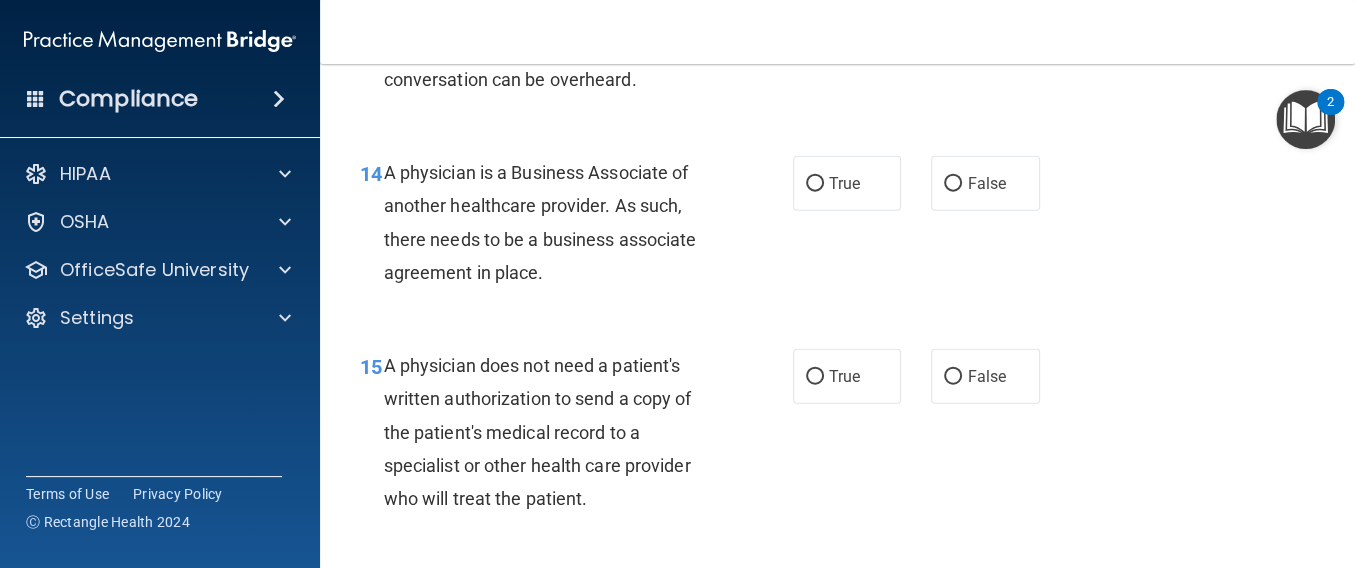 scroll, scrollTop: 2586, scrollLeft: 0, axis: vertical 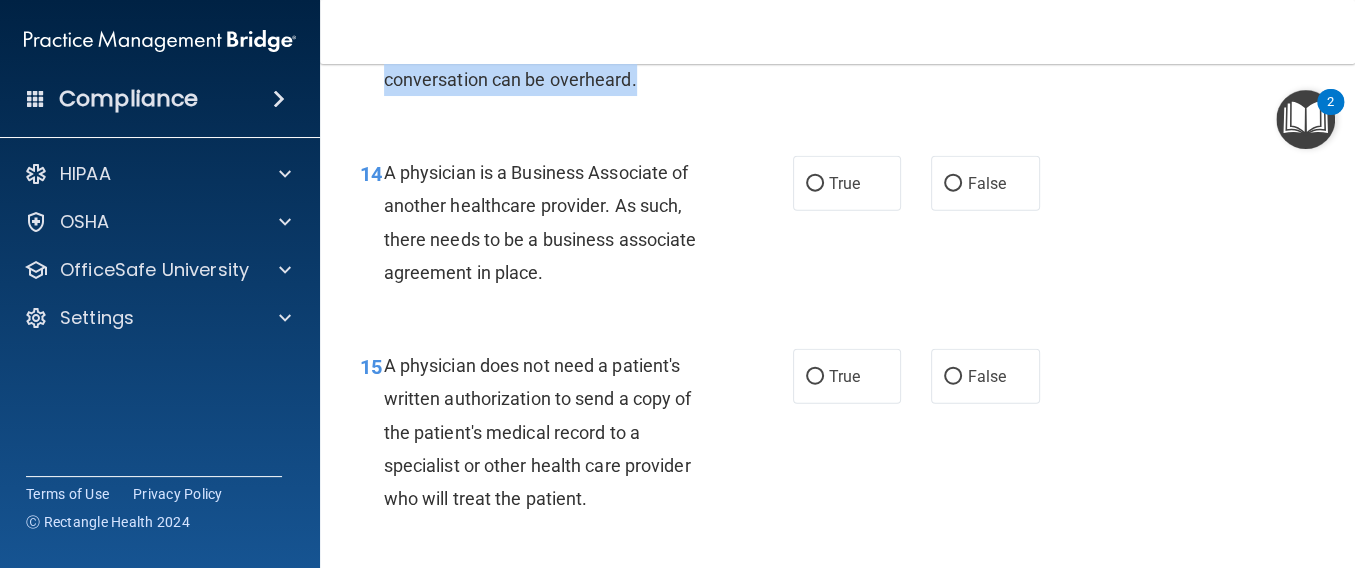 drag, startPoint x: 382, startPoint y: 71, endPoint x: 675, endPoint y: 185, distance: 314.39624 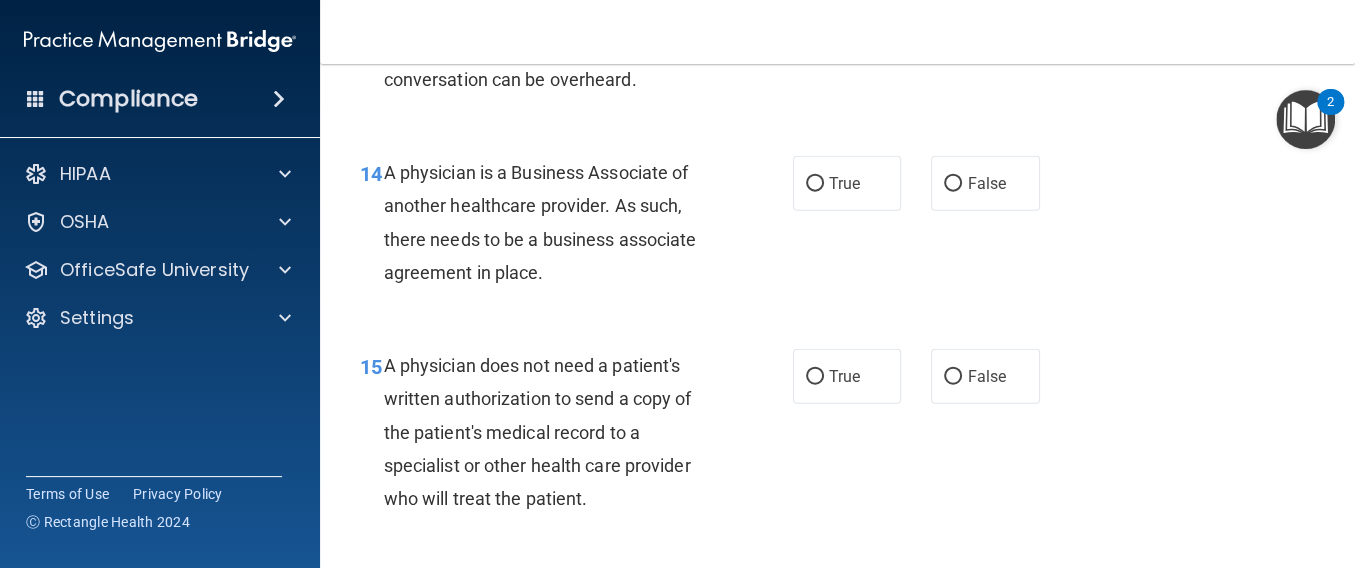 click on "True" at bounding box center [844, -10] 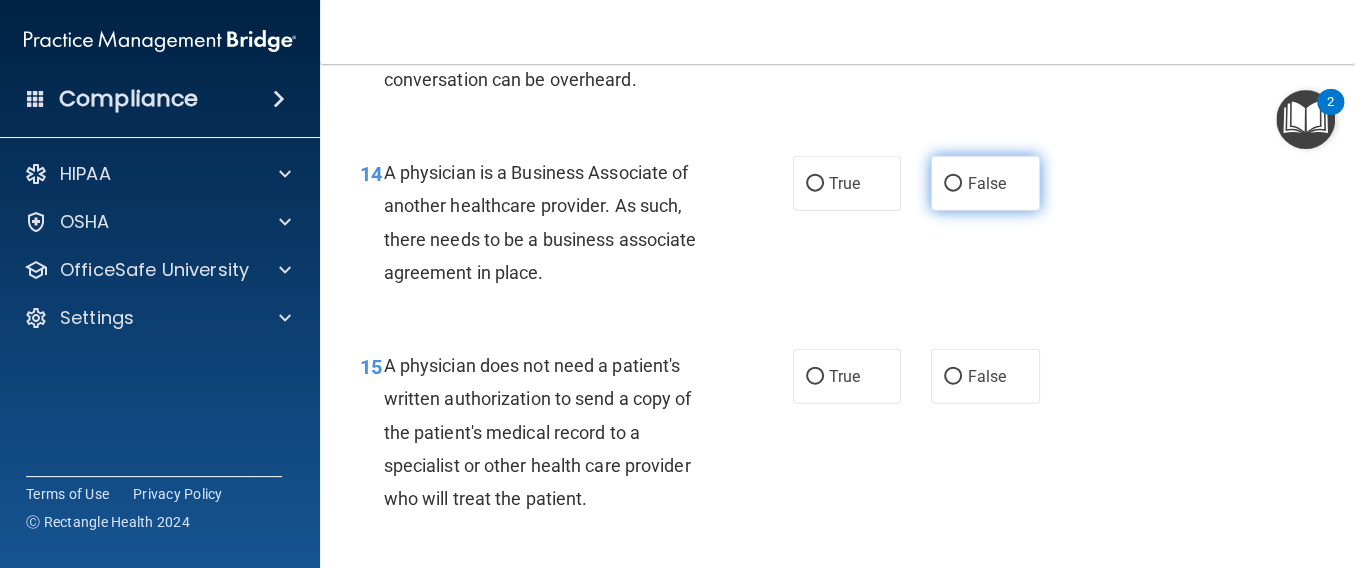 click on "False" at bounding box center (986, 183) 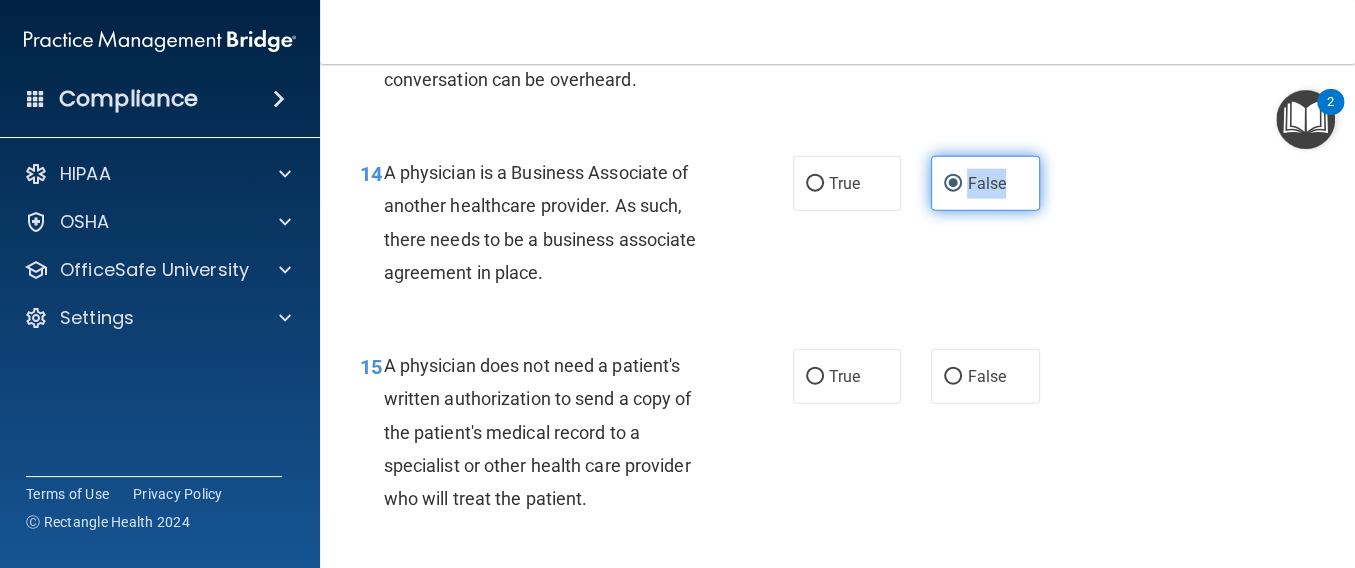 click on "False" at bounding box center [986, 183] 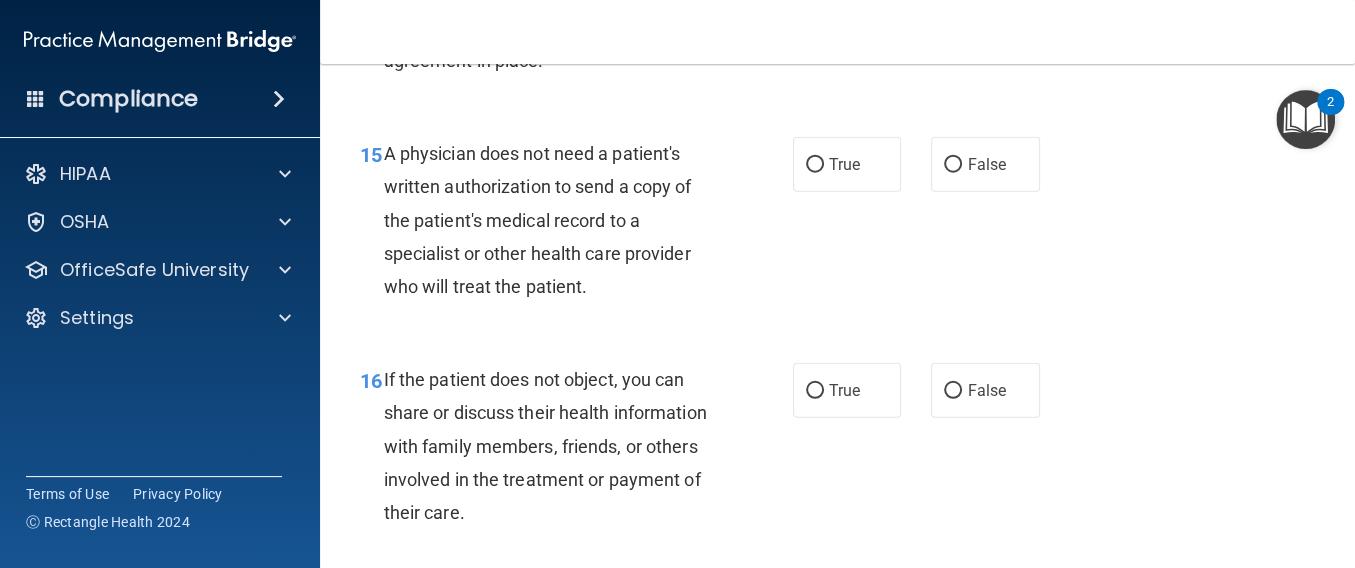 scroll, scrollTop: 2789, scrollLeft: 0, axis: vertical 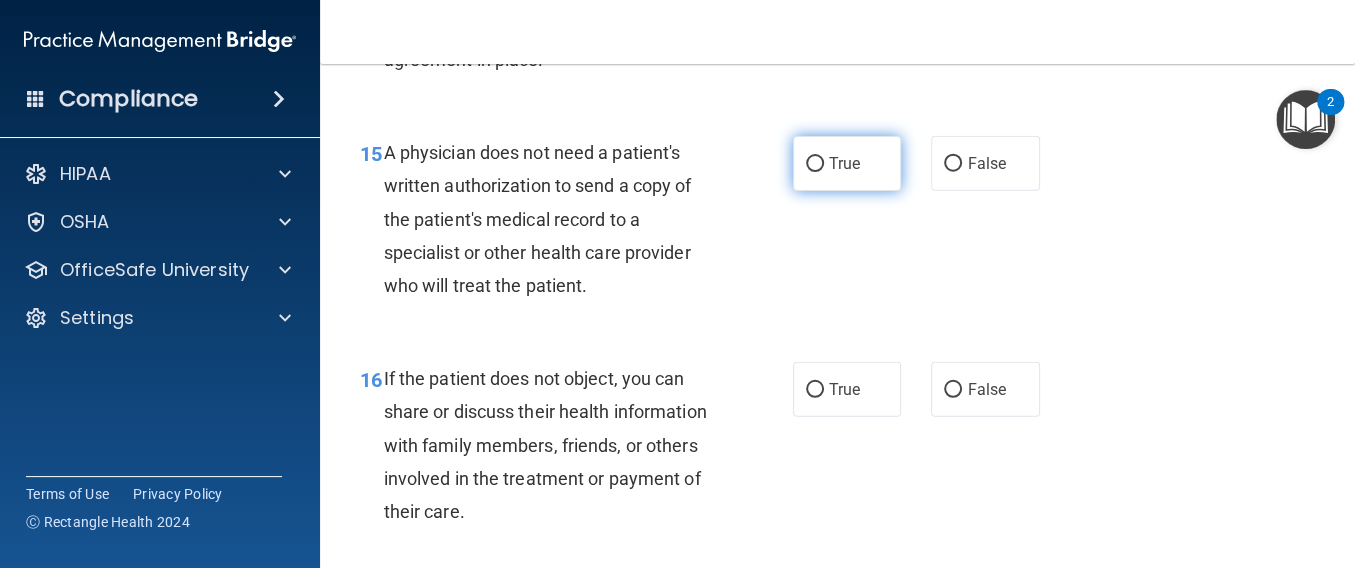 click on "True" at bounding box center [844, 163] 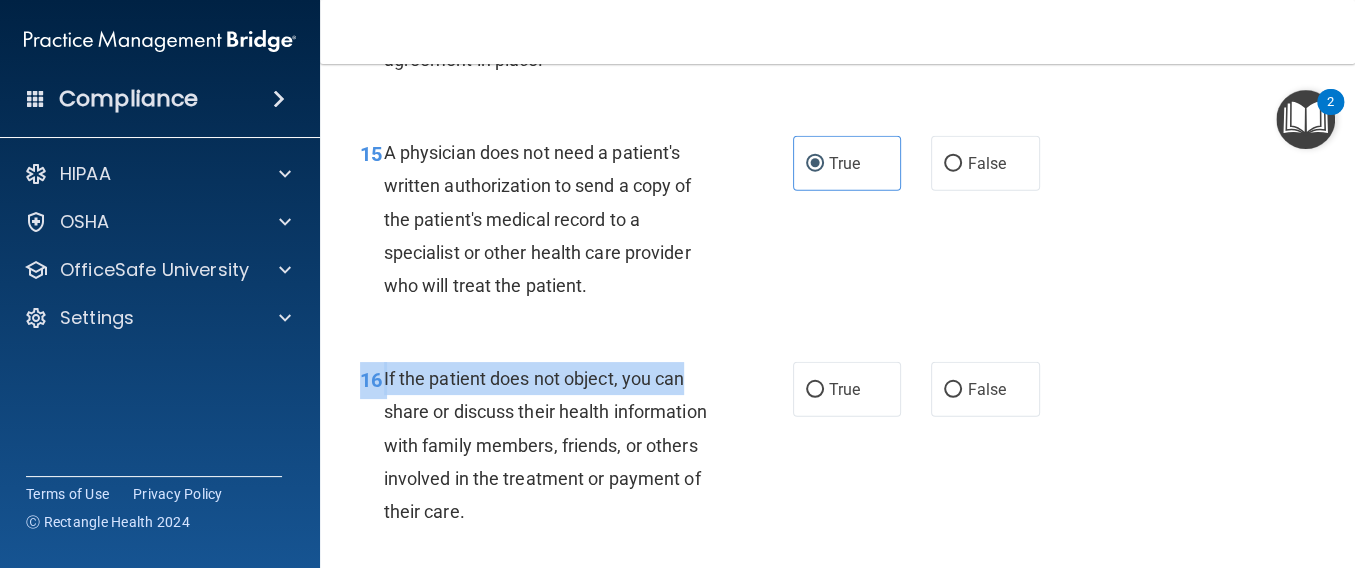 drag, startPoint x: 1345, startPoint y: 554, endPoint x: 739, endPoint y: 461, distance: 613.0946 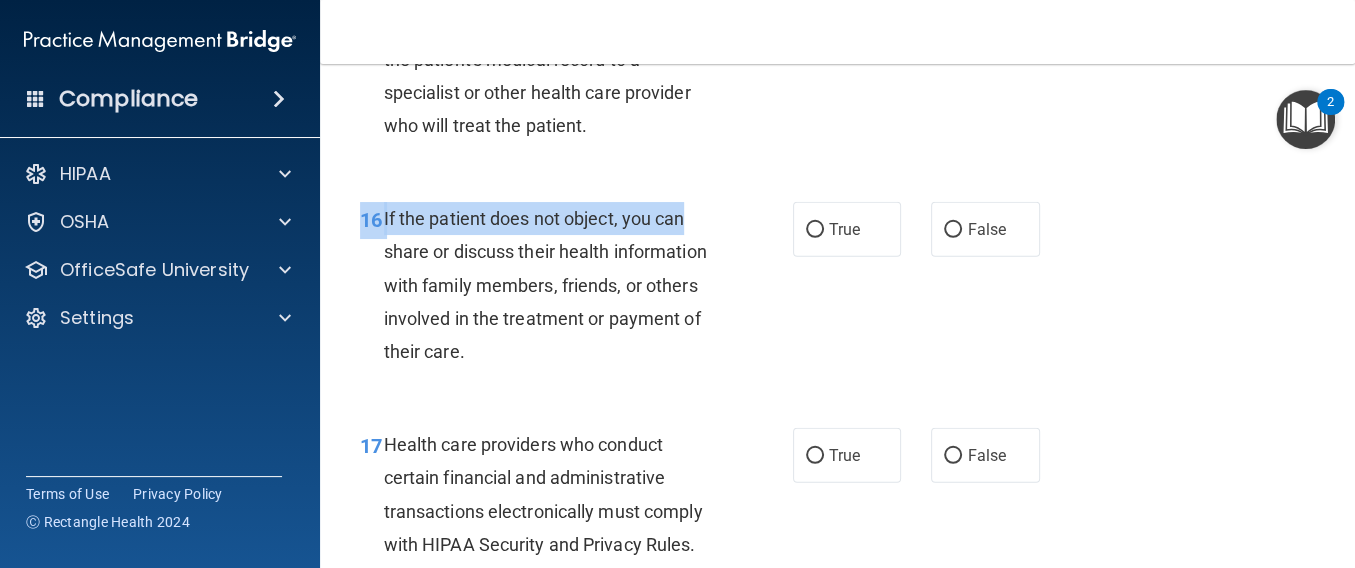 scroll, scrollTop: 3003, scrollLeft: 0, axis: vertical 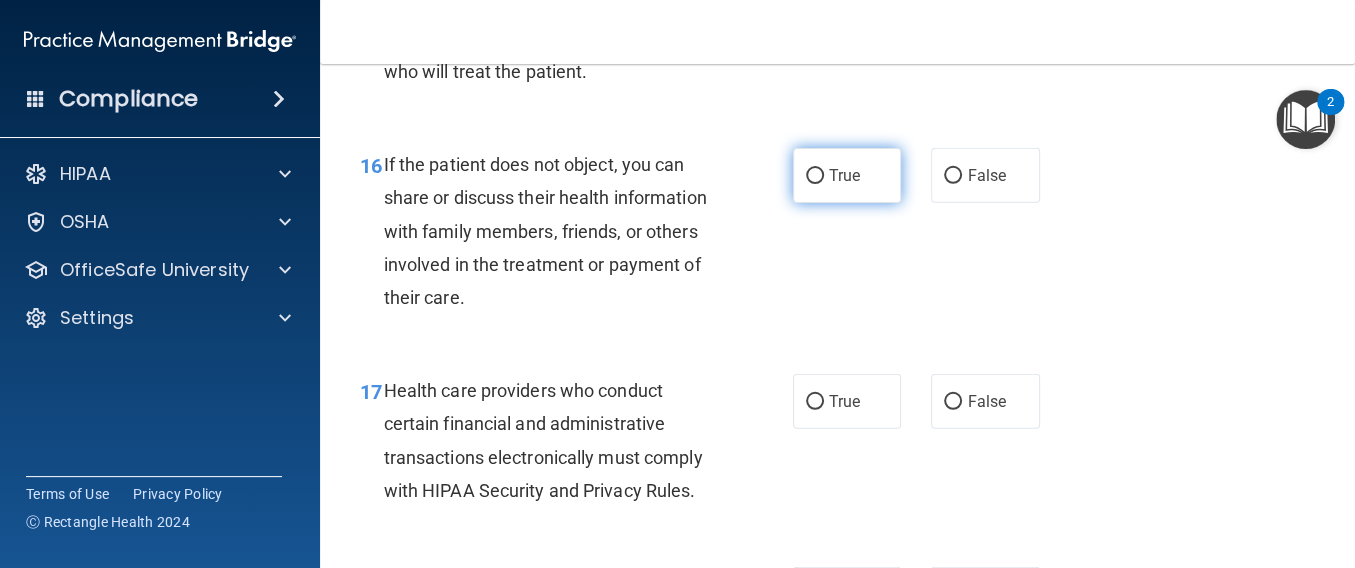 click on "True" at bounding box center [847, 175] 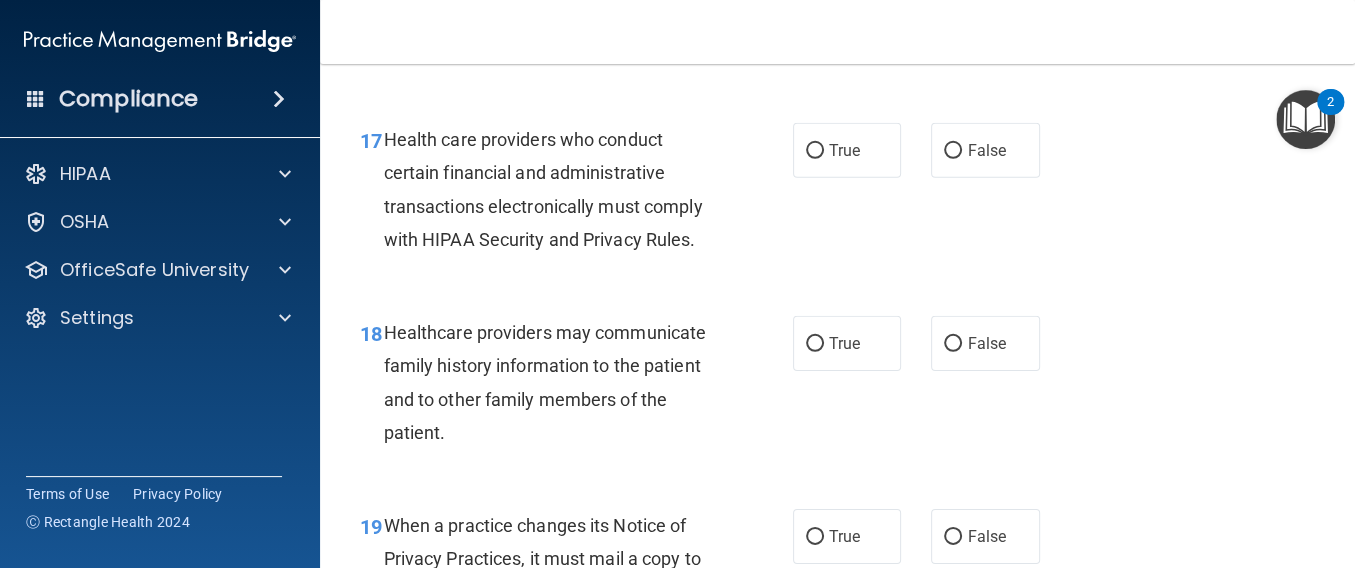 scroll, scrollTop: 3269, scrollLeft: 0, axis: vertical 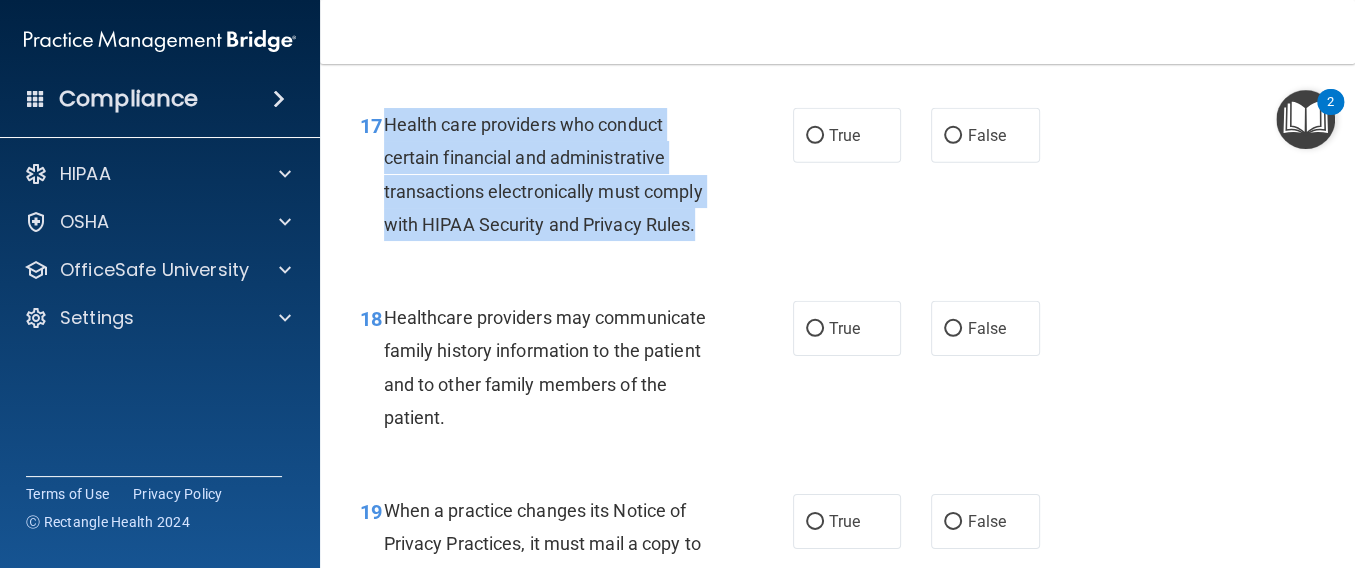 drag, startPoint x: 385, startPoint y: 220, endPoint x: 696, endPoint y: 334, distance: 331.23557 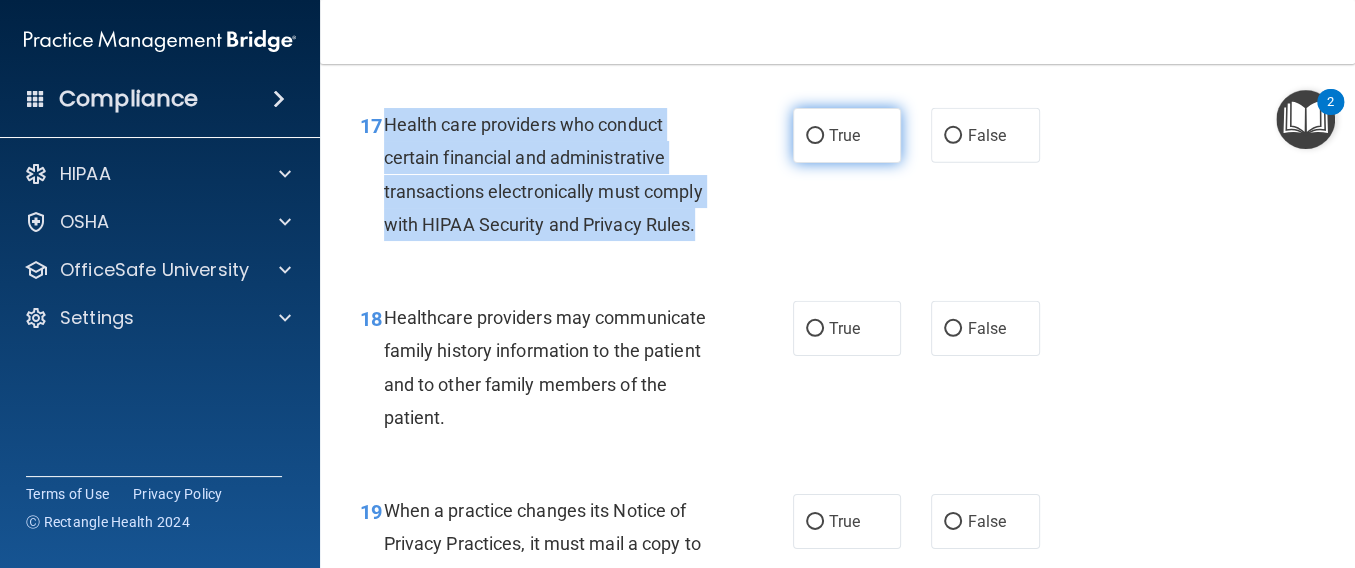 click on "True" at bounding box center [815, 136] 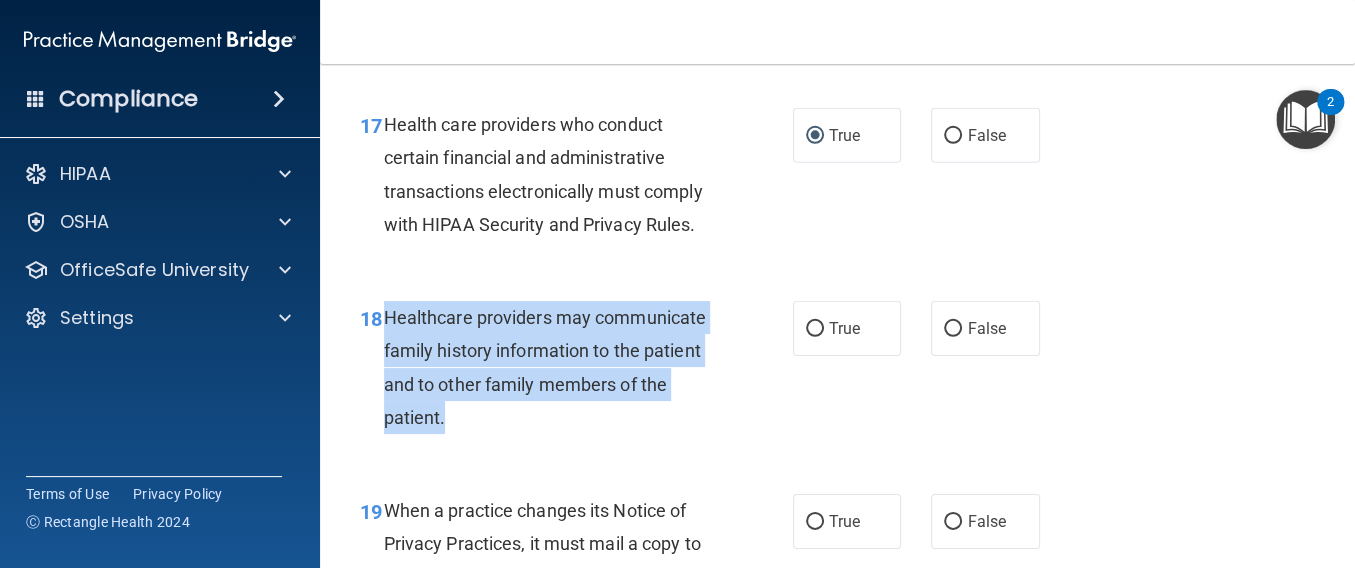 drag, startPoint x: 386, startPoint y: 411, endPoint x: 496, endPoint y: 543, distance: 171.8255 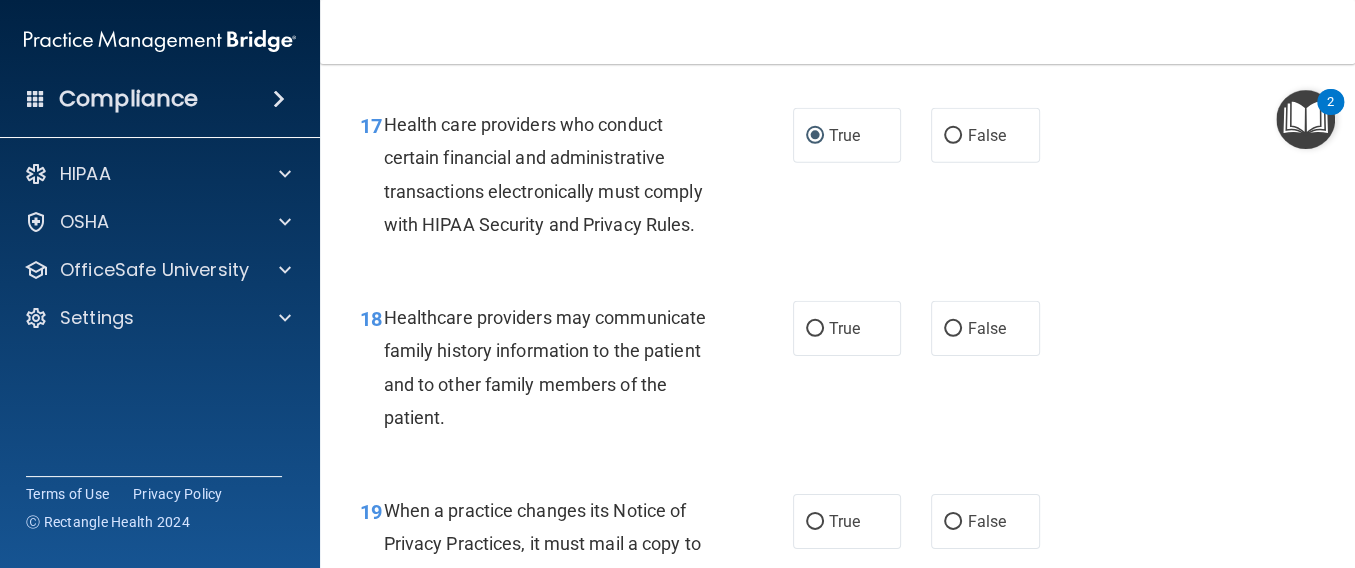 drag, startPoint x: 496, startPoint y: 543, endPoint x: 393, endPoint y: 479, distance: 121.264175 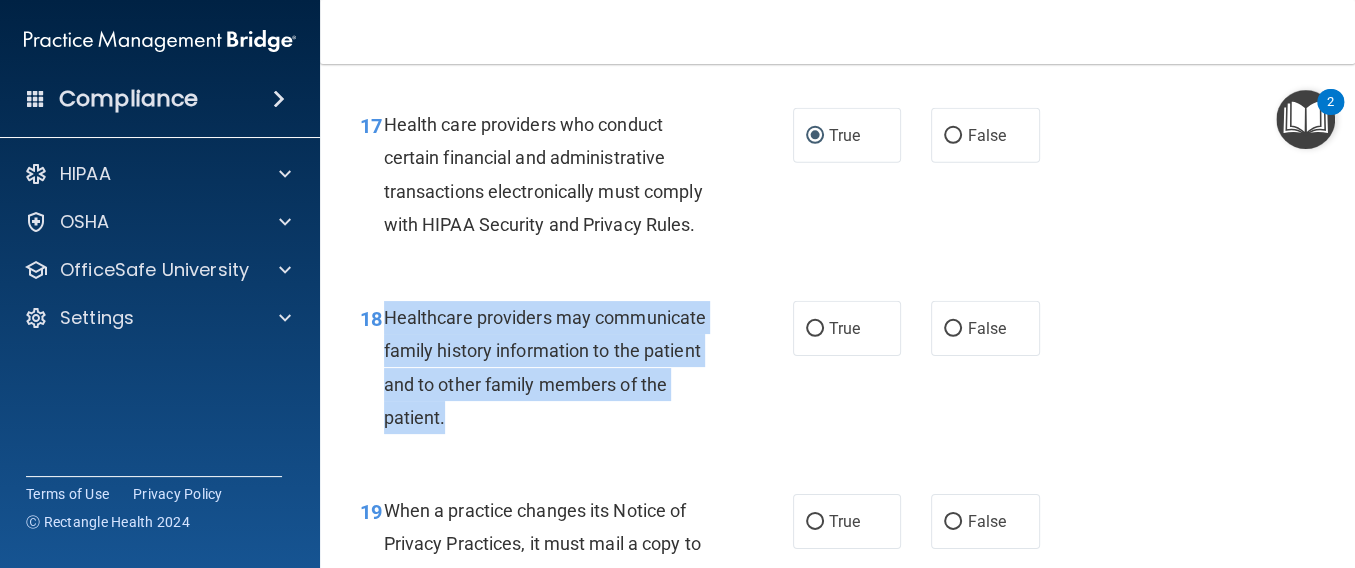 drag, startPoint x: 454, startPoint y: 522, endPoint x: 389, endPoint y: 410, distance: 129.49518 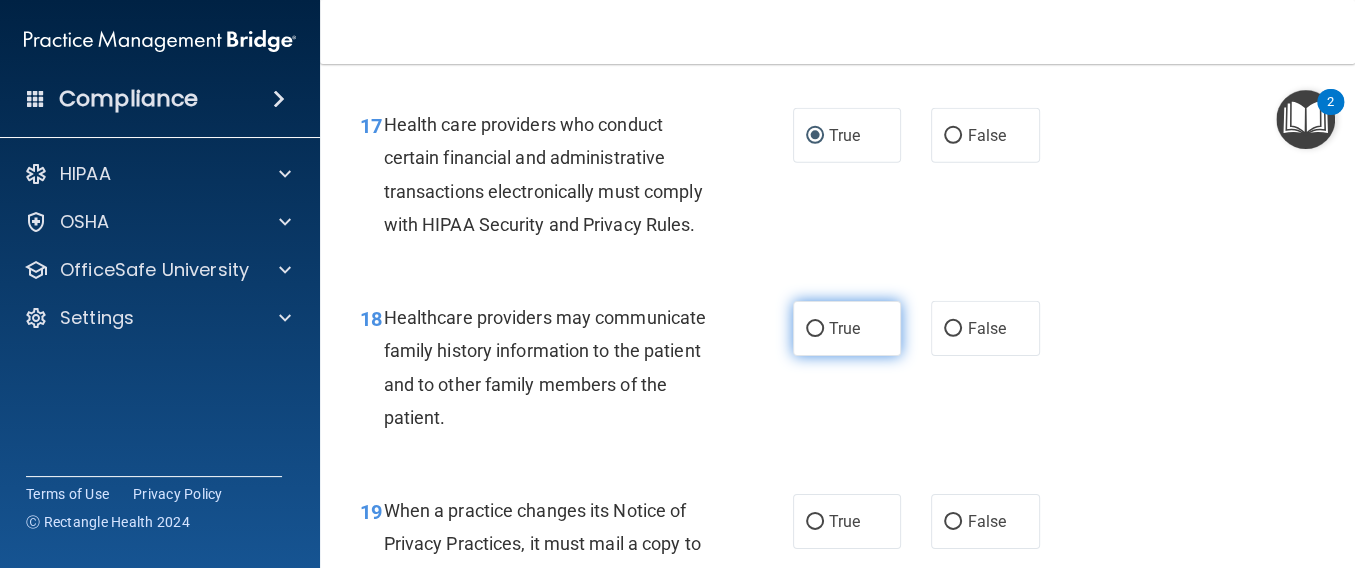 click on "True" at bounding box center (847, 328) 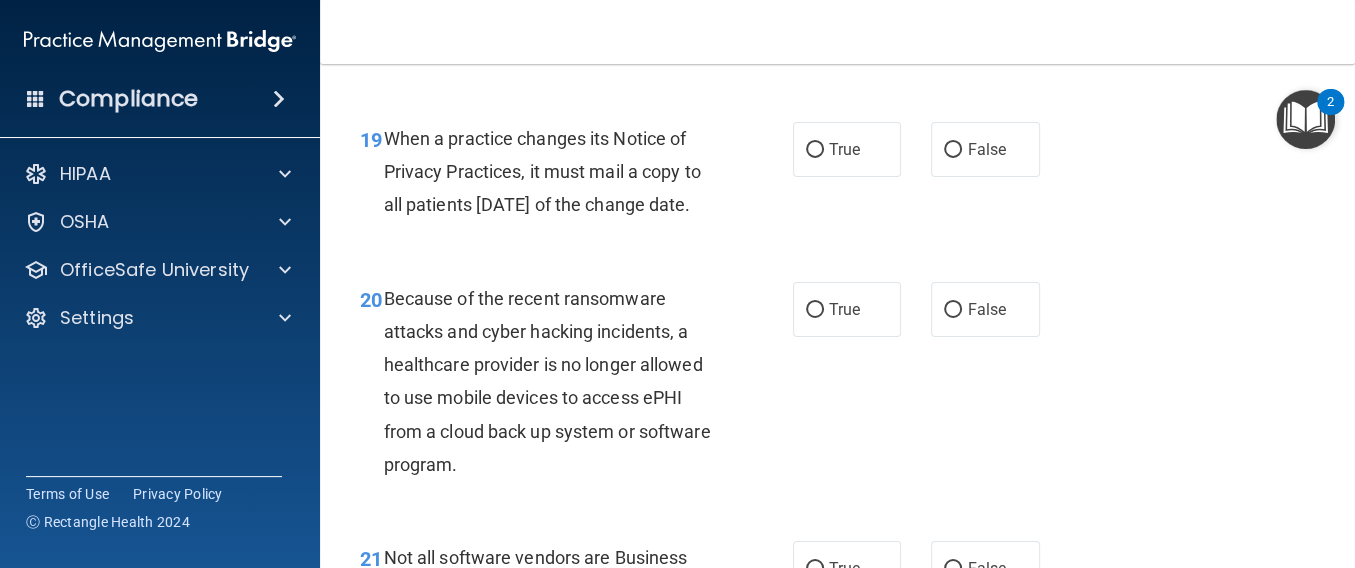 scroll, scrollTop: 3643, scrollLeft: 0, axis: vertical 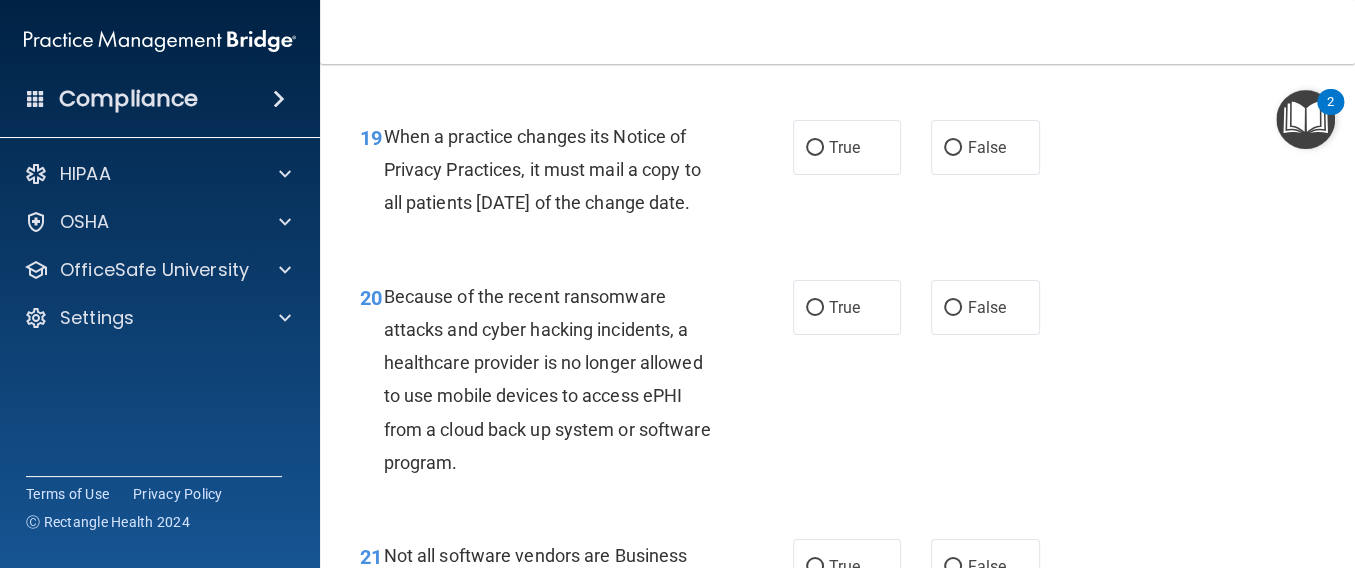 drag, startPoint x: 487, startPoint y: 339, endPoint x: 385, endPoint y: 225, distance: 152.97058 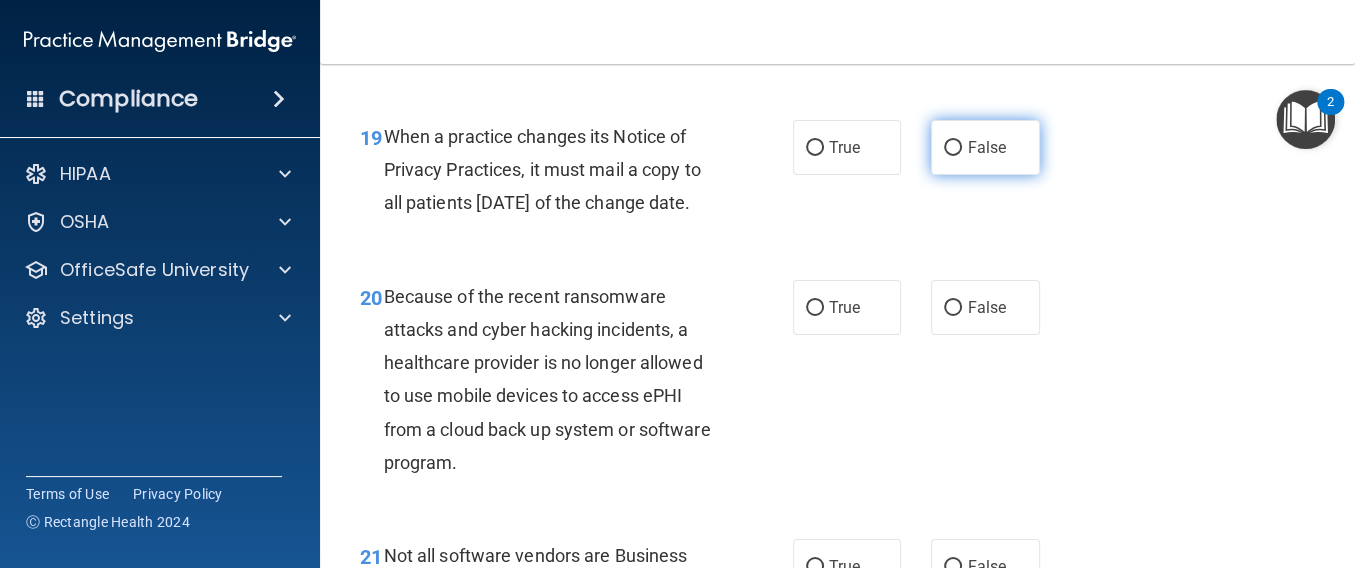 click on "False" at bounding box center (985, 147) 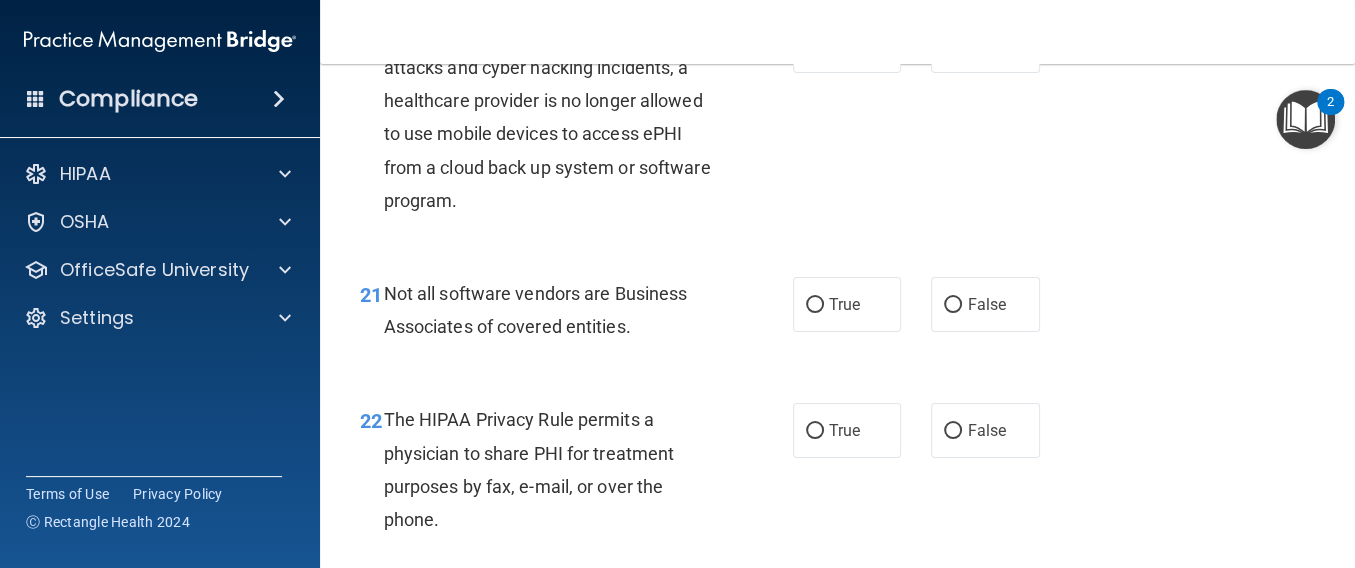 scroll, scrollTop: 3909, scrollLeft: 0, axis: vertical 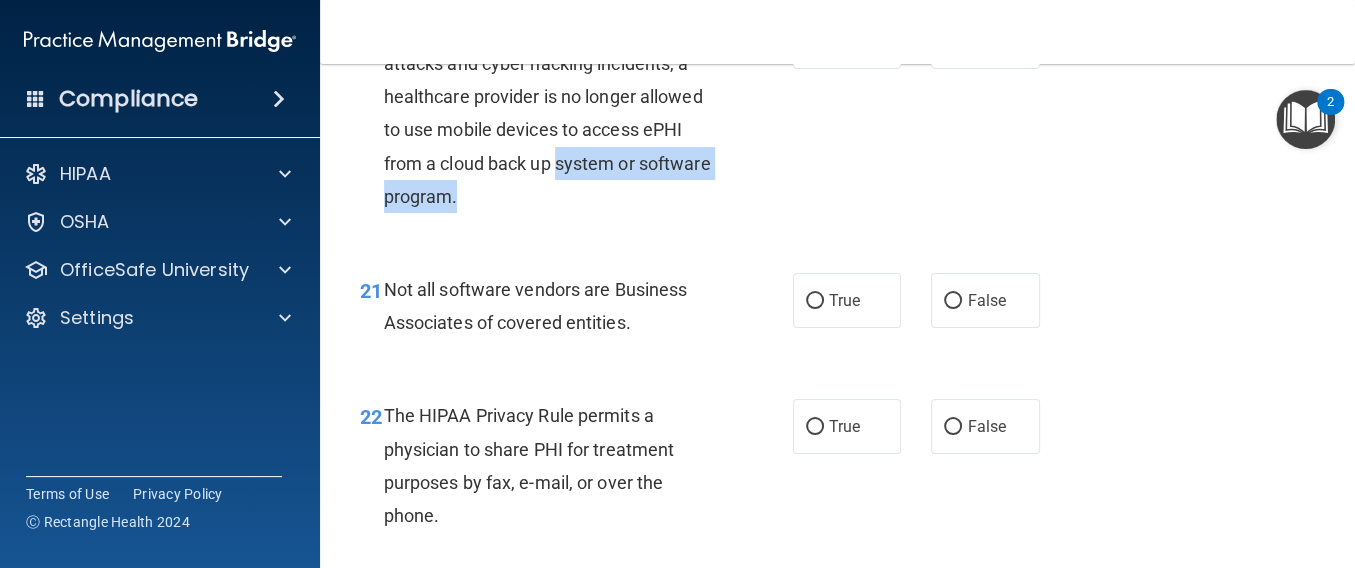drag, startPoint x: 556, startPoint y: 293, endPoint x: 566, endPoint y: 343, distance: 50.990196 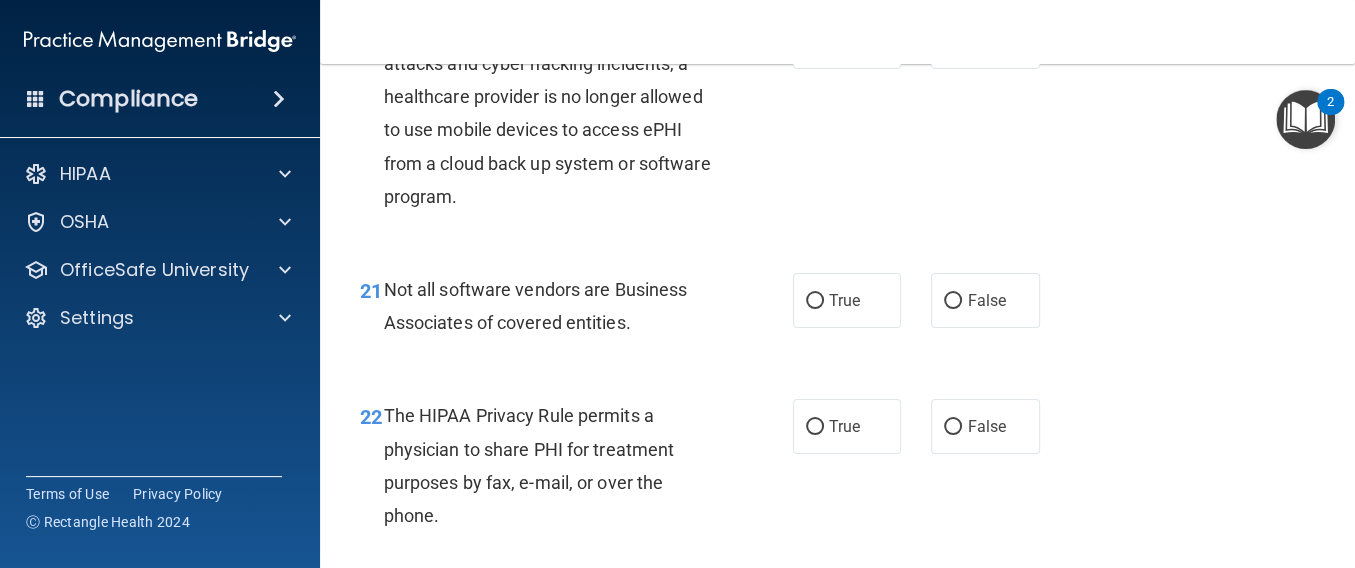 drag, startPoint x: 382, startPoint y: 158, endPoint x: 544, endPoint y: 343, distance: 245.90445 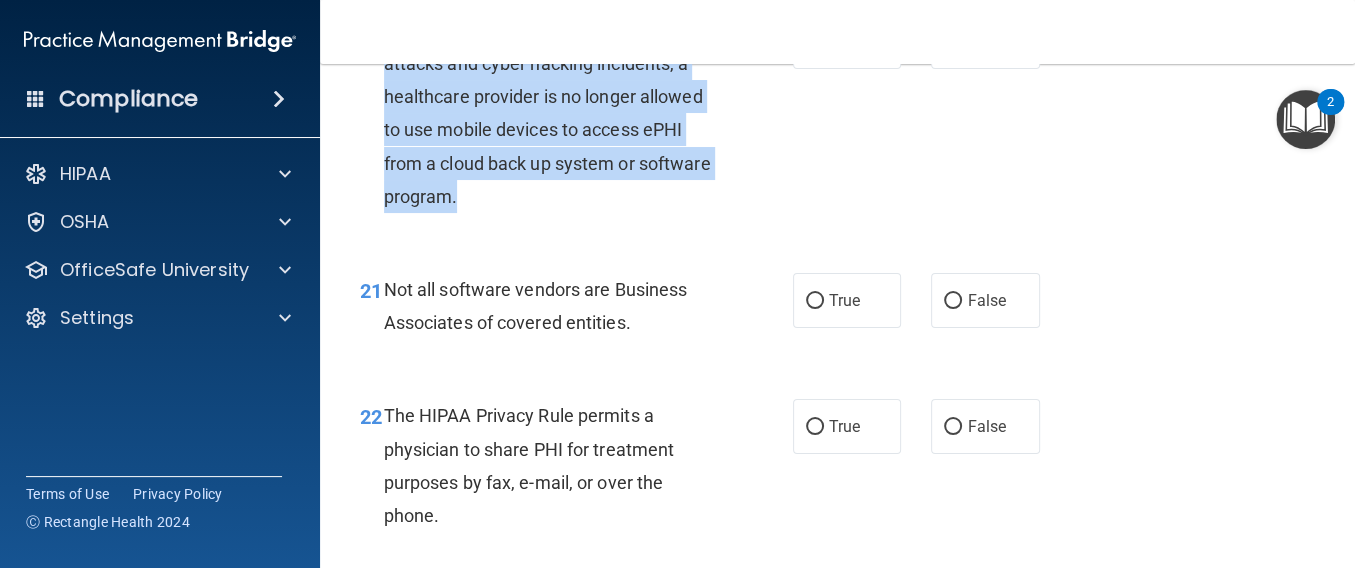 drag, startPoint x: 543, startPoint y: 343, endPoint x: 385, endPoint y: 159, distance: 242.52835 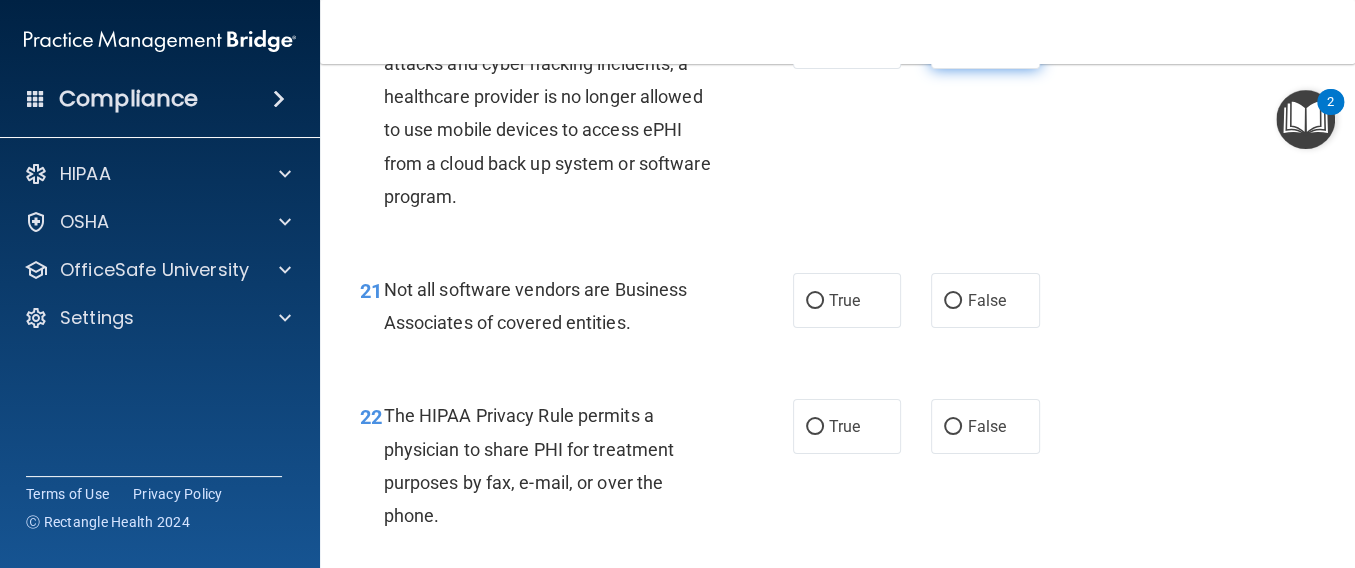 click on "False" at bounding box center (986, 41) 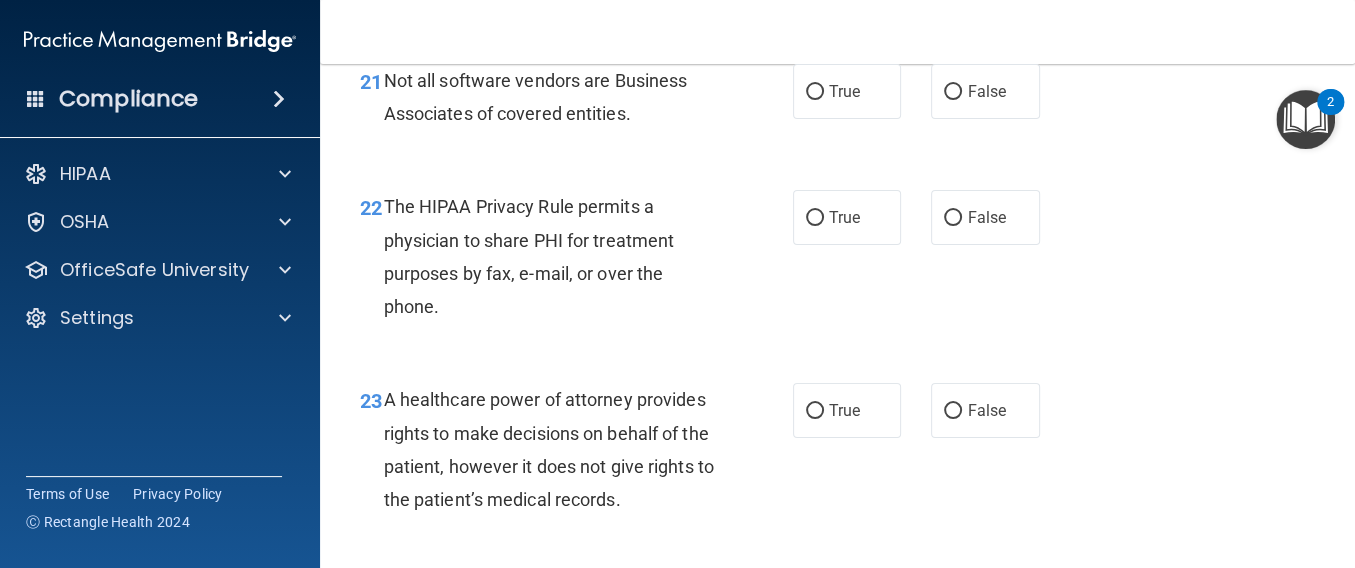 scroll, scrollTop: 4123, scrollLeft: 0, axis: vertical 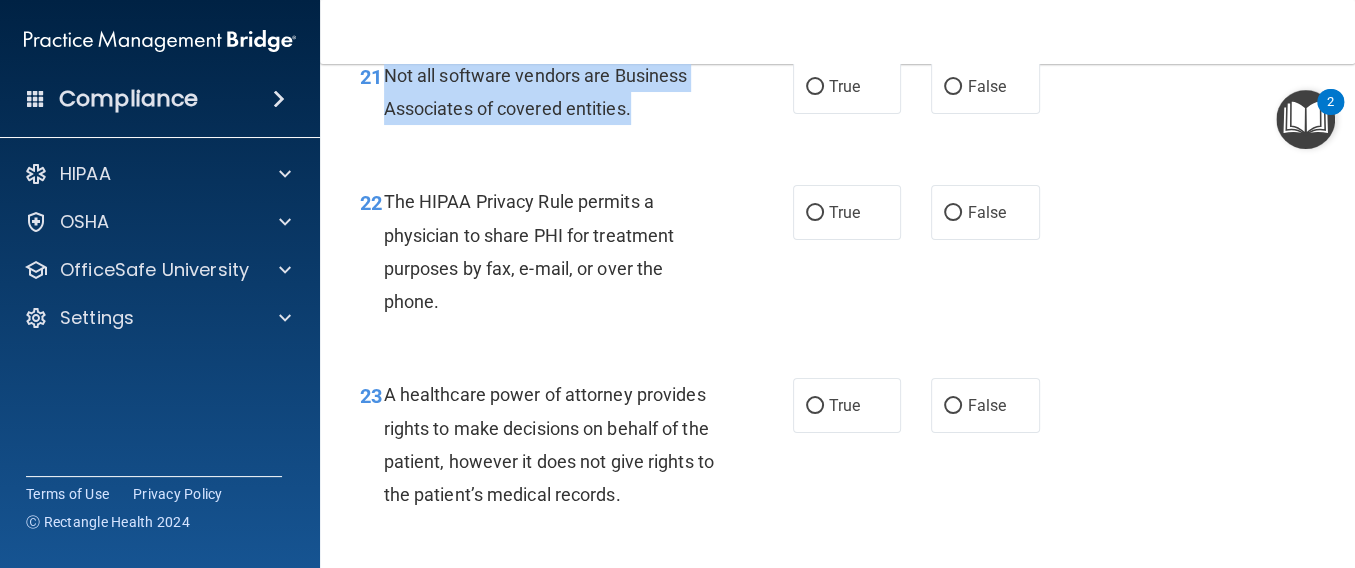 drag, startPoint x: 382, startPoint y: 203, endPoint x: 673, endPoint y: 252, distance: 295.0966 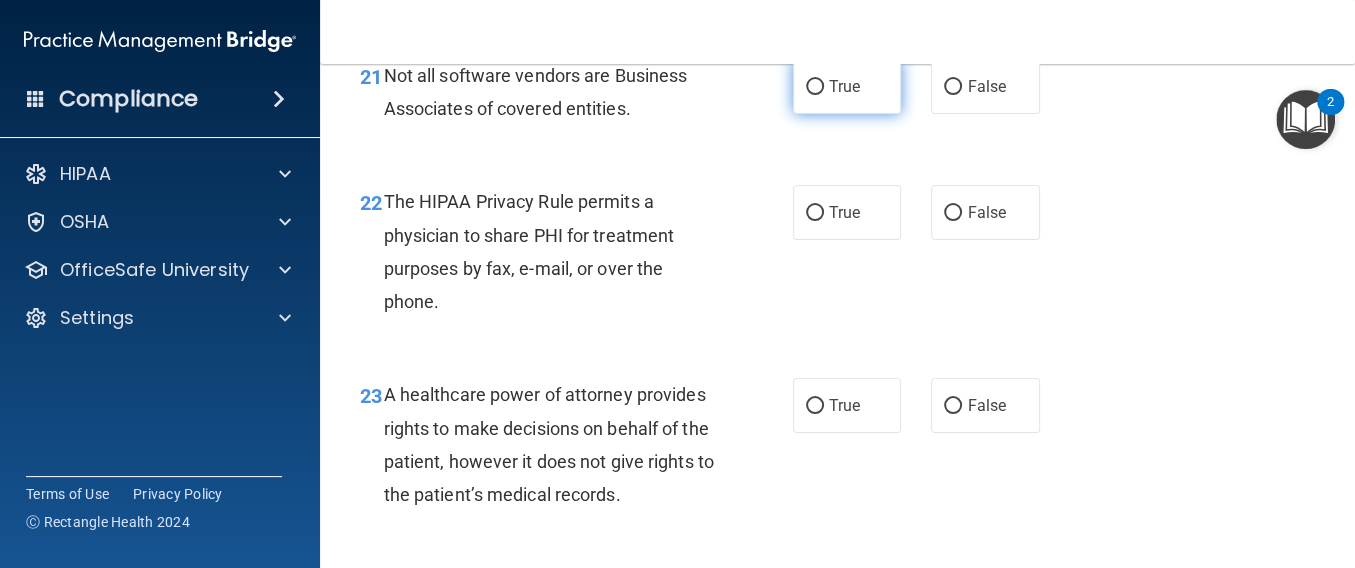 click on "True" at bounding box center (847, 86) 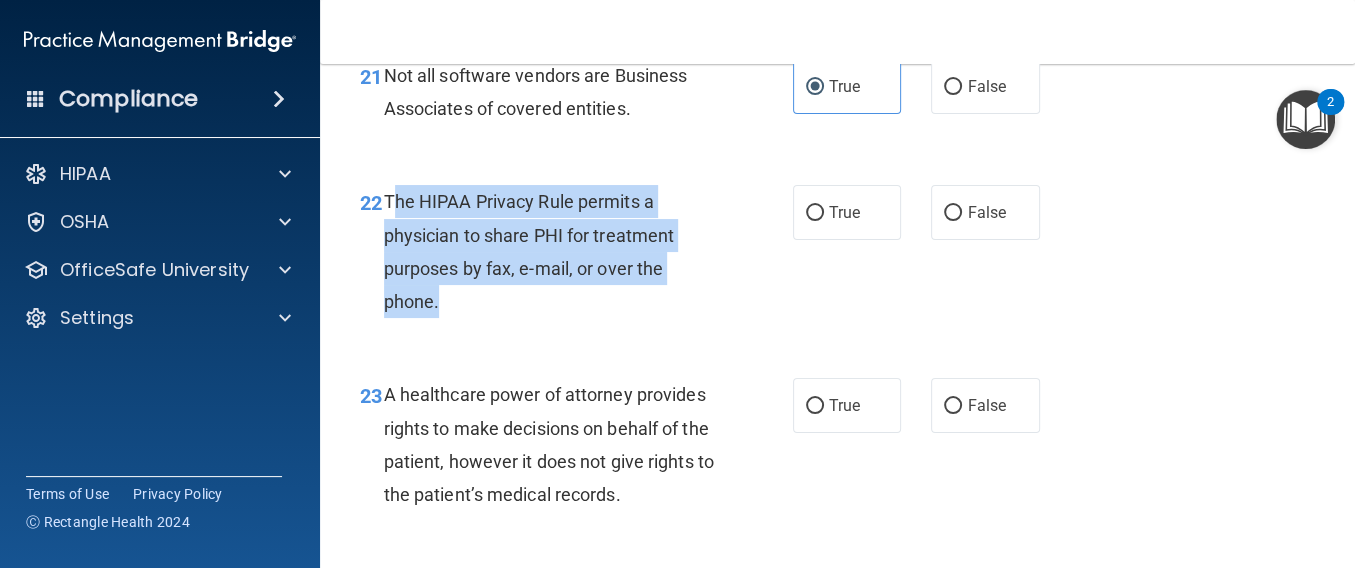 drag, startPoint x: 392, startPoint y: 327, endPoint x: 515, endPoint y: 446, distance: 171.14322 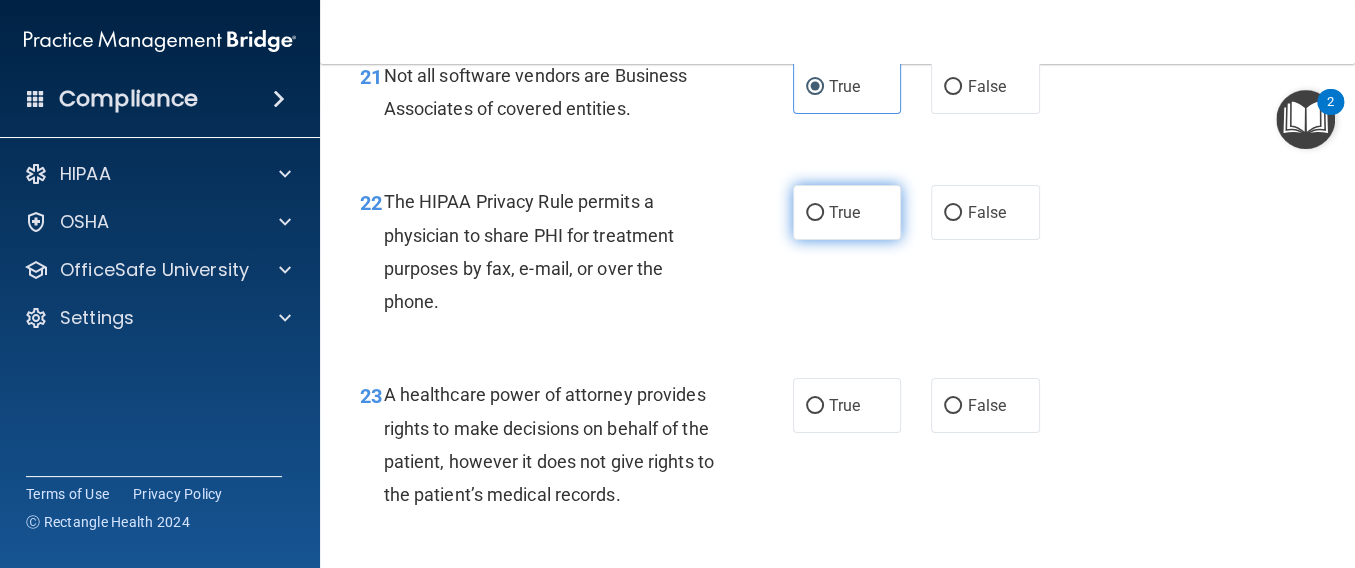 click on "True" at bounding box center (844, 212) 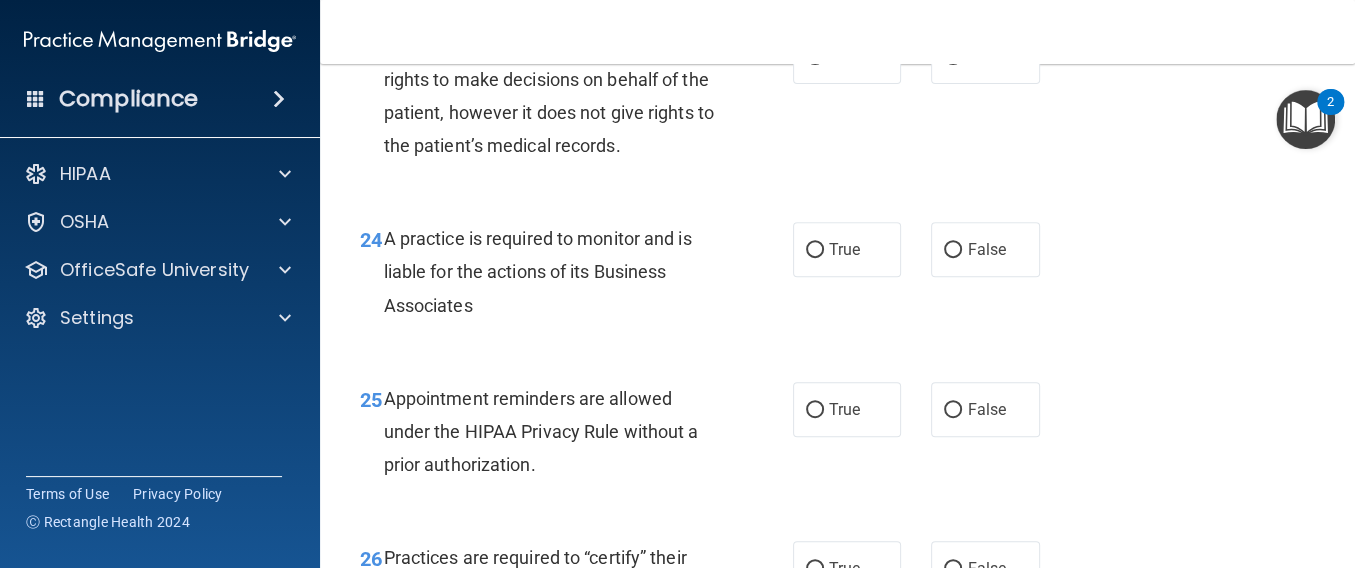 scroll, scrollTop: 4496, scrollLeft: 0, axis: vertical 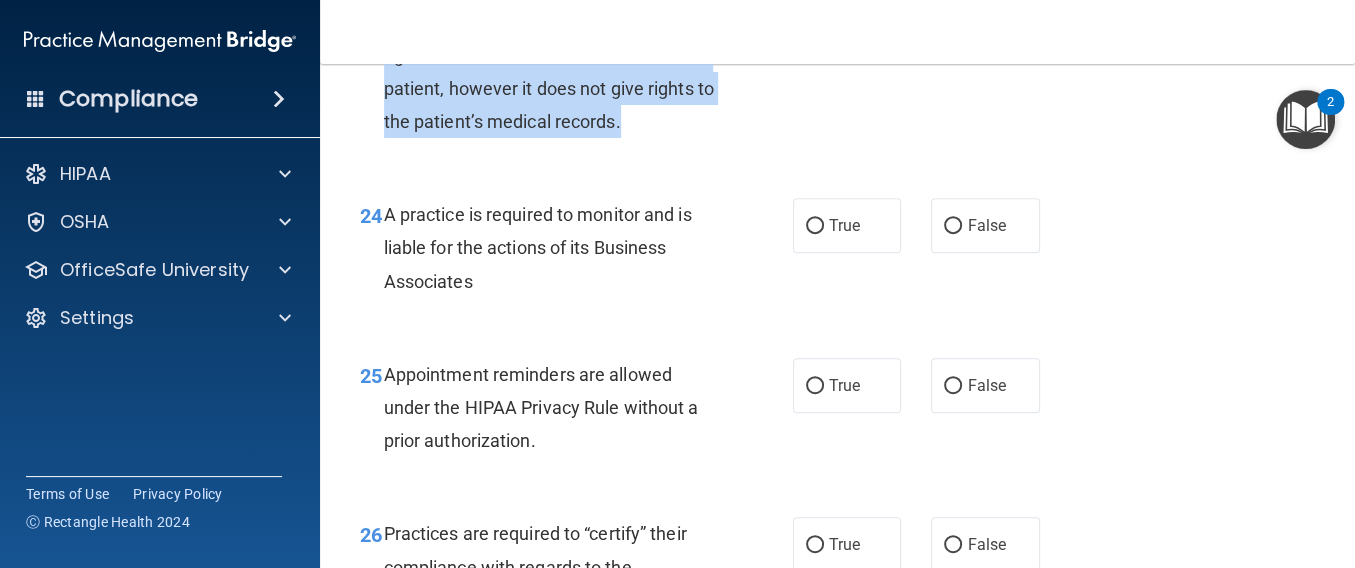 drag, startPoint x: 392, startPoint y: 149, endPoint x: 716, endPoint y: 255, distance: 340.8988 